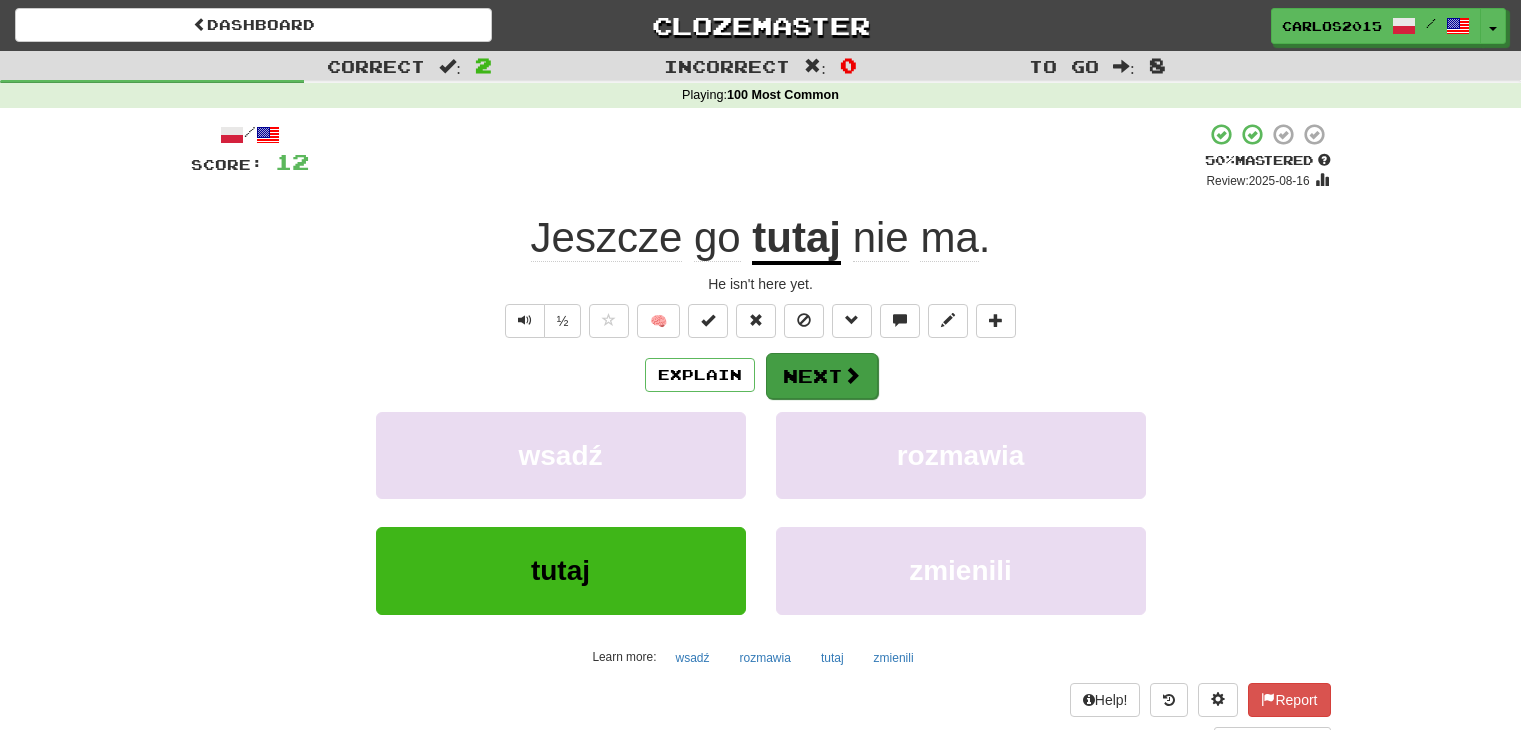 scroll, scrollTop: 0, scrollLeft: 0, axis: both 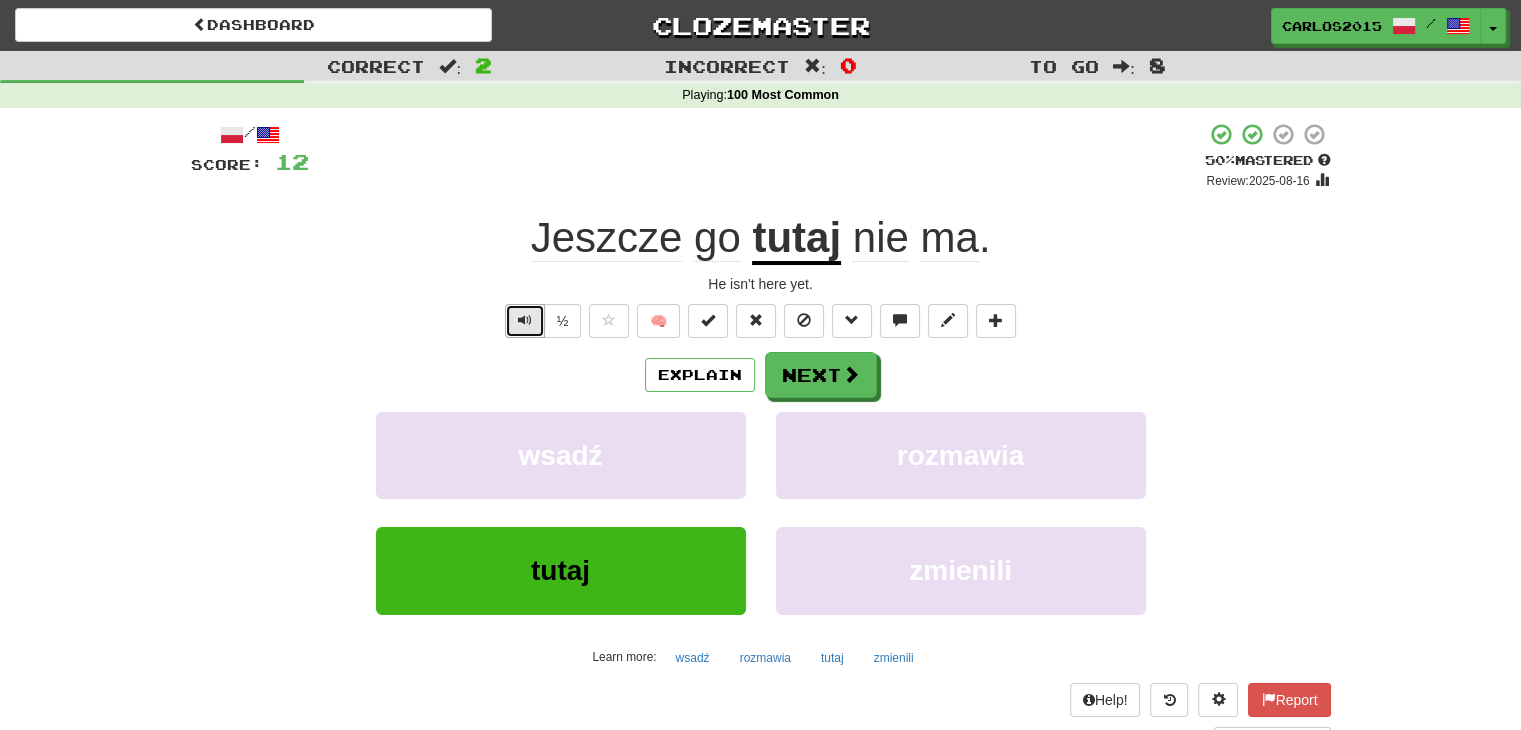 click at bounding box center [525, 321] 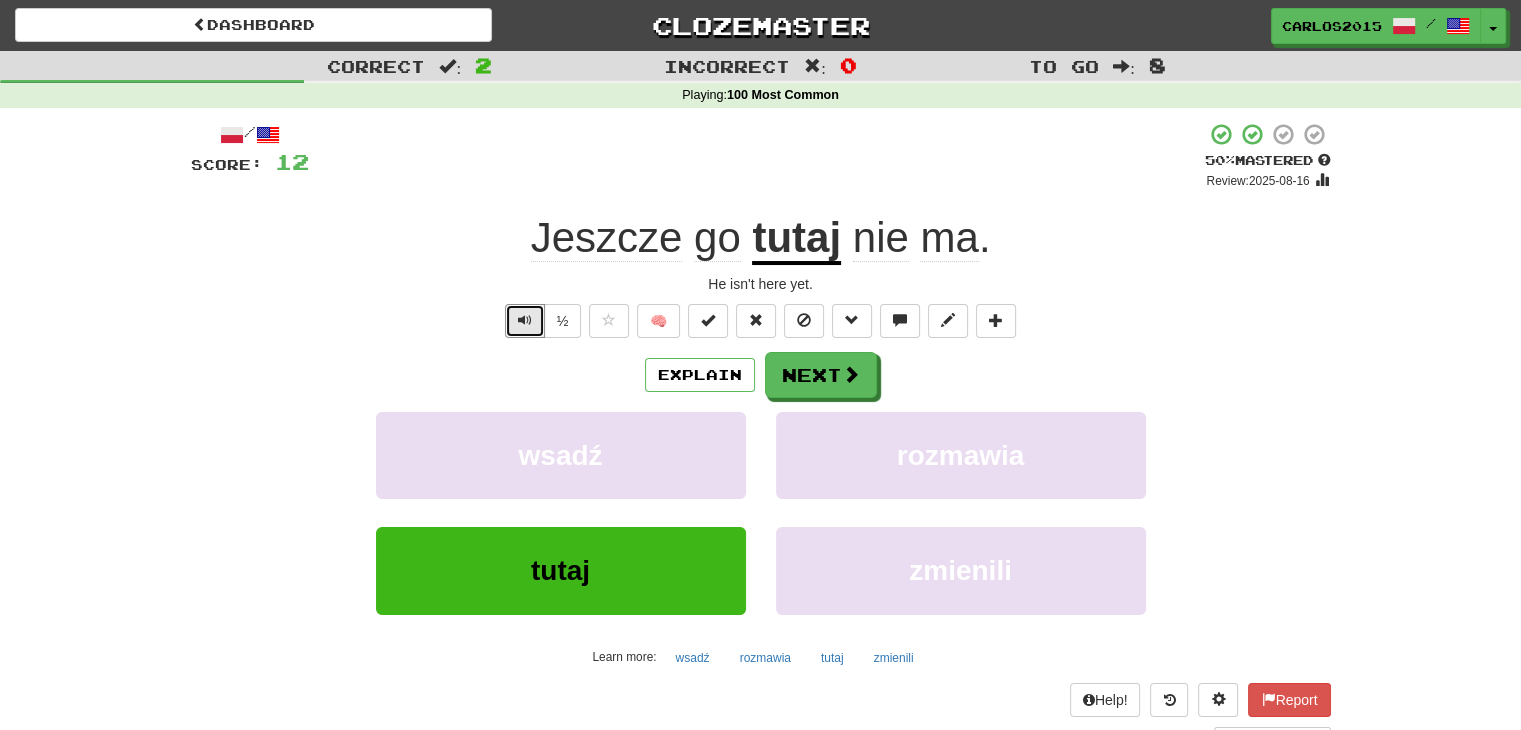 type 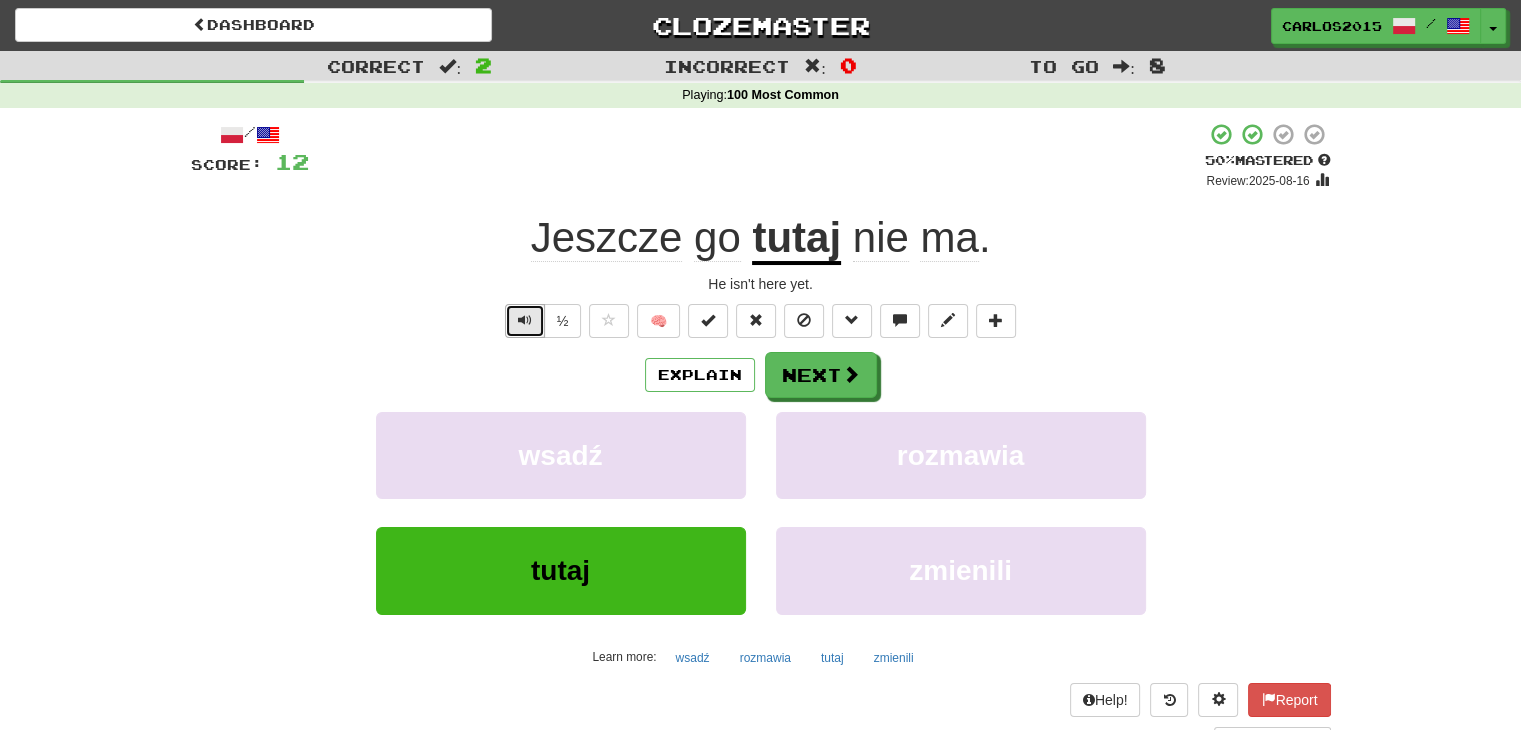 click at bounding box center (525, 320) 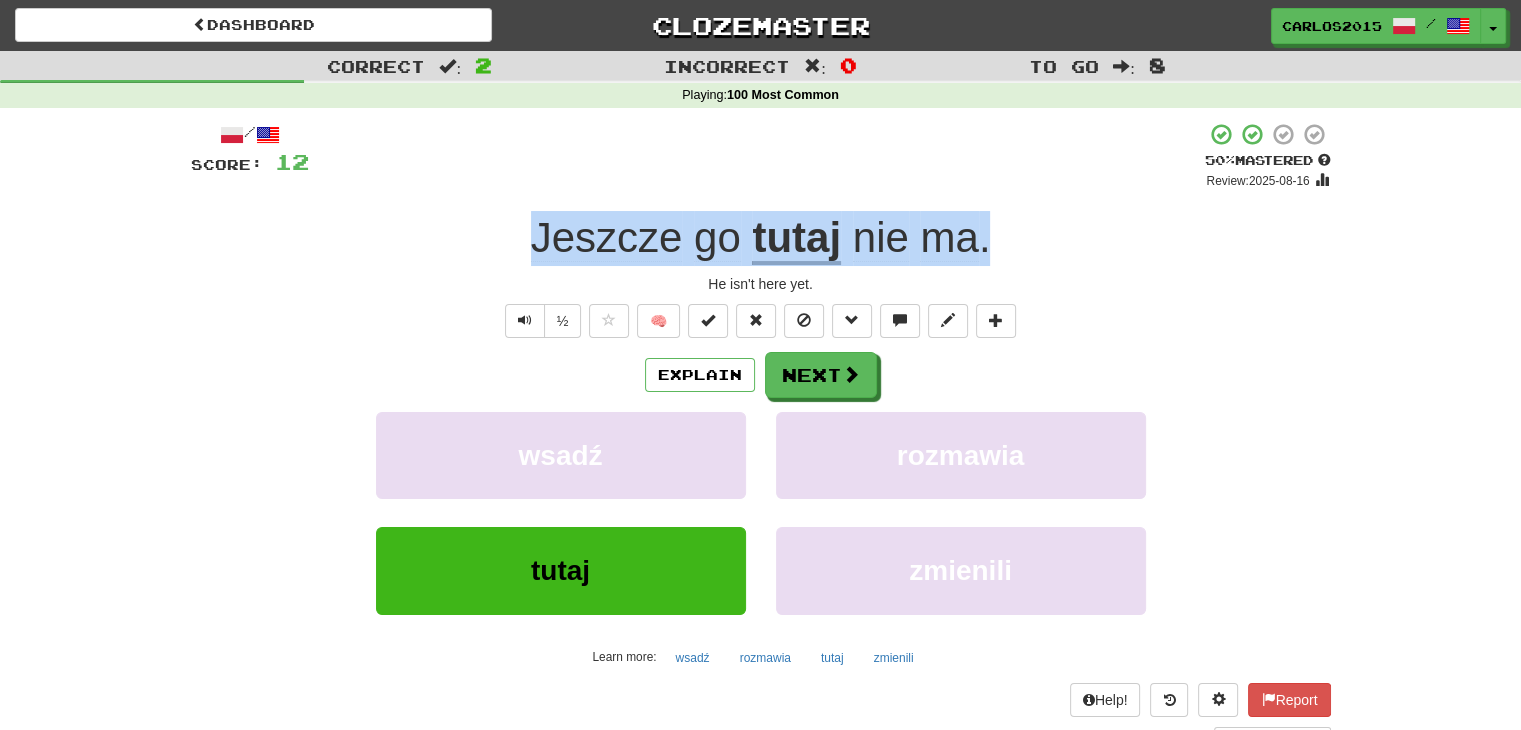 drag, startPoint x: 506, startPoint y: 246, endPoint x: 1082, endPoint y: 257, distance: 576.10504 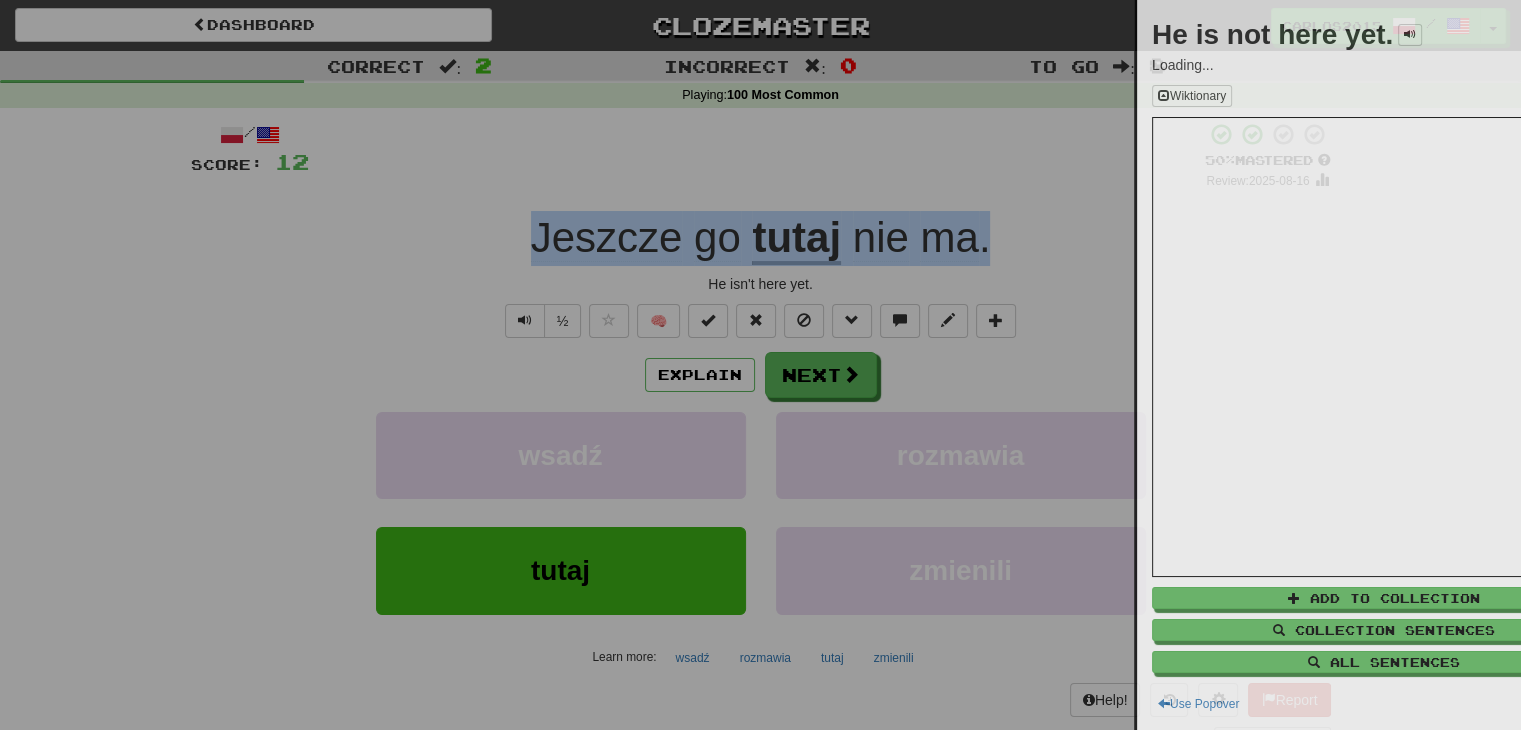 copy on "Jeszcze go tutaj nie ma ." 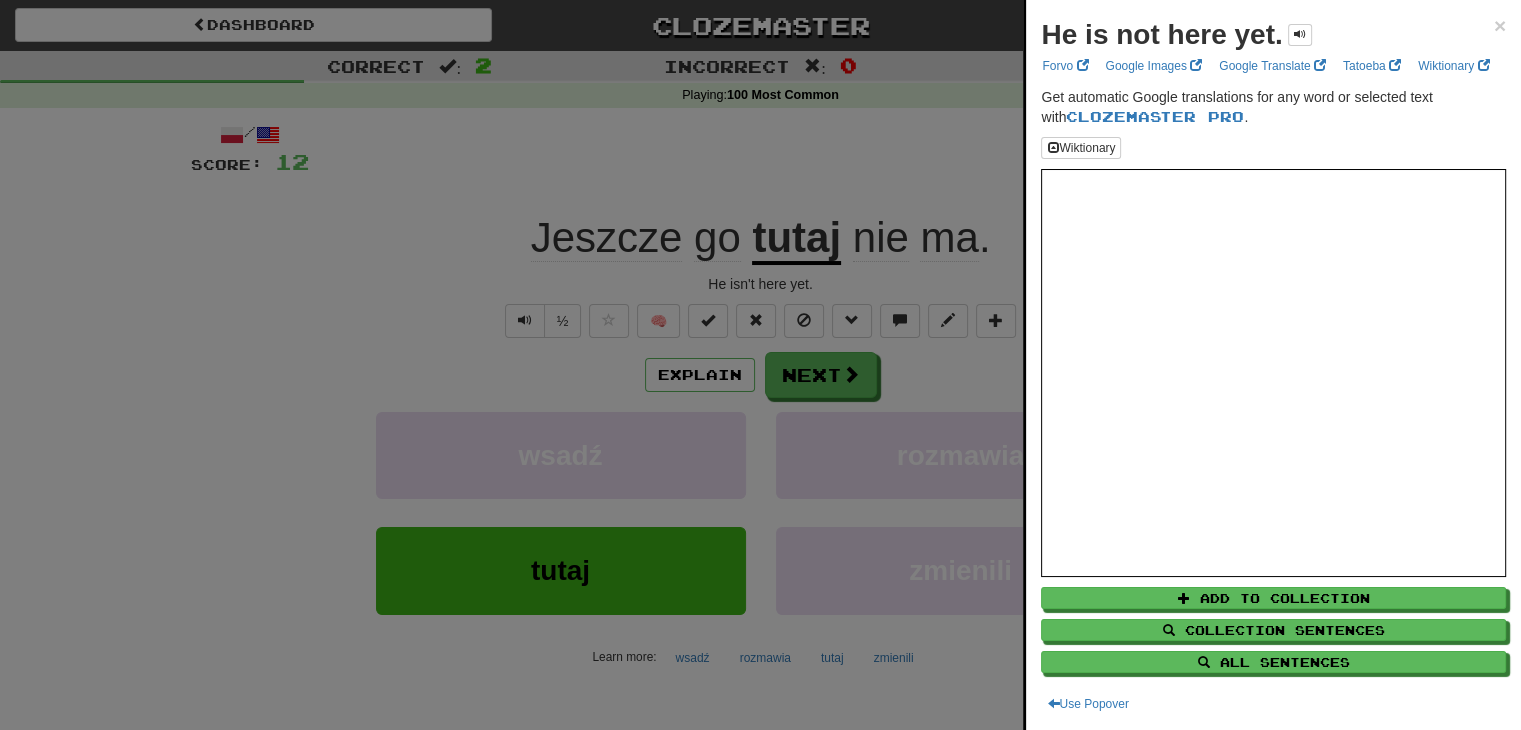 click at bounding box center (760, 365) 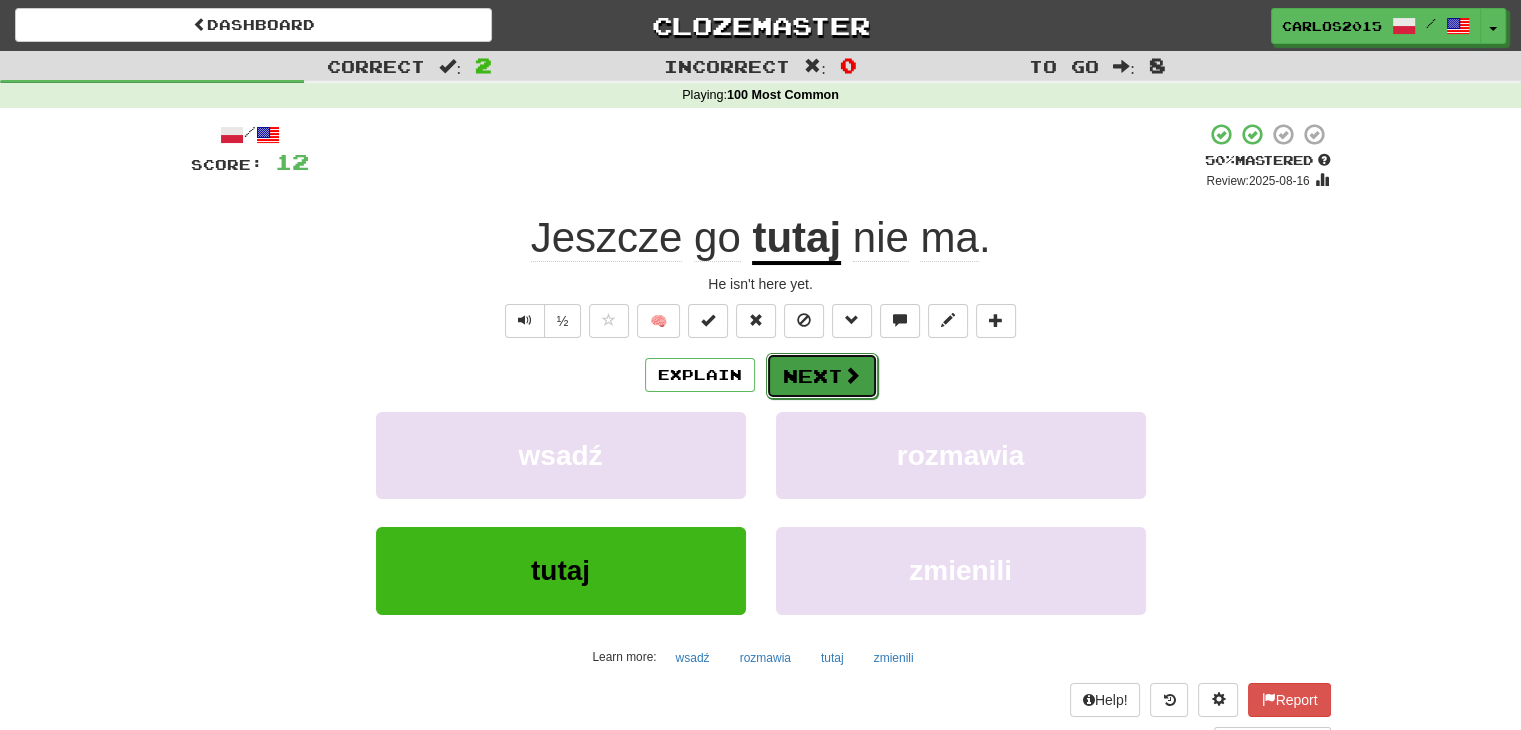 click on "Next" at bounding box center [822, 376] 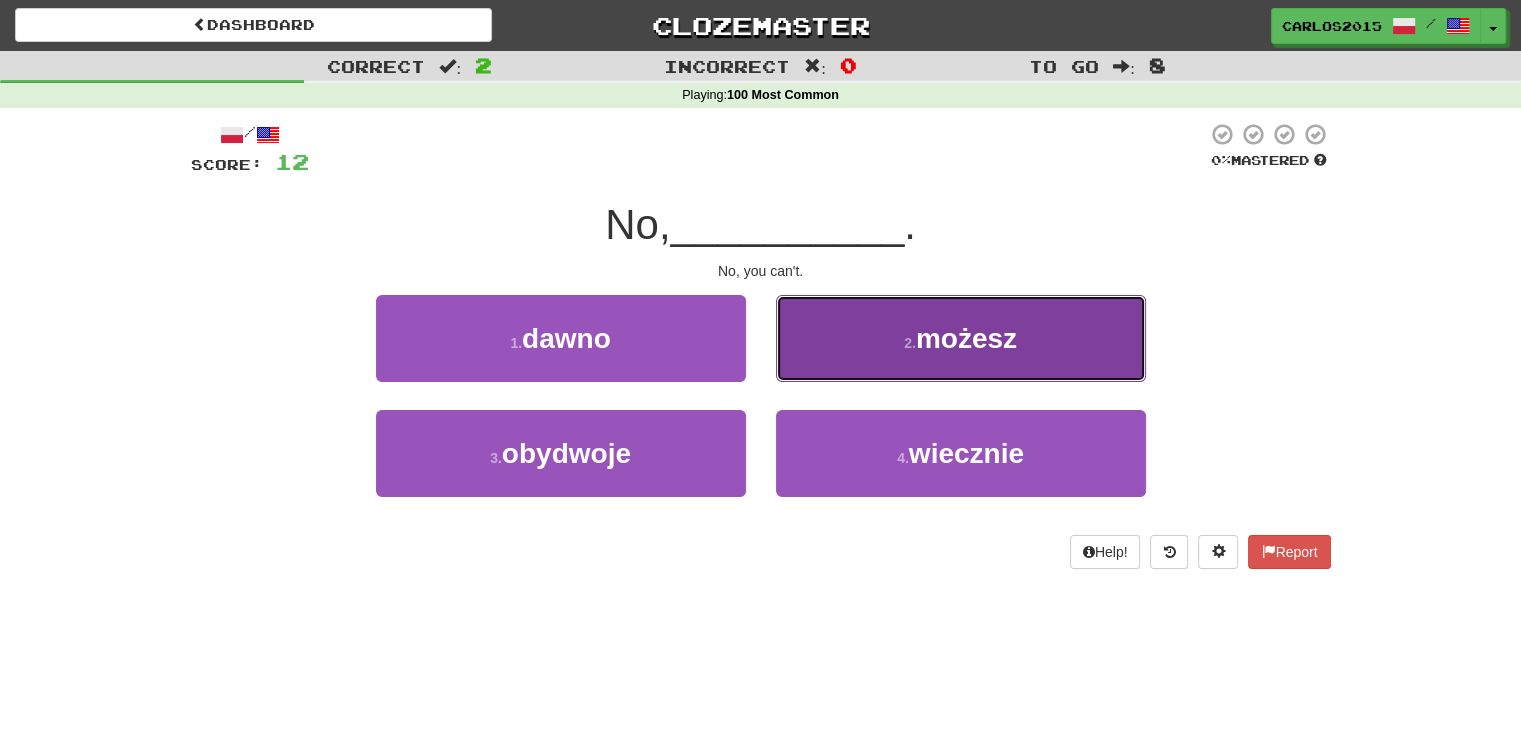click on "możesz" at bounding box center (966, 338) 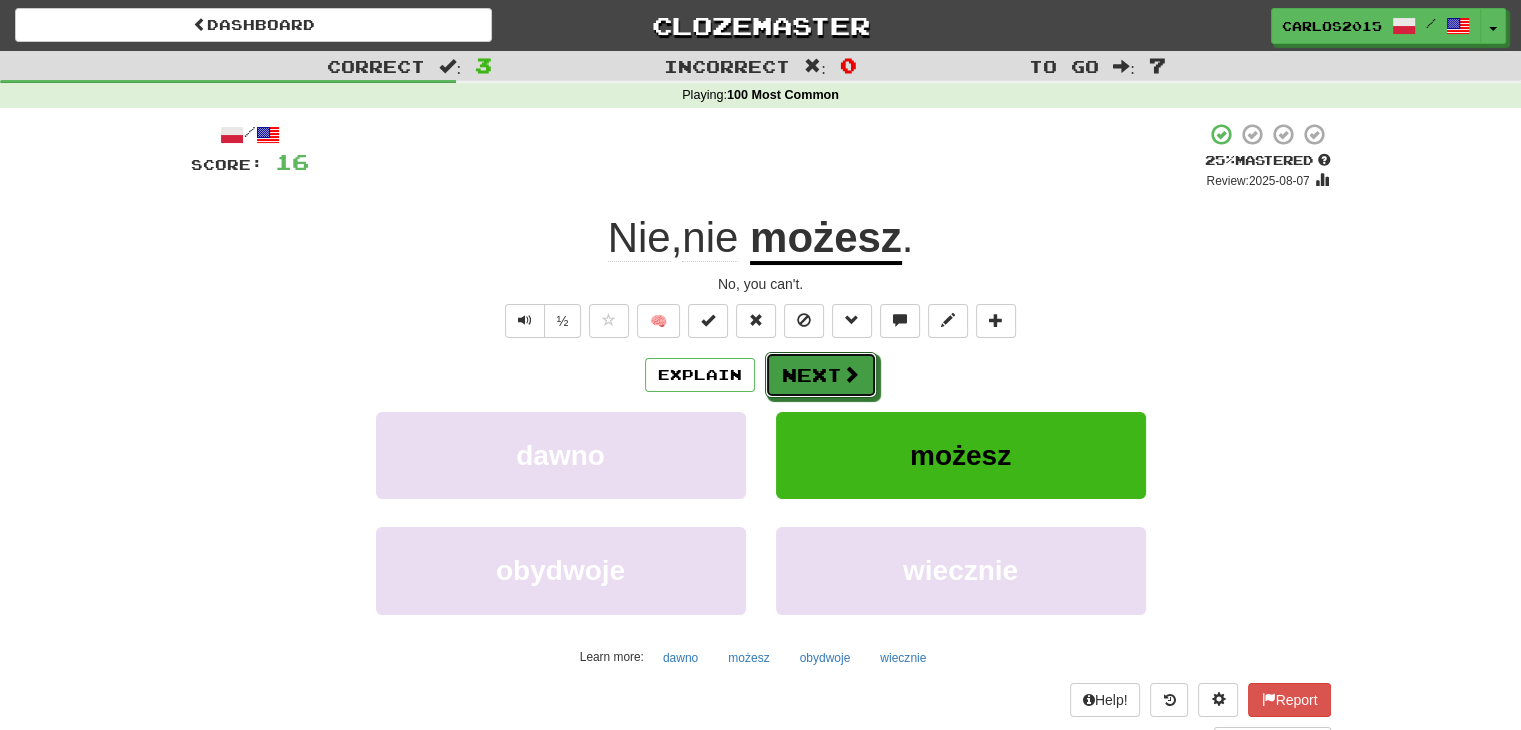 drag, startPoint x: 826, startPoint y: 371, endPoint x: 1003, endPoint y: 189, distance: 253.87596 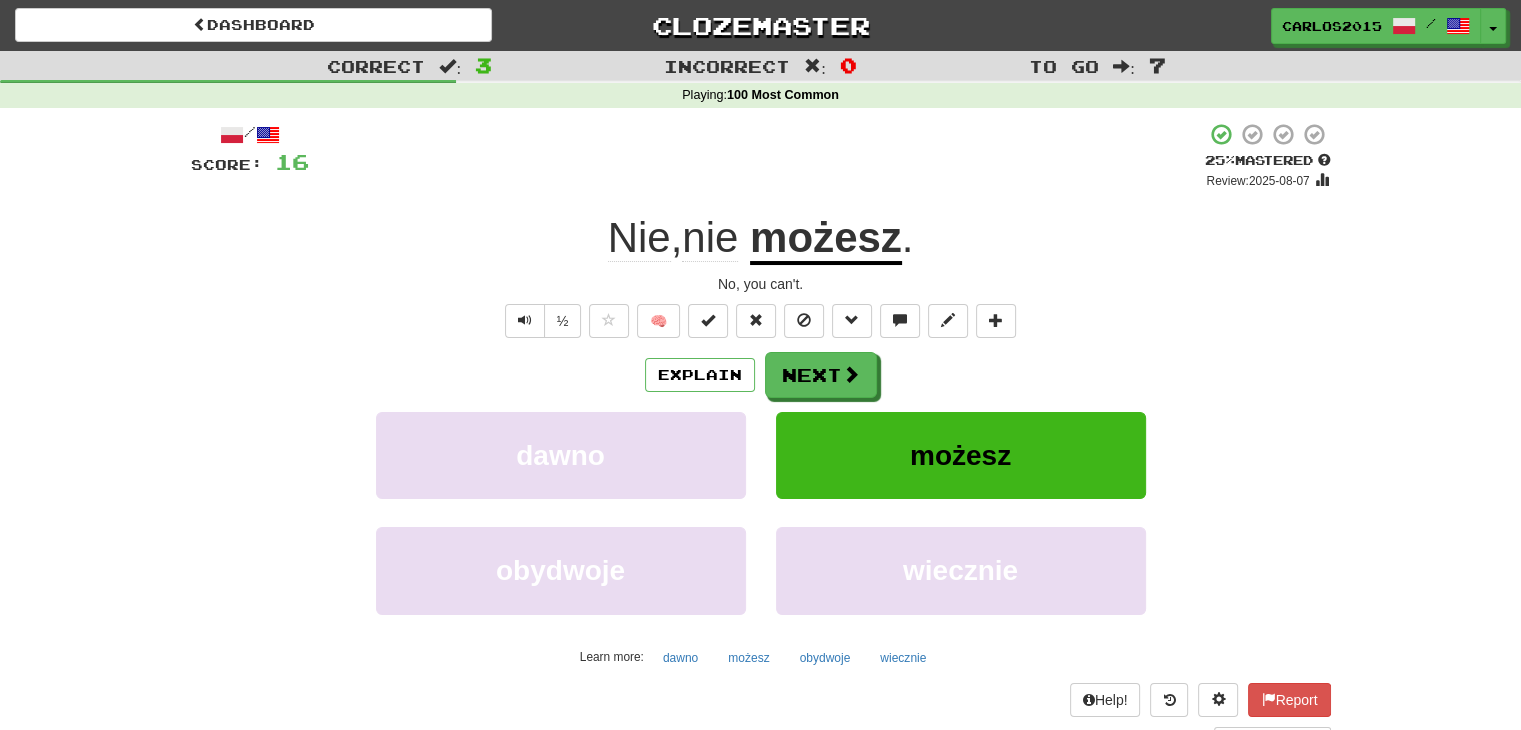 click on "No, you can't." at bounding box center [761, 238] 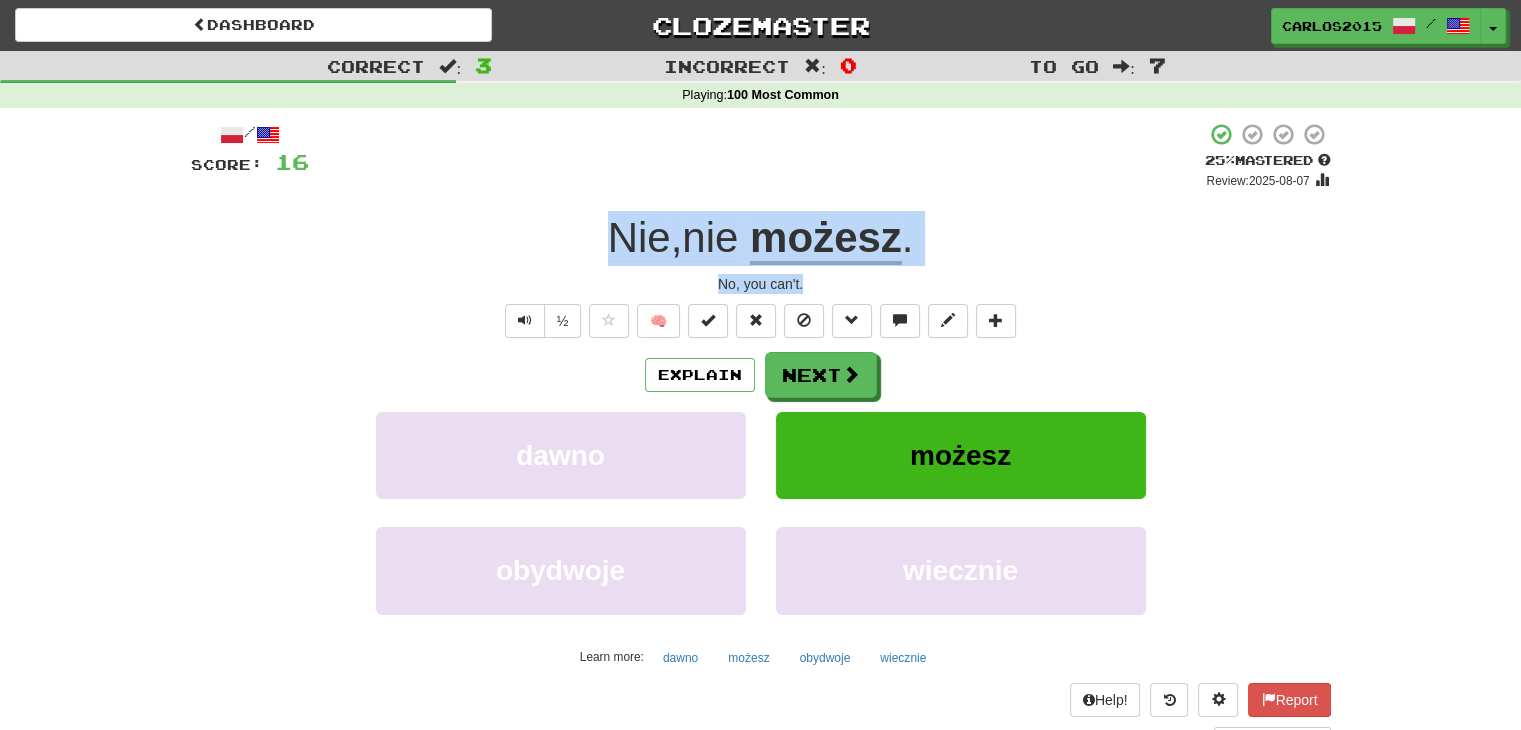 drag, startPoint x: 823, startPoint y: 287, endPoint x: 550, endPoint y: 254, distance: 274.98727 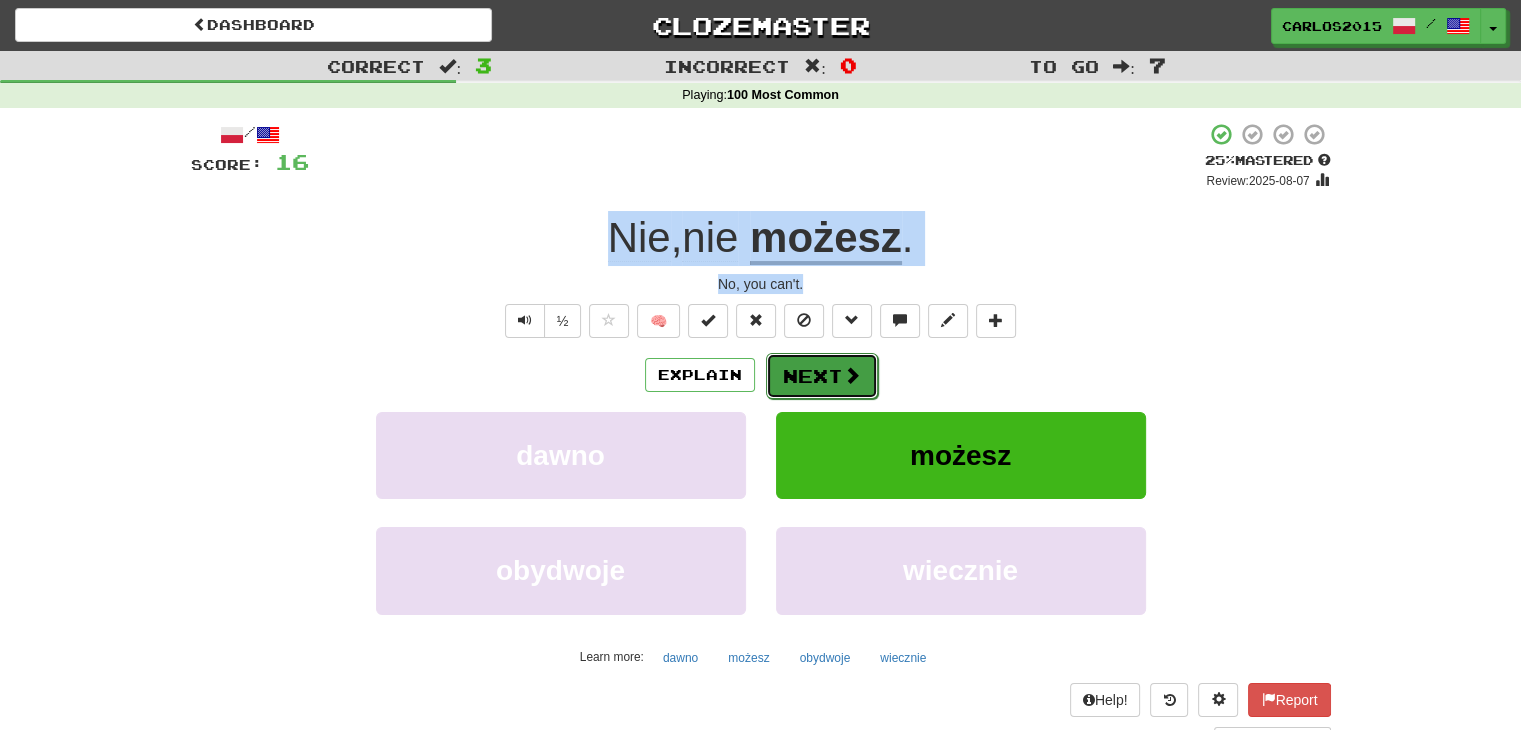 click on "Next" at bounding box center (822, 376) 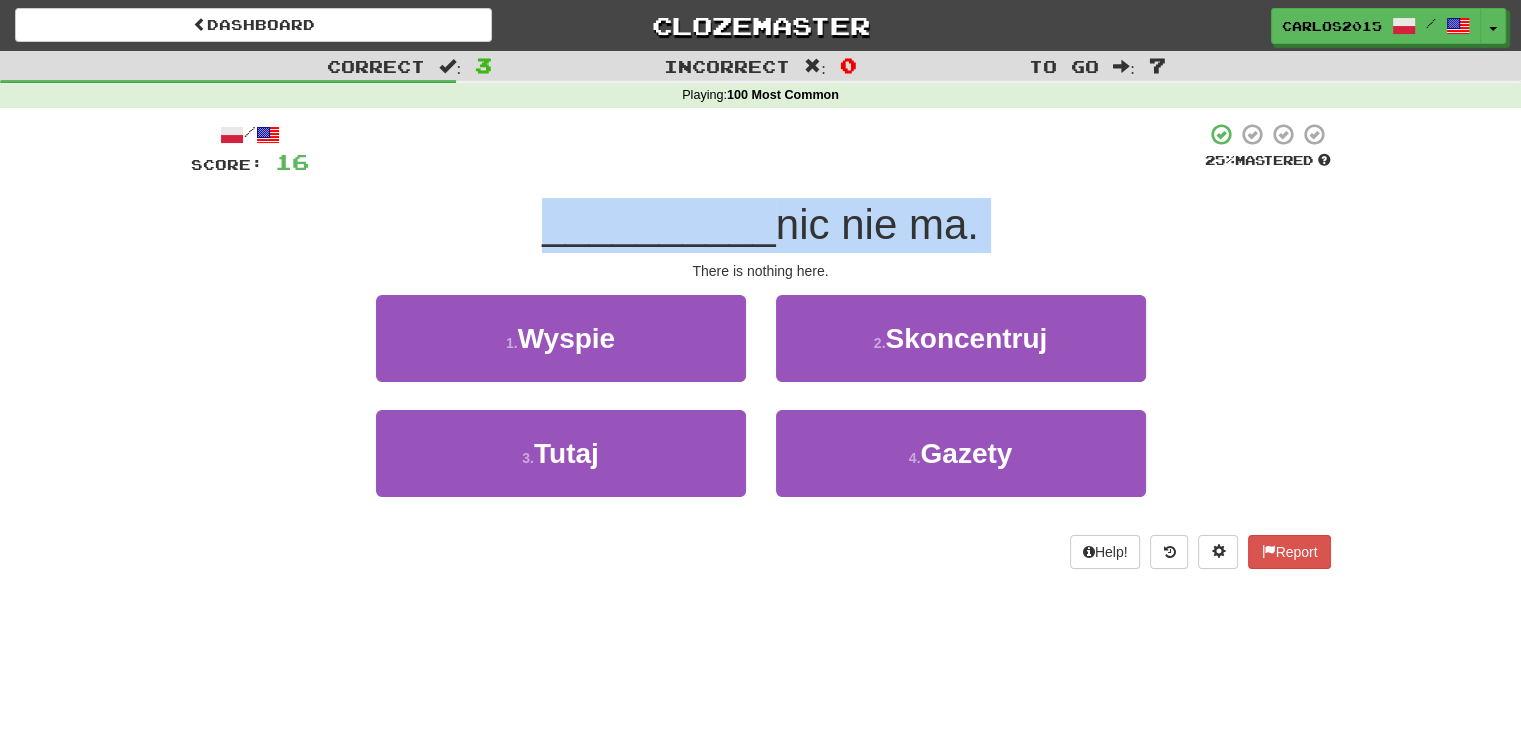 click on "There is nothing here." at bounding box center [761, 225] 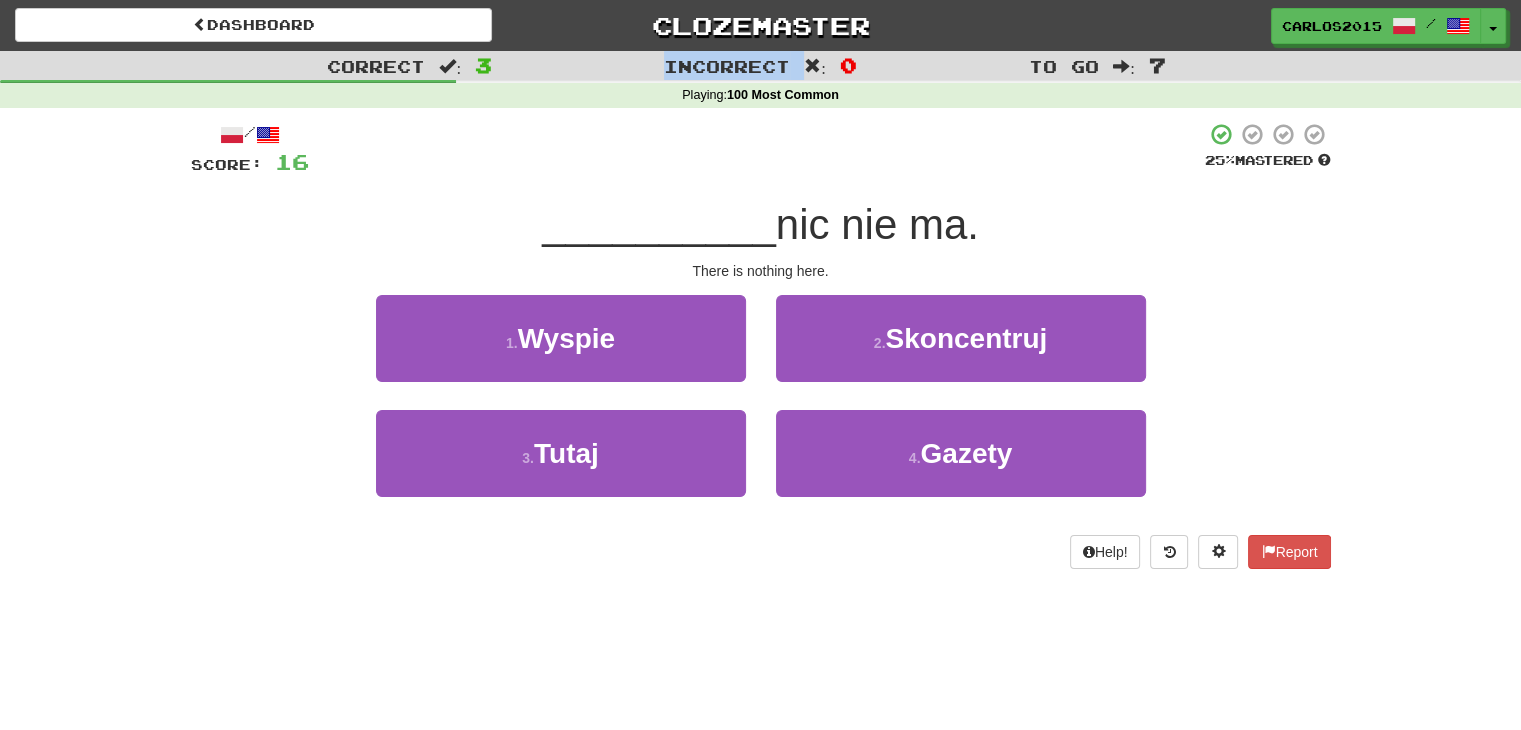 drag, startPoint x: 798, startPoint y: 69, endPoint x: 618, endPoint y: 68, distance: 180.00278 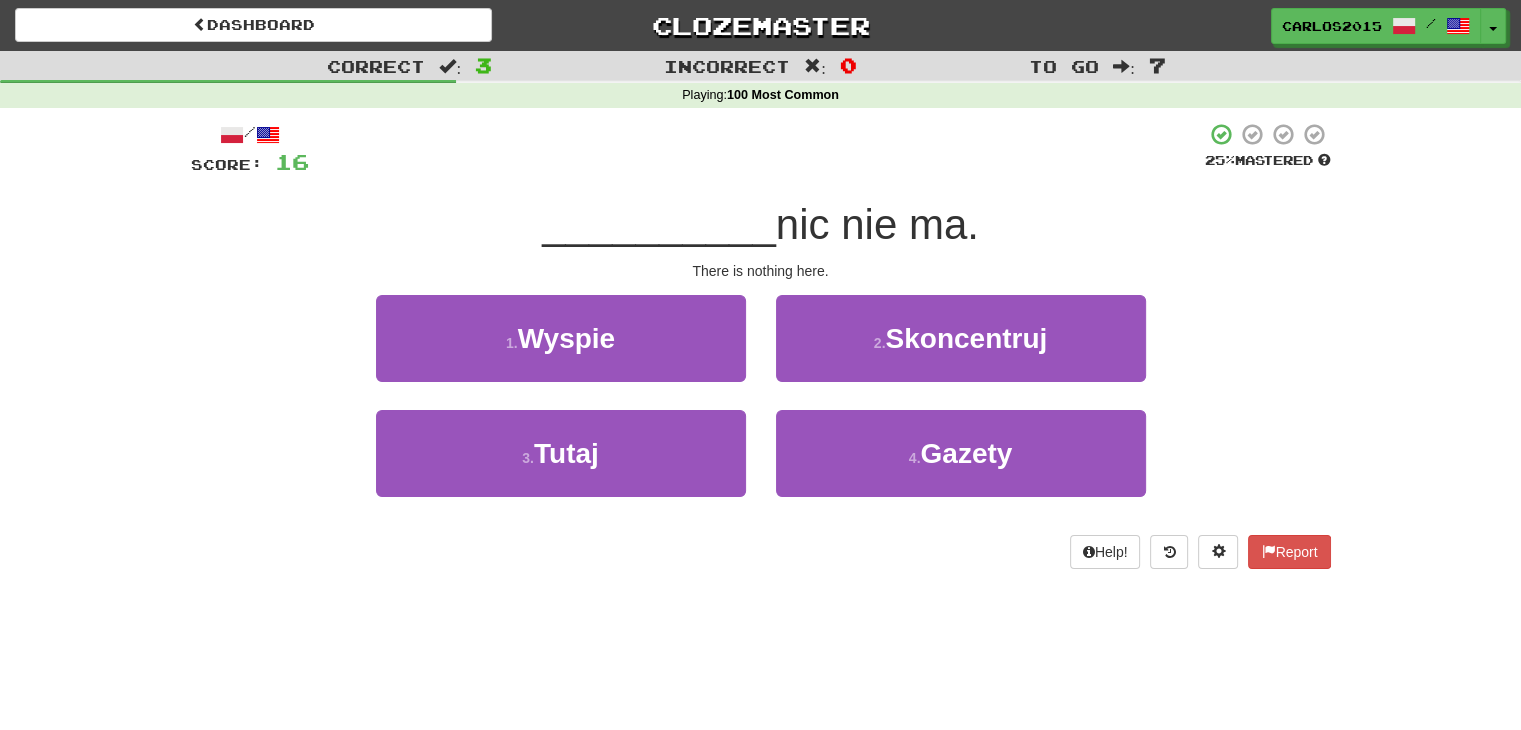 drag, startPoint x: 788, startPoint y: 226, endPoint x: 1024, endPoint y: 211, distance: 236.47621 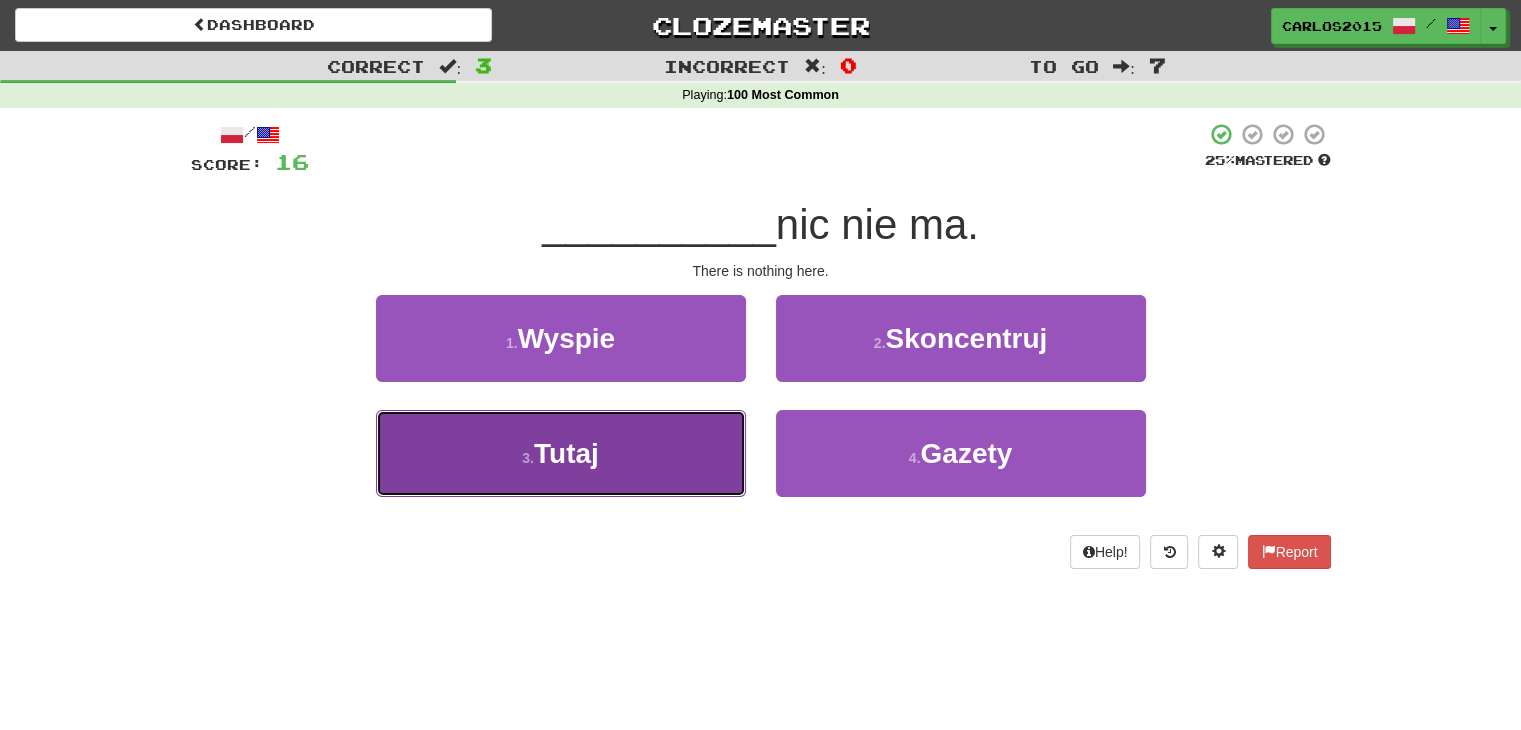 click on "Tutaj" at bounding box center [566, 453] 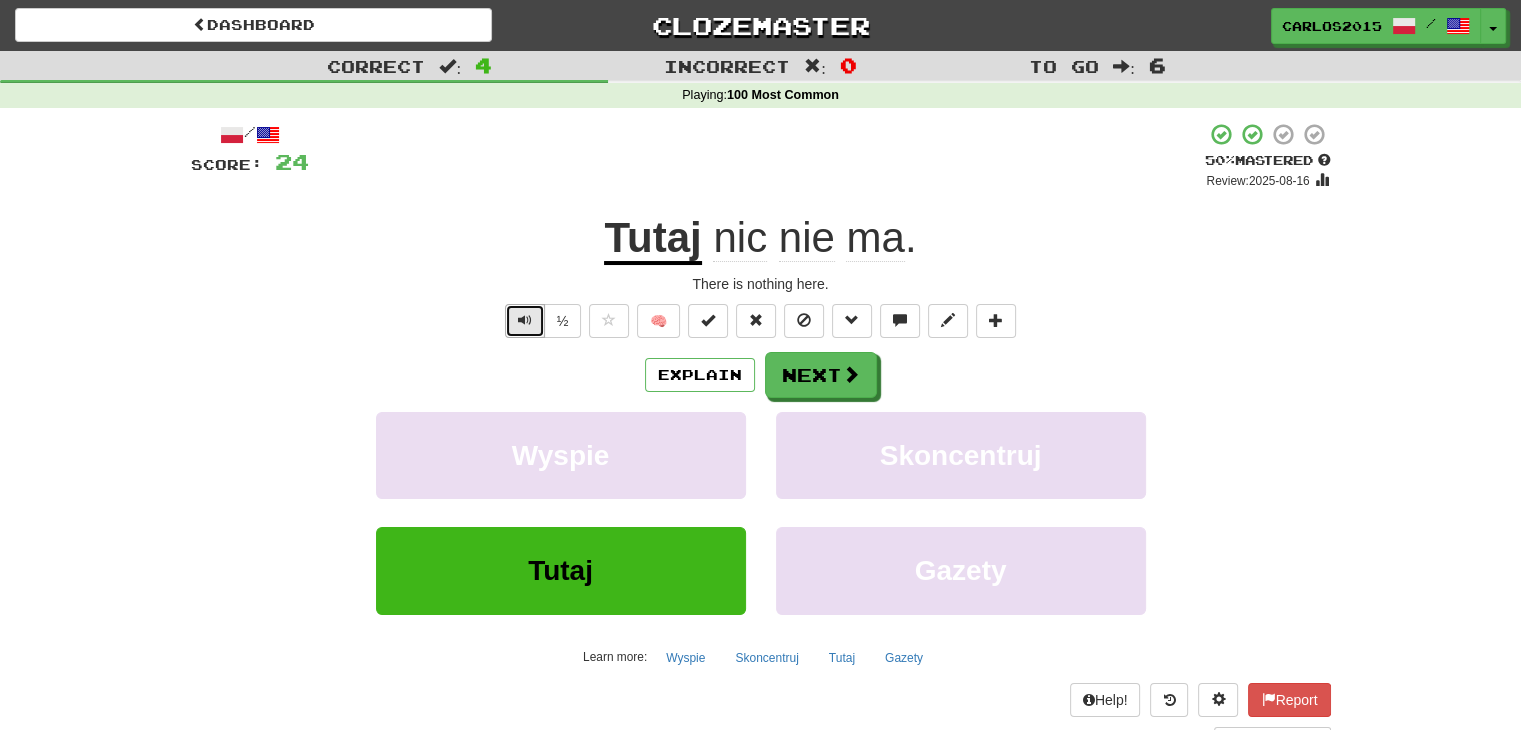 click at bounding box center (525, 320) 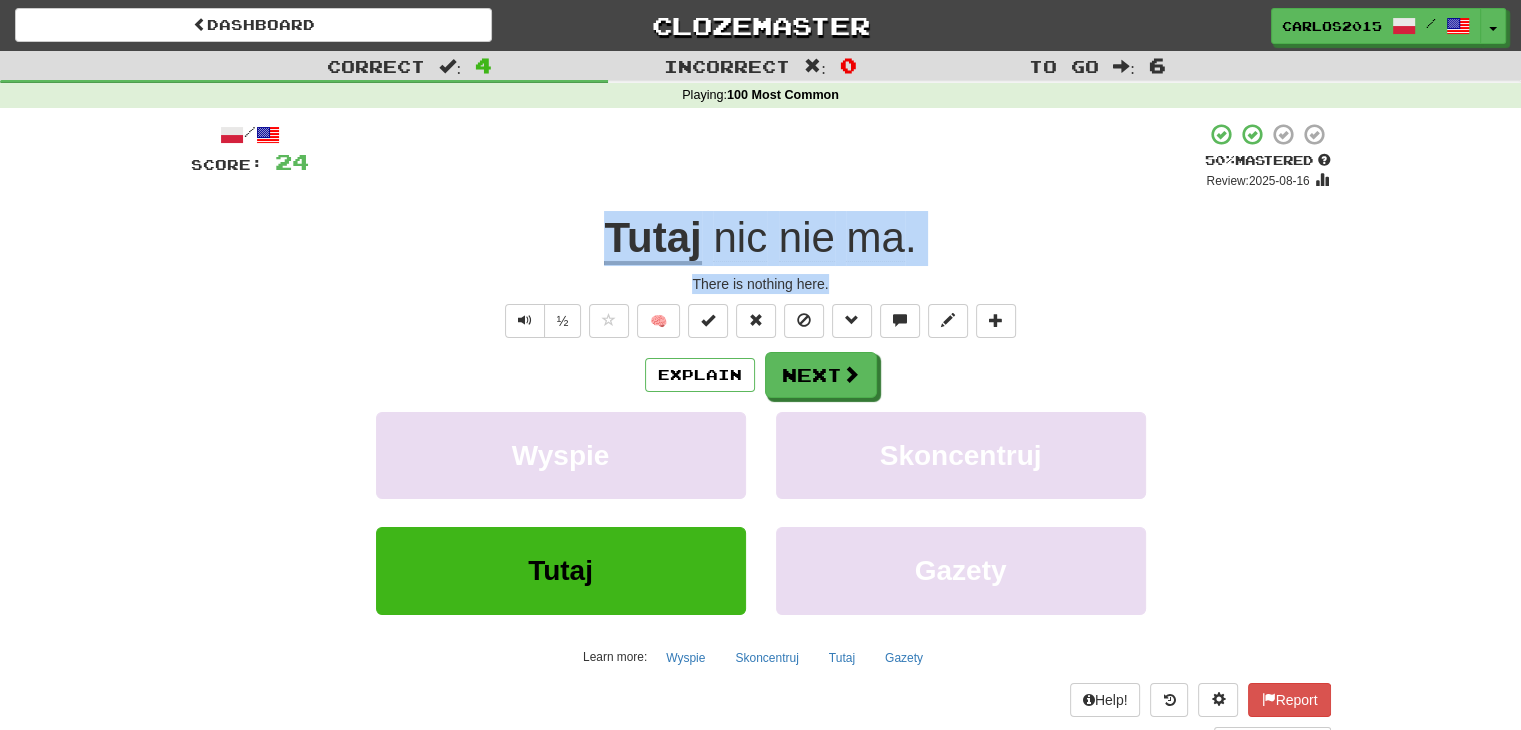 drag, startPoint x: 833, startPoint y: 281, endPoint x: 584, endPoint y: 247, distance: 251.31056 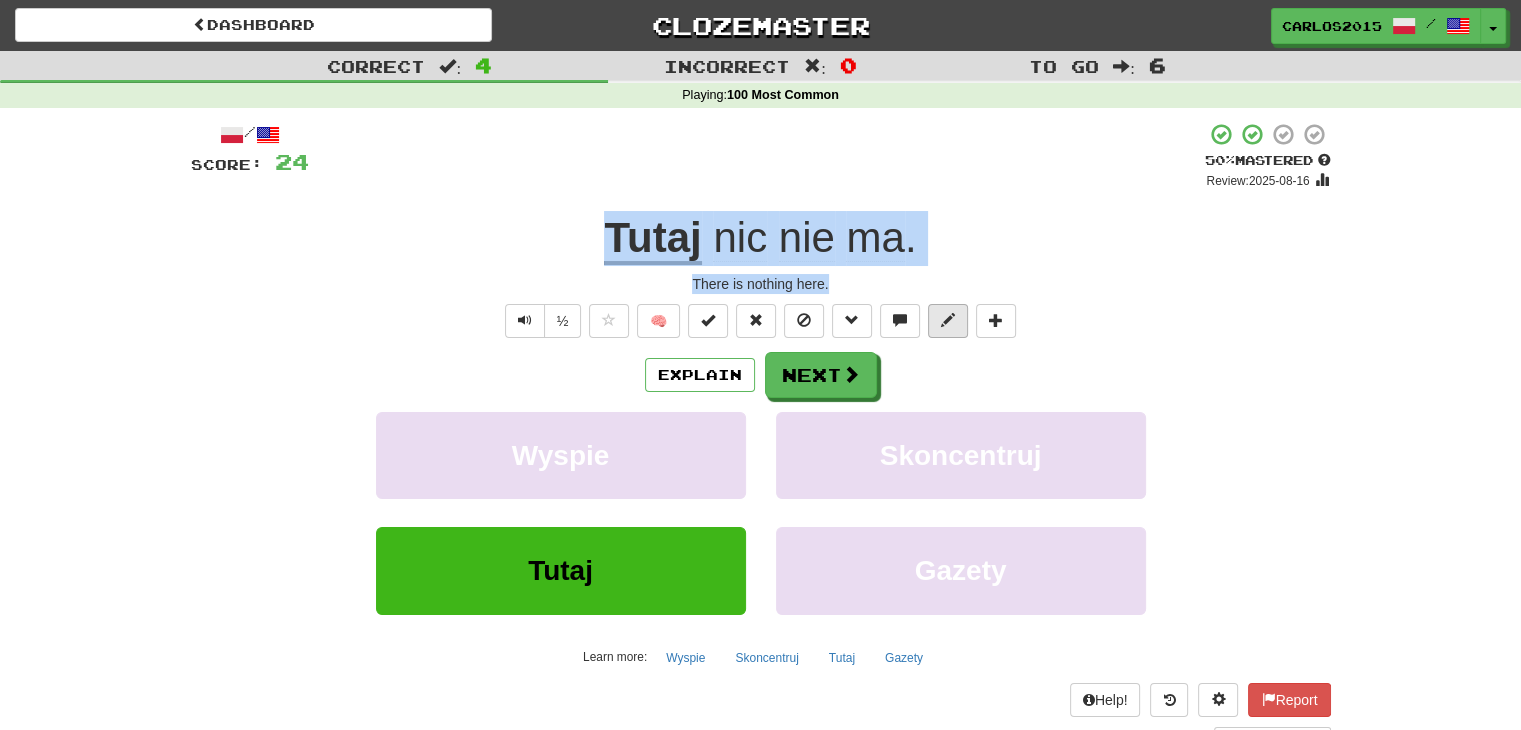copy on "There is nothing here." 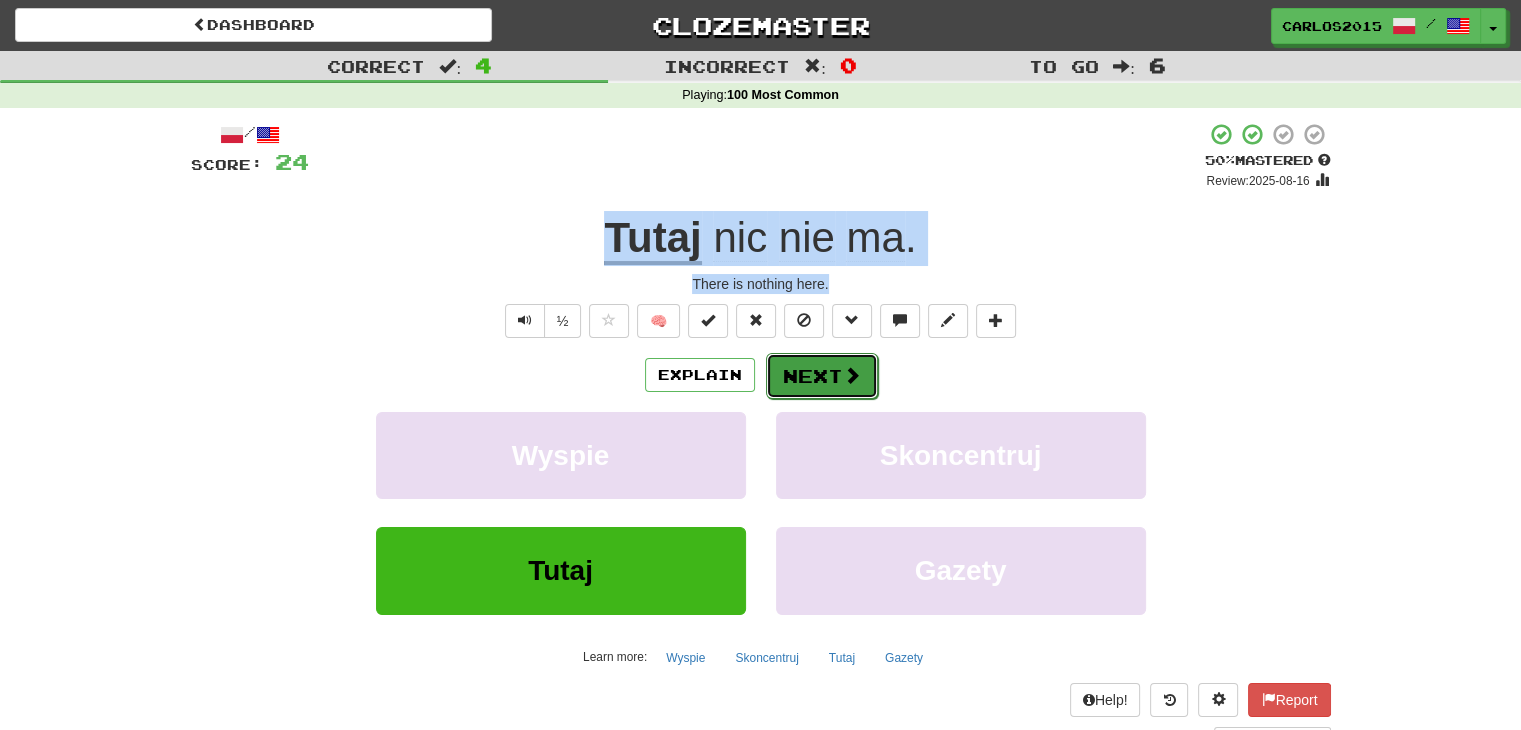 click on "Next" at bounding box center (822, 376) 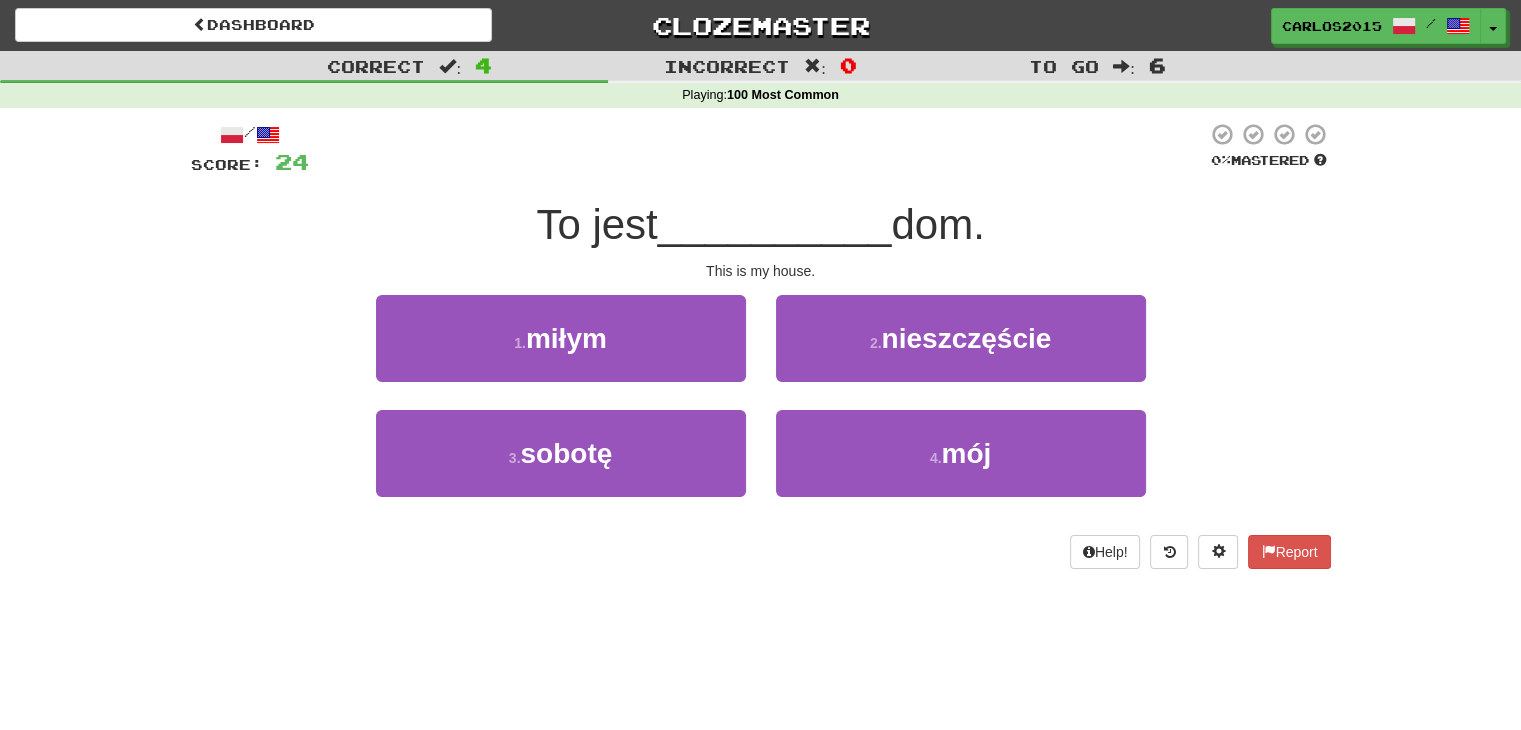 click at bounding box center [758, 149] 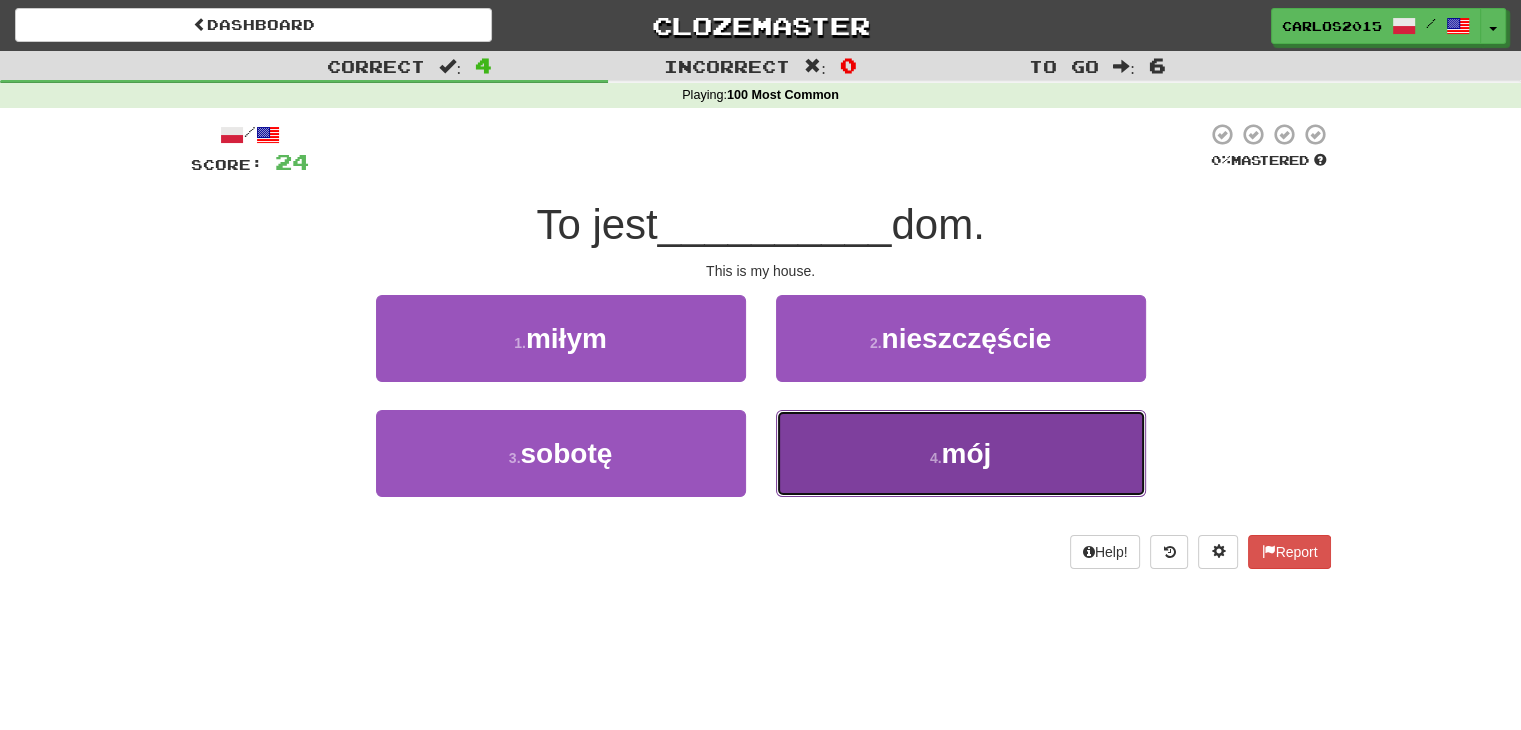 click on "4 . mój" at bounding box center [961, 453] 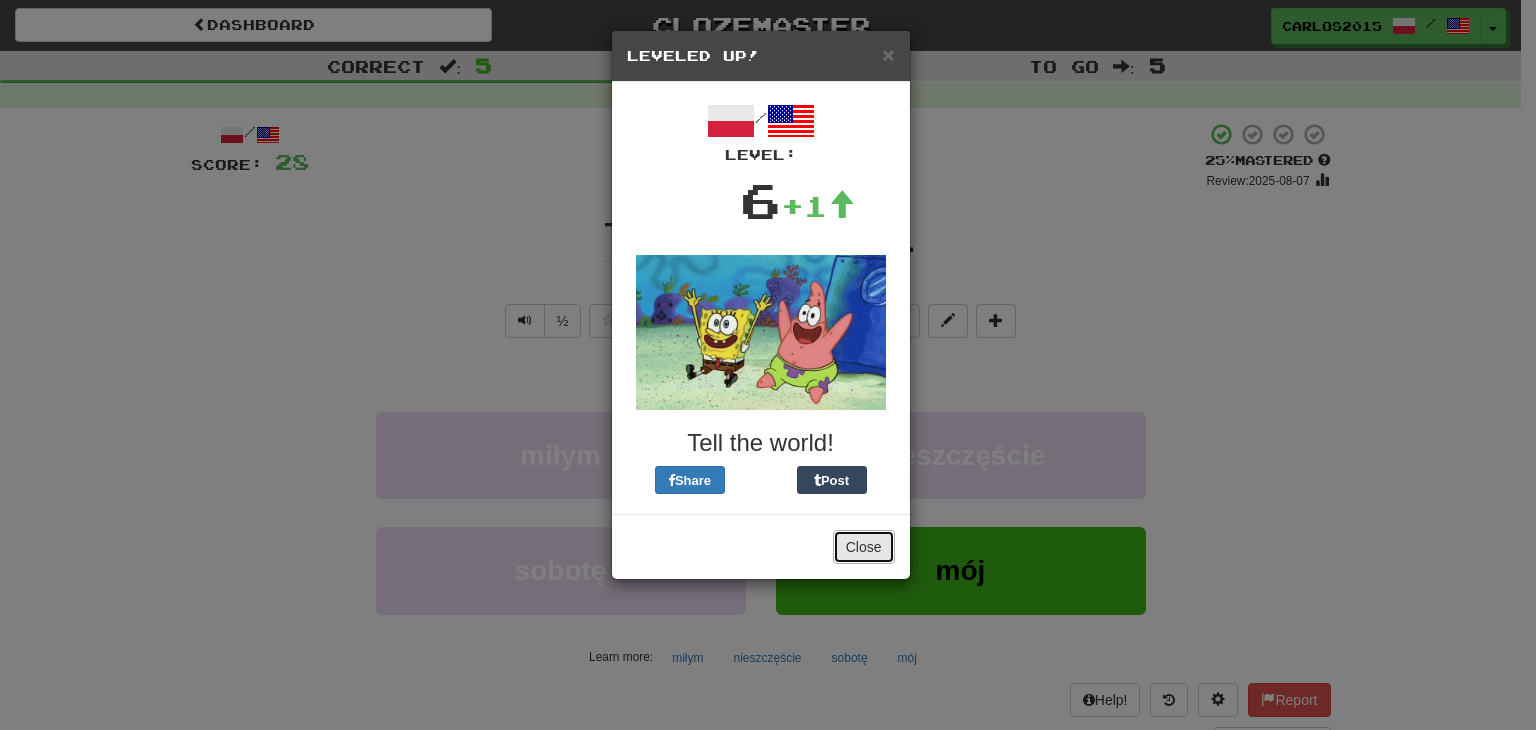 click on "Close" at bounding box center (864, 547) 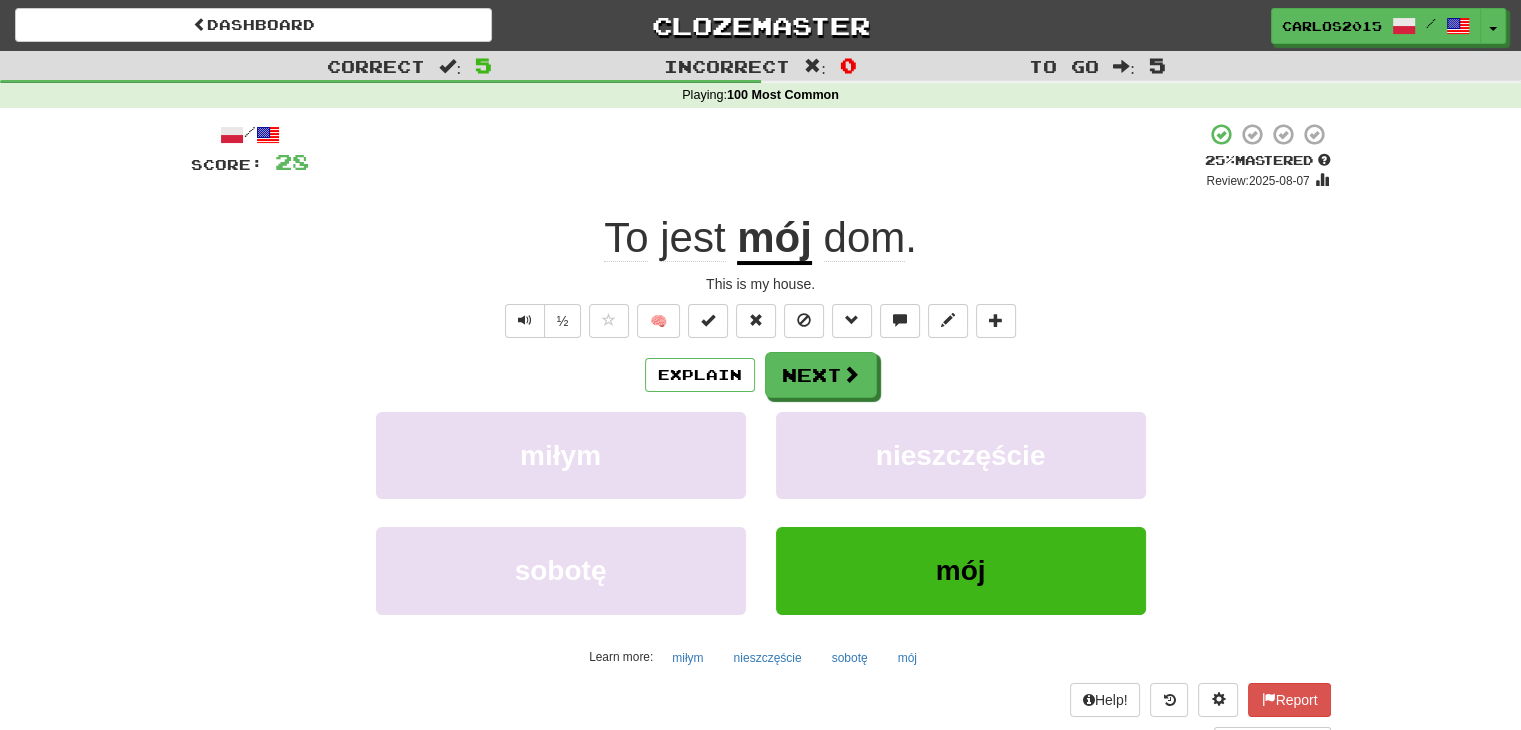 click on "½ 🧠" at bounding box center (761, 321) 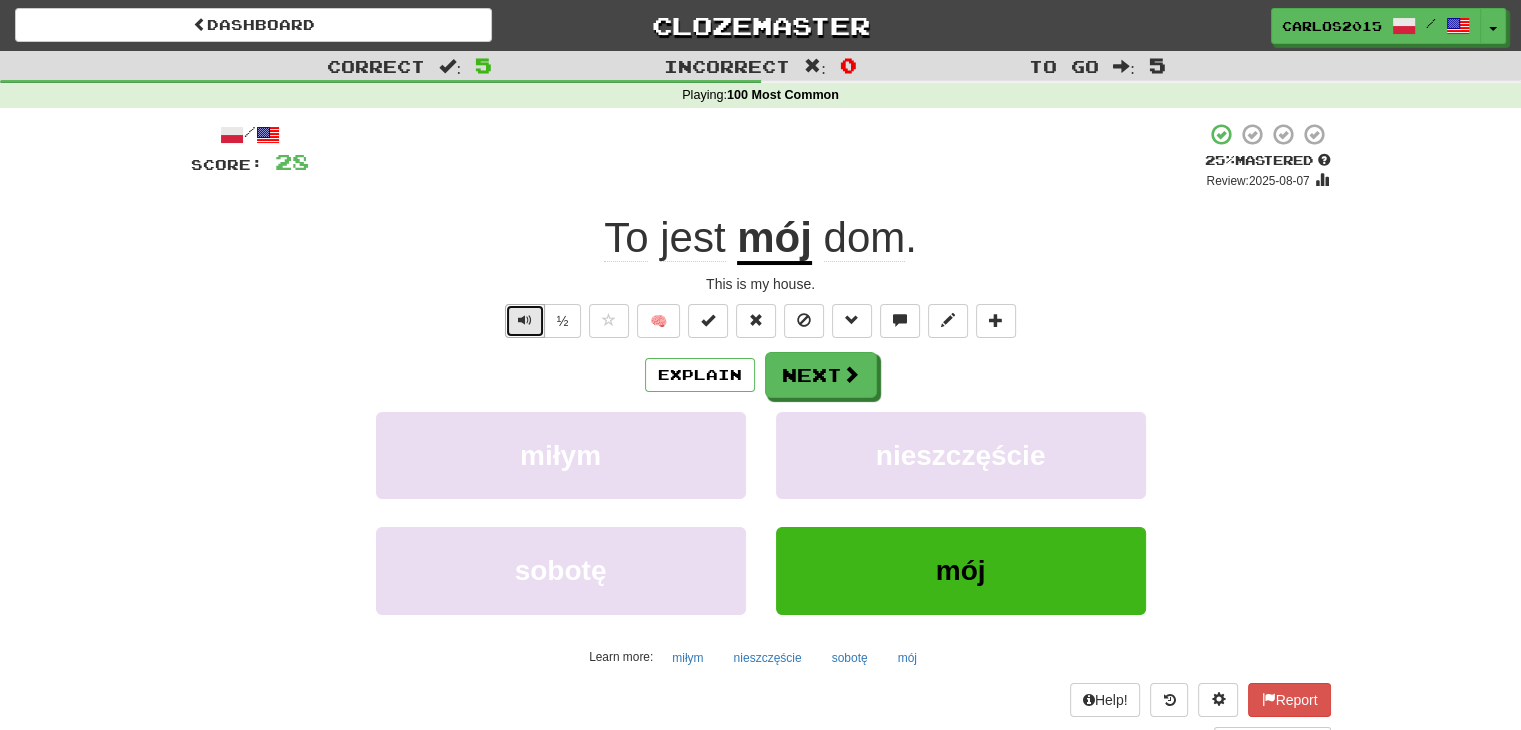 click at bounding box center (525, 321) 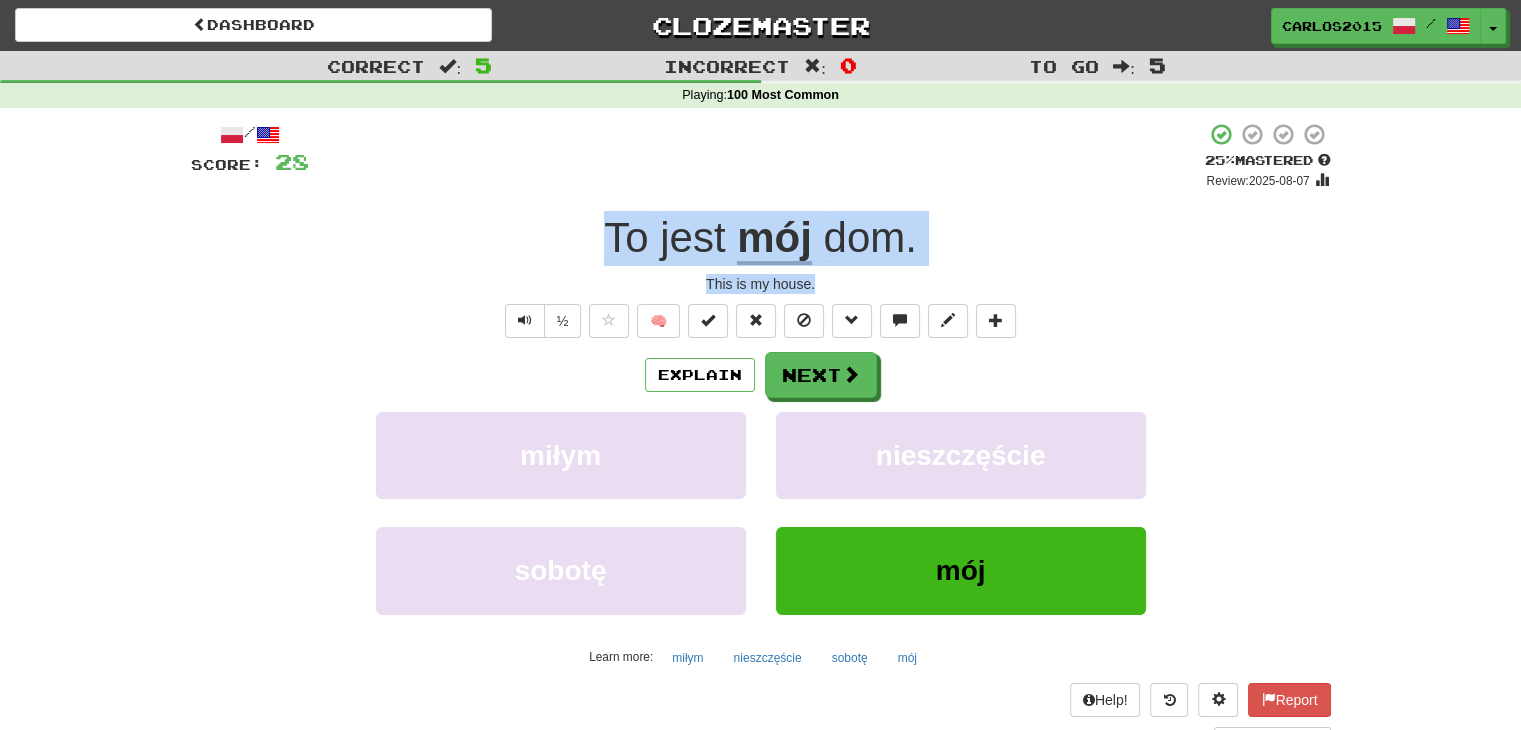 drag, startPoint x: 832, startPoint y: 286, endPoint x: 584, endPoint y: 250, distance: 250.59929 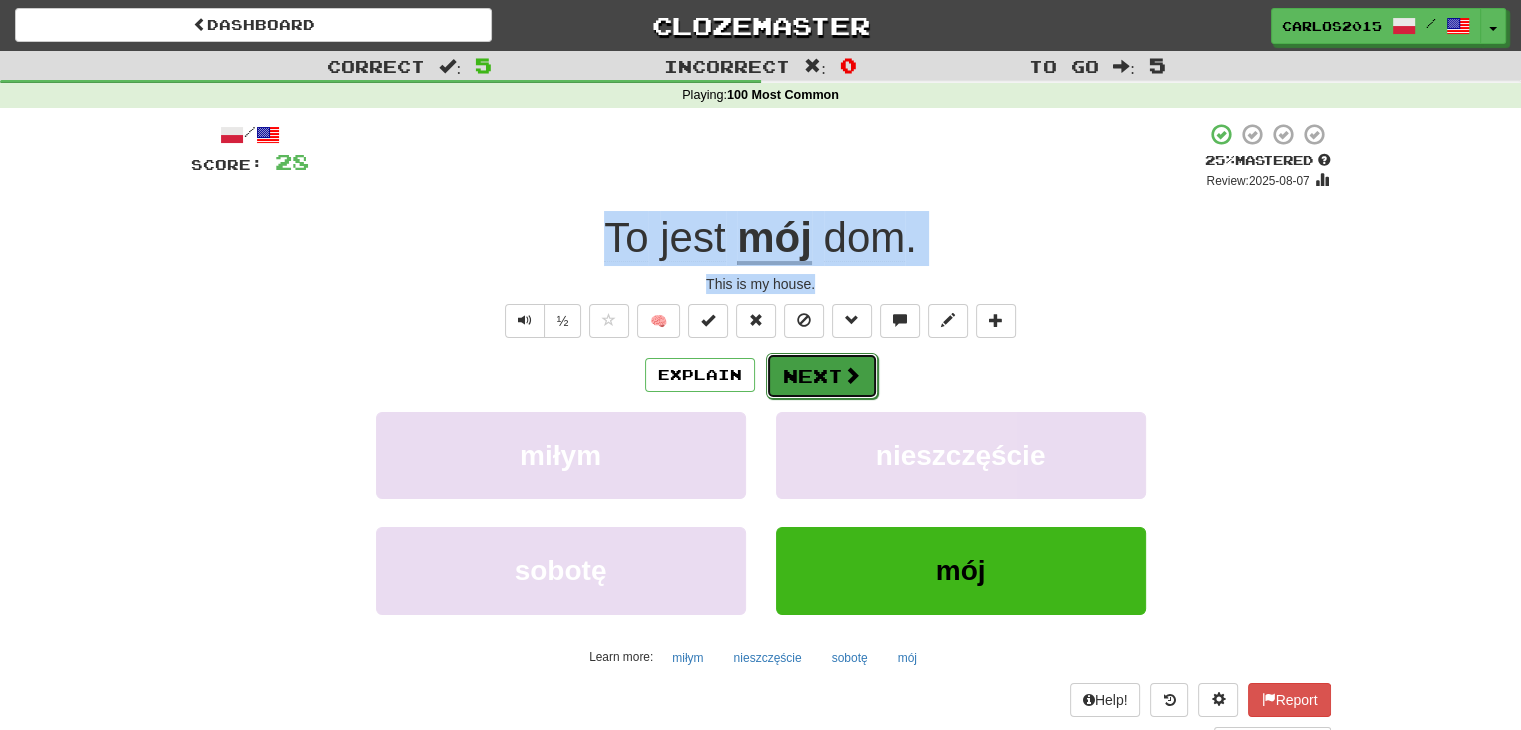 click on "Next" at bounding box center (822, 376) 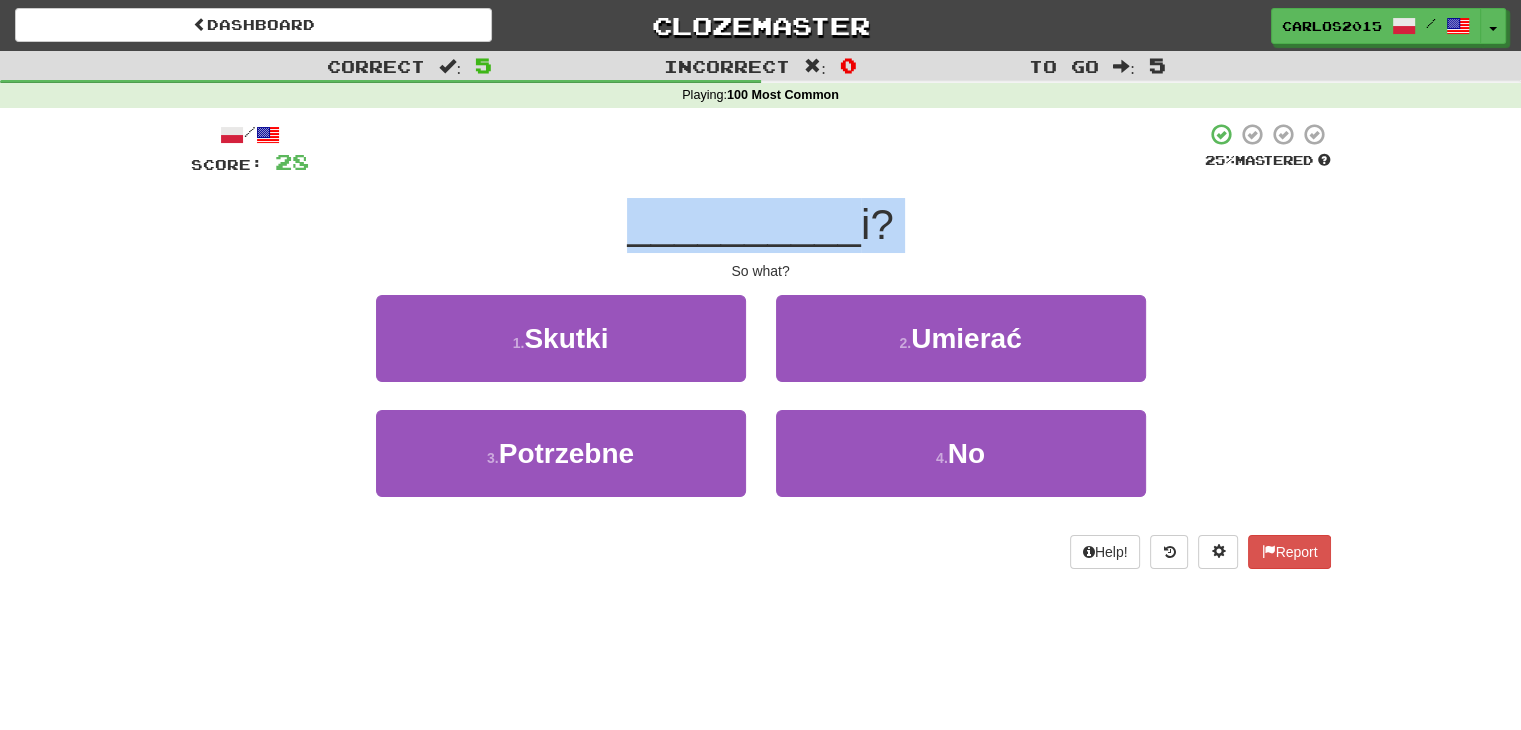 click on "and?" at bounding box center [761, 225] 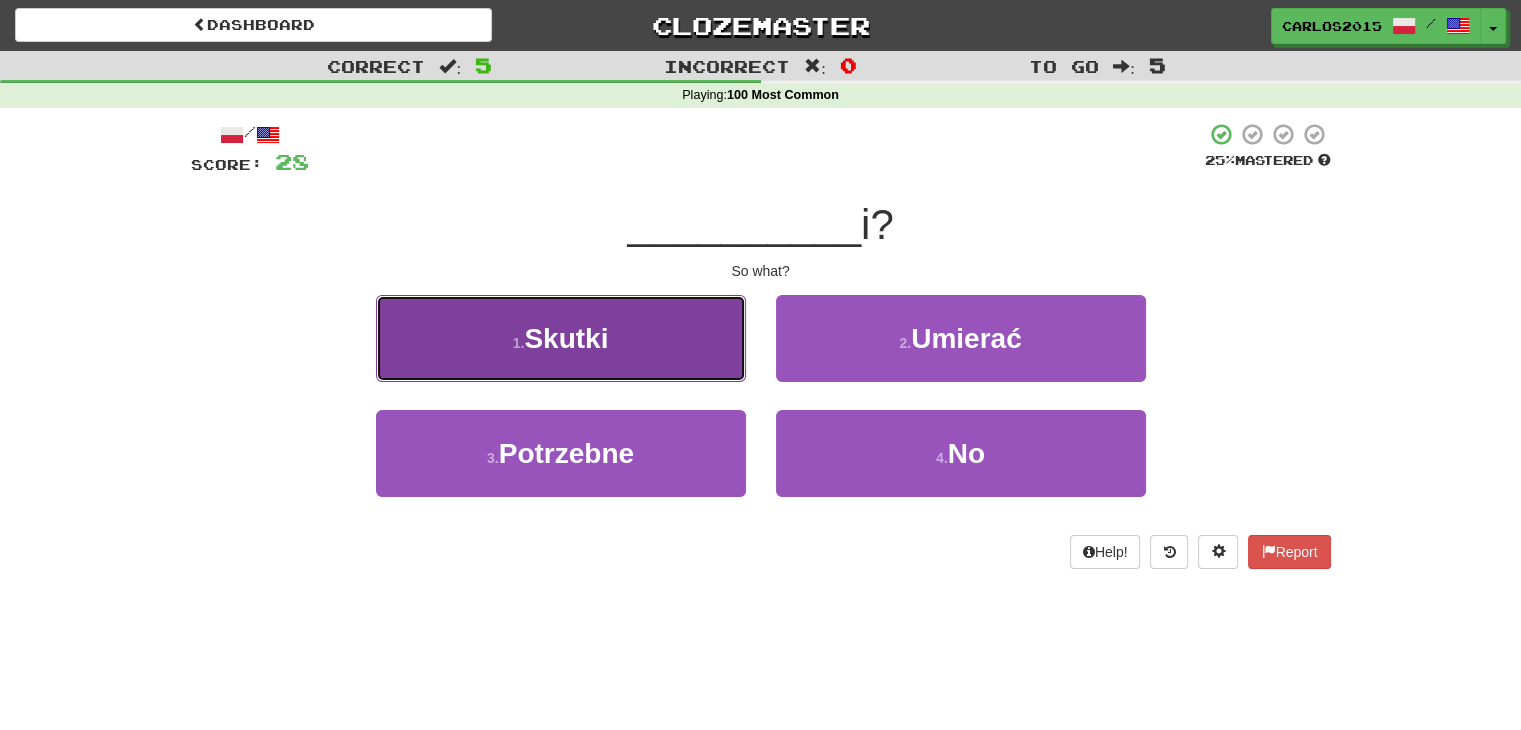 click on "1 . Skutki" at bounding box center (561, 338) 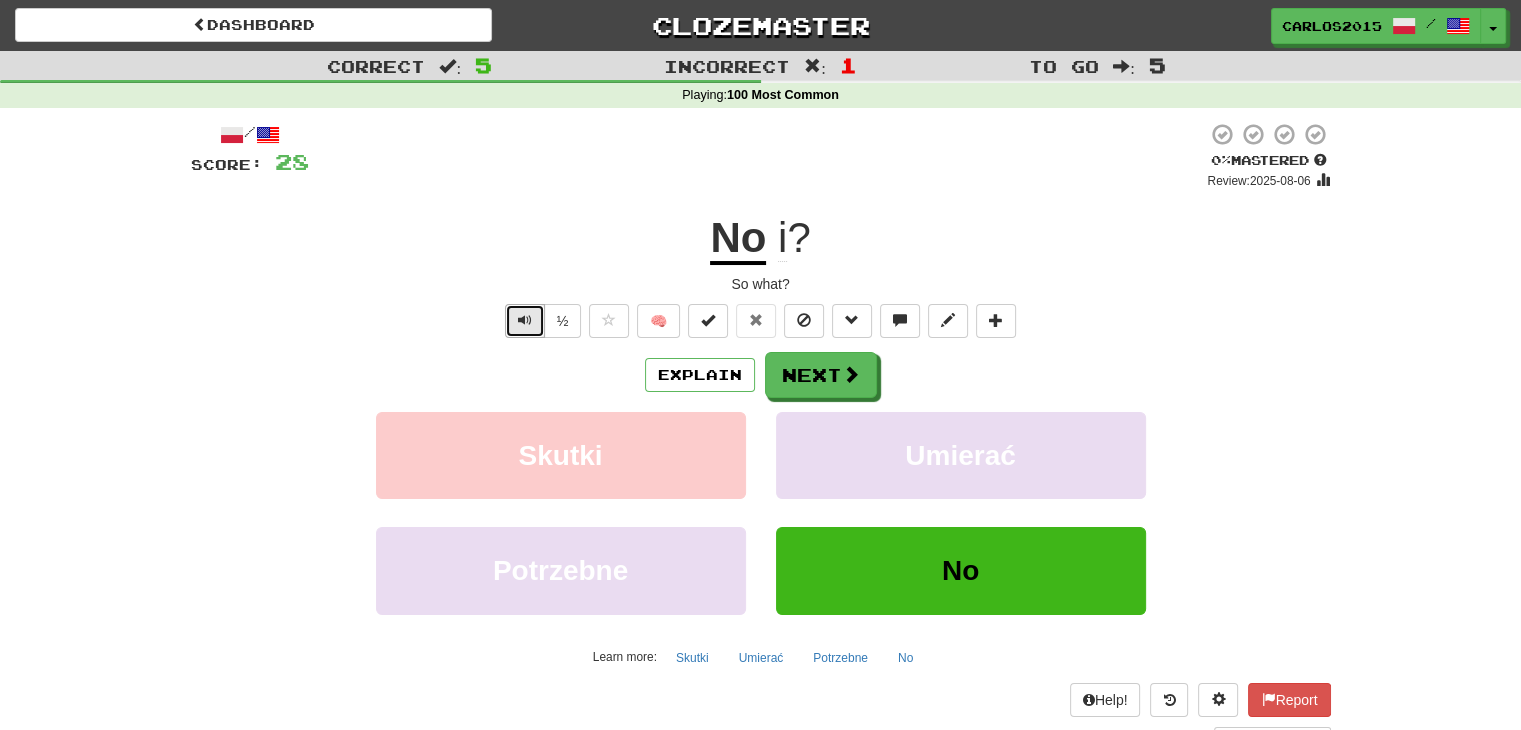 click at bounding box center [525, 320] 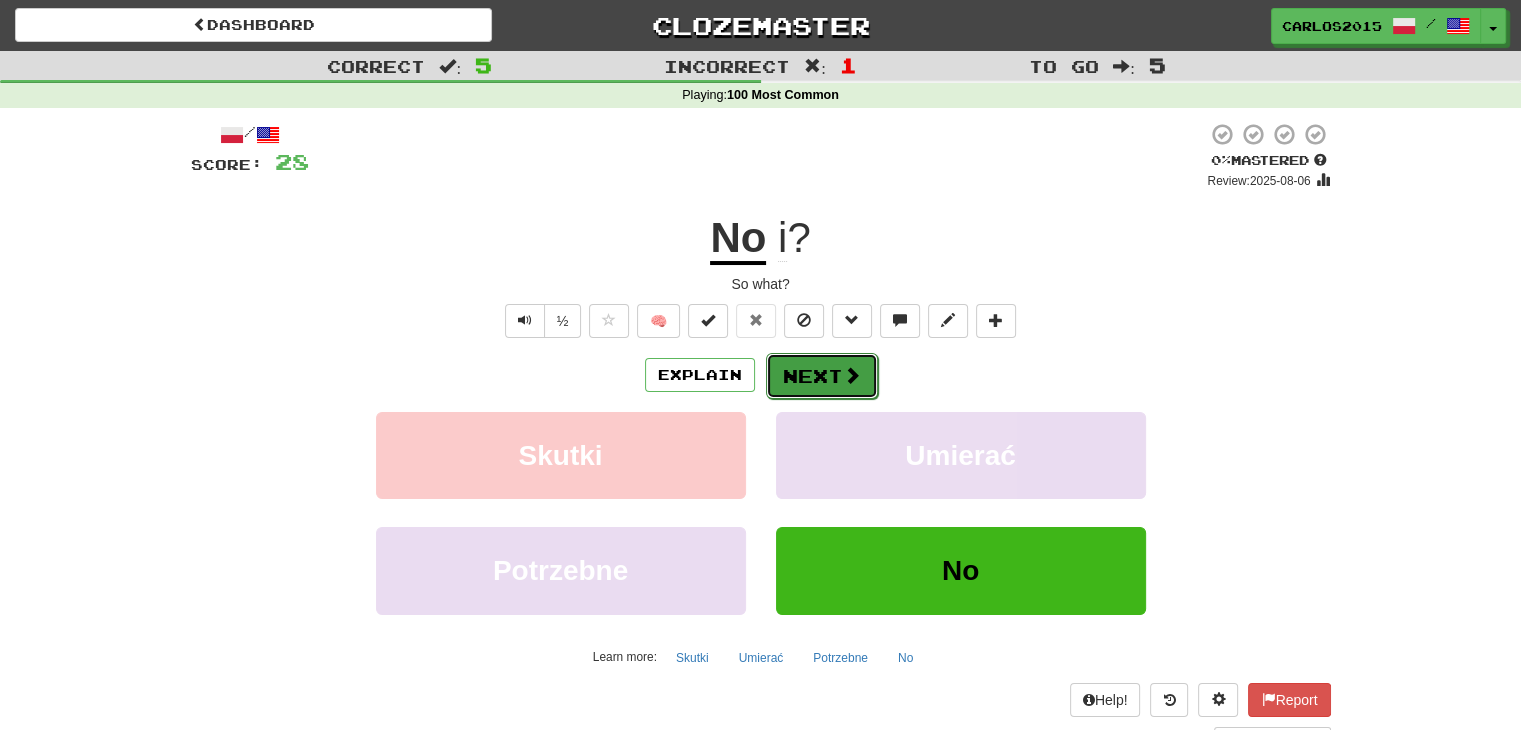 click on "Next" at bounding box center (822, 376) 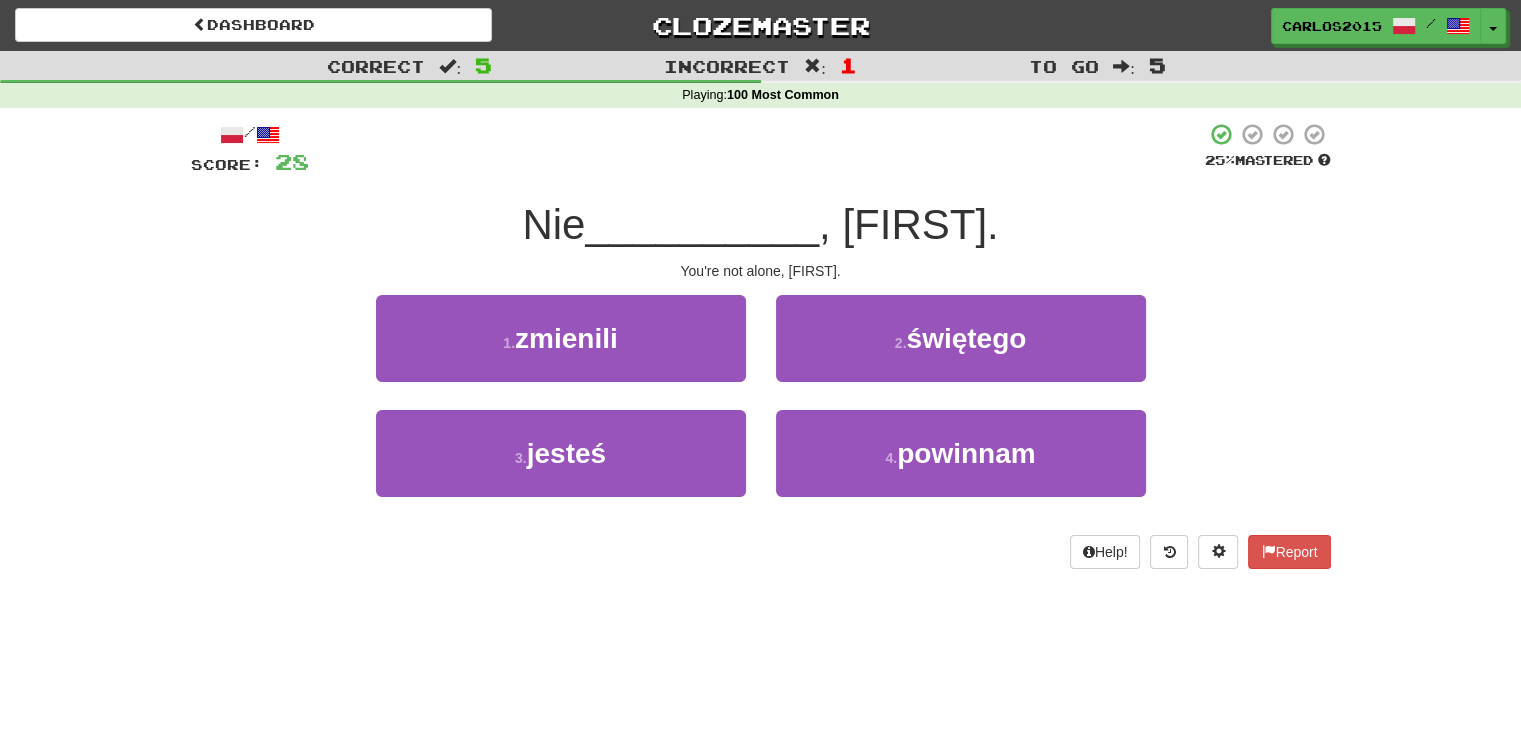click on "Correct : 5 Incorrect : 1 To go : 5 Playing : 100 Most Common / Score: 28 25 % Mastered Nie __________ alone, [FIRST]. You're not alone, [FIRST]. 1 . zmienili 2 . świętego 3 . jesteś 4 . powinnam Help! Report" at bounding box center (760, 365) 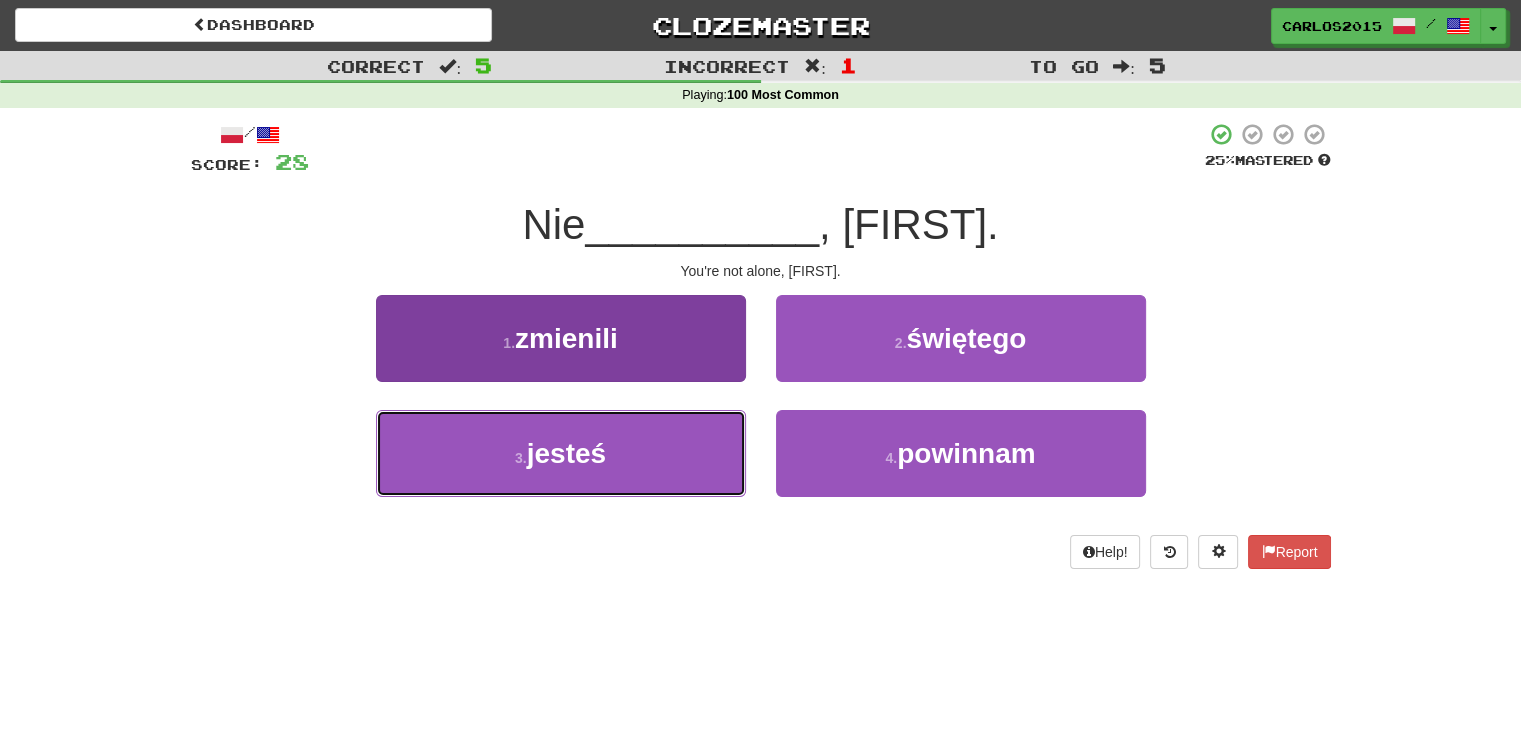 drag, startPoint x: 544, startPoint y: 494, endPoint x: 533, endPoint y: 489, distance: 12.083046 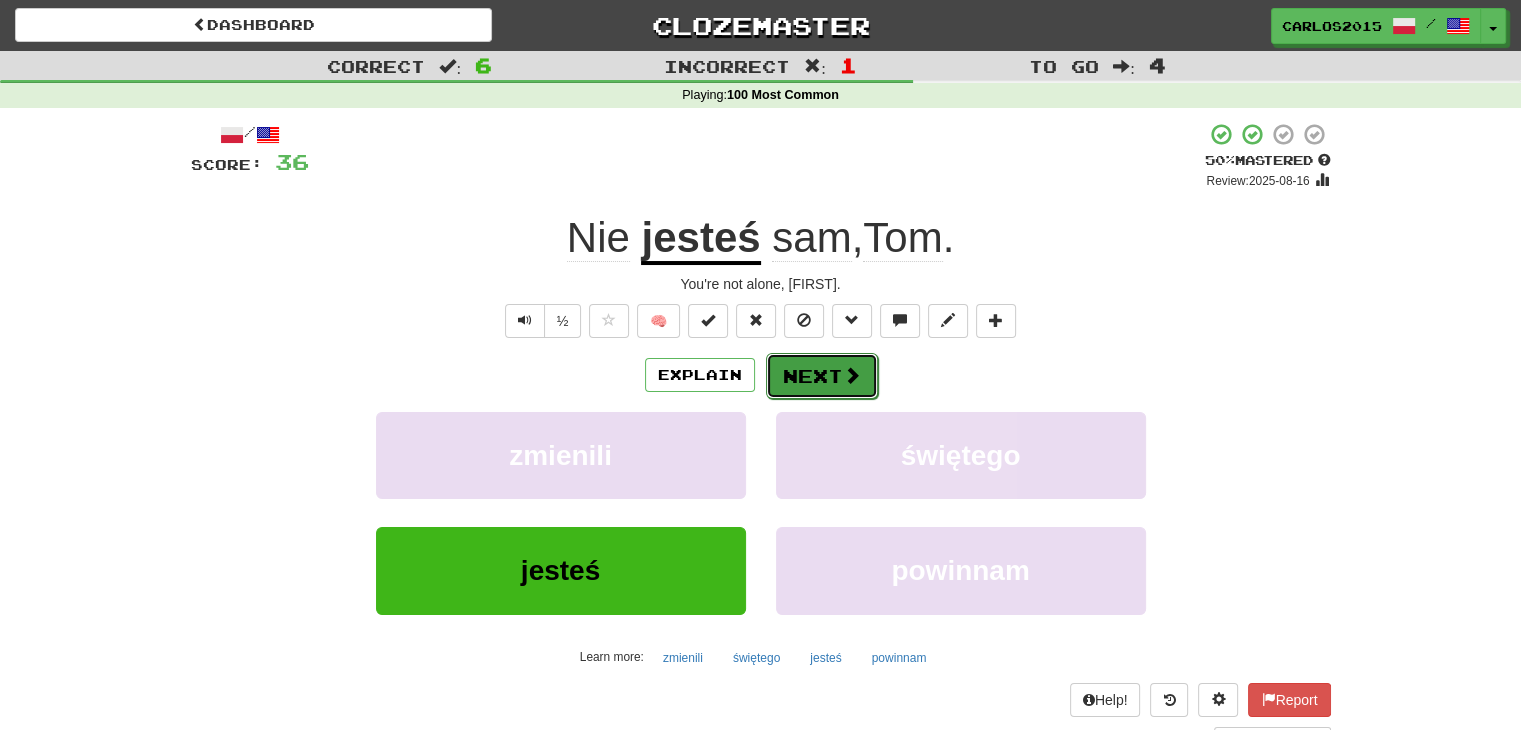 click on "Next" at bounding box center [822, 376] 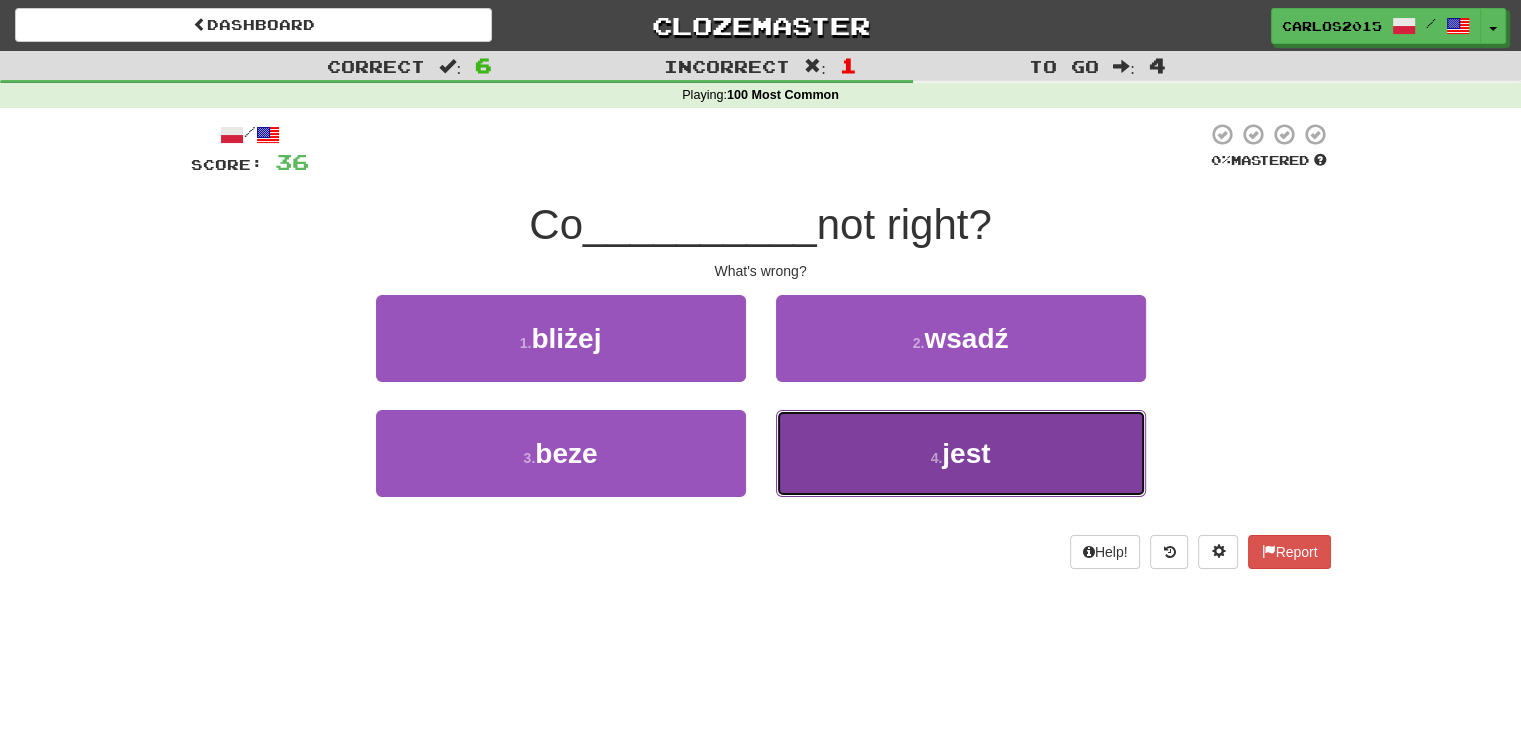 click on "jest" at bounding box center (966, 453) 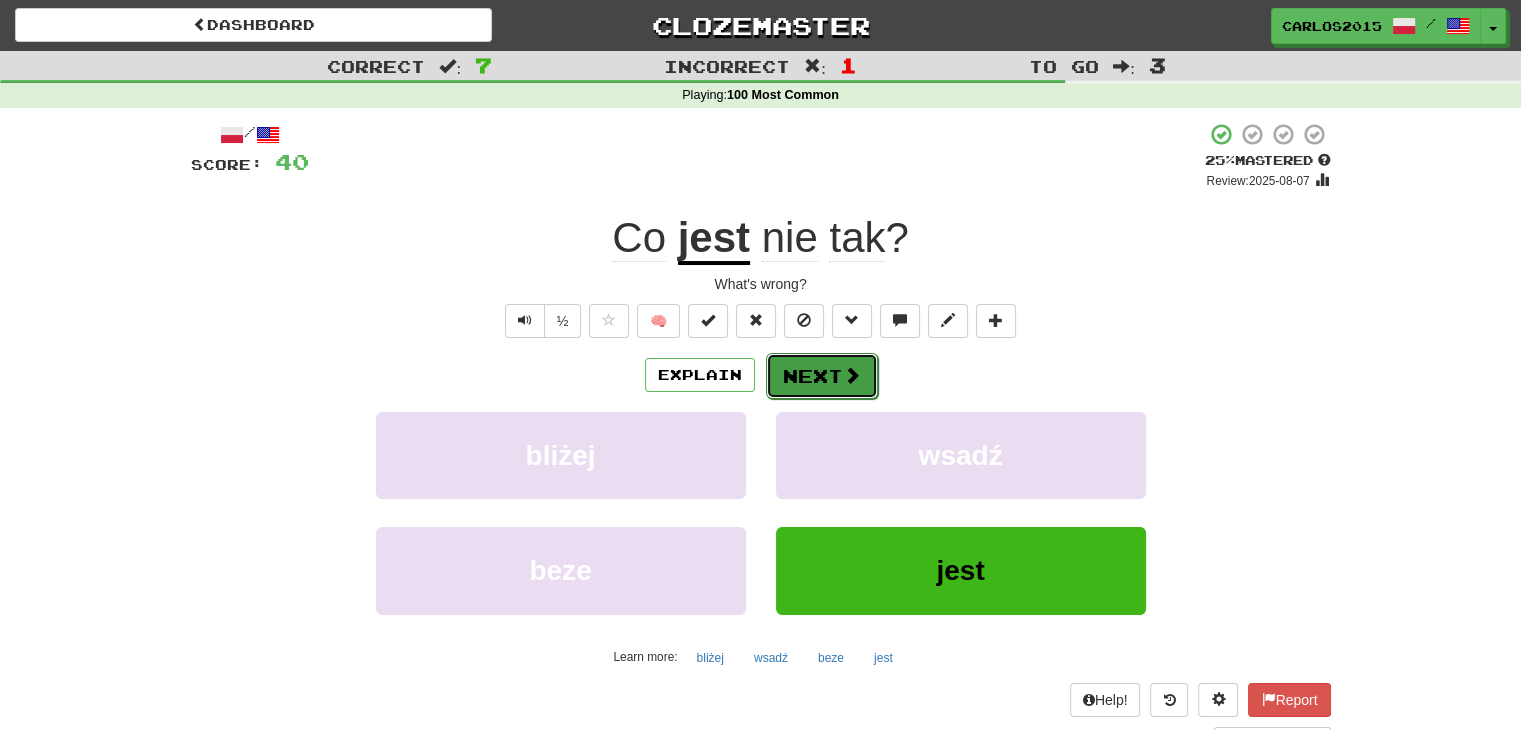 click on "Next" at bounding box center [822, 376] 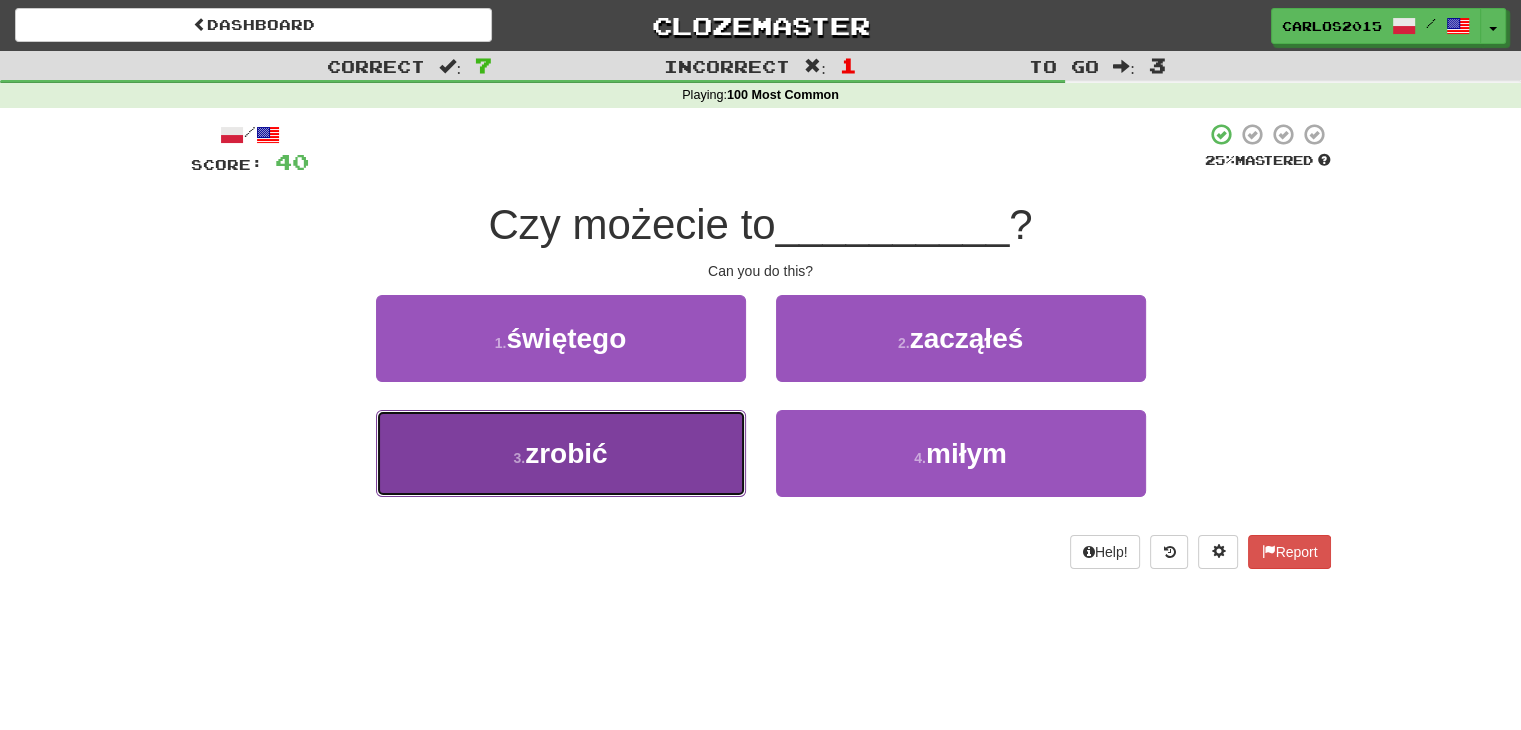 click on "zrobić" at bounding box center [566, 453] 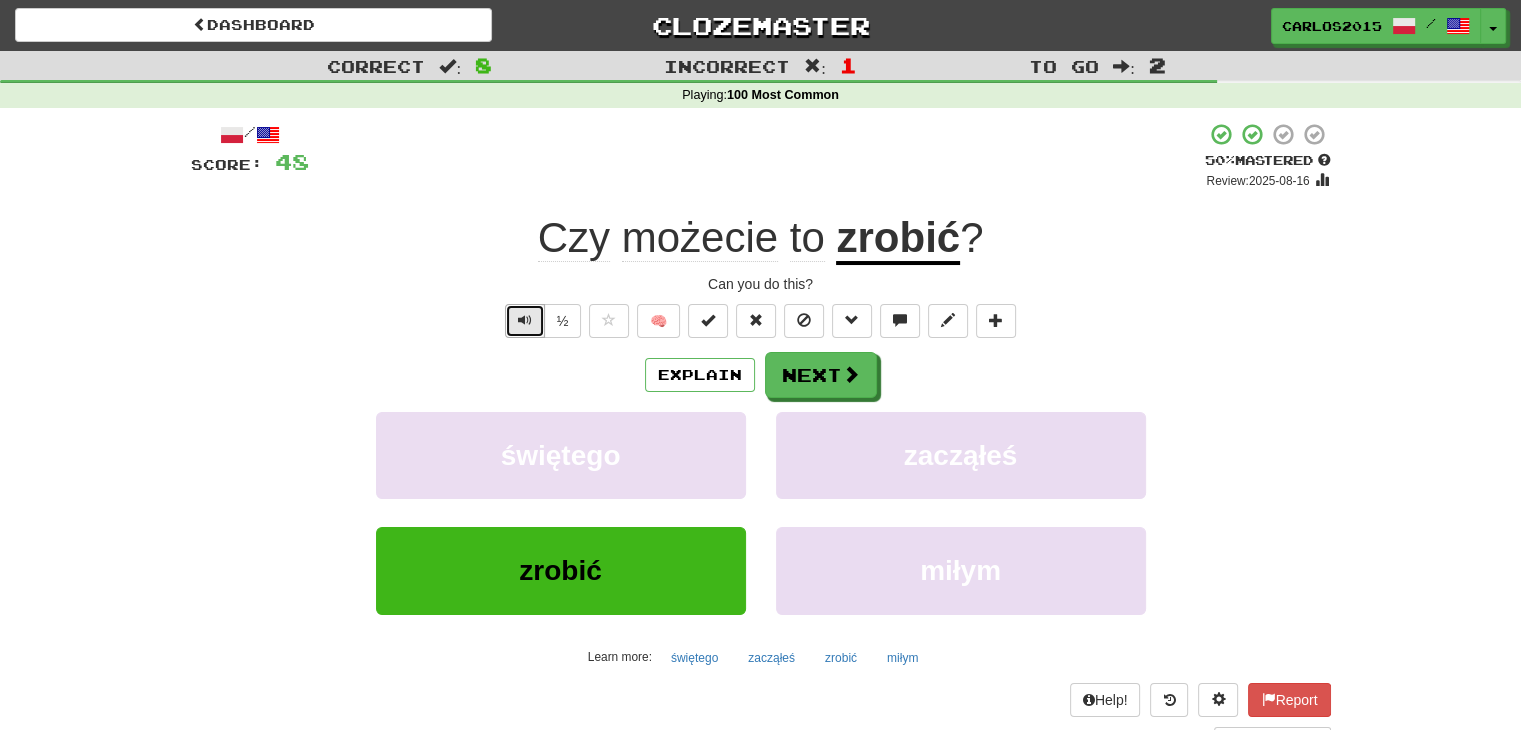 click at bounding box center [525, 321] 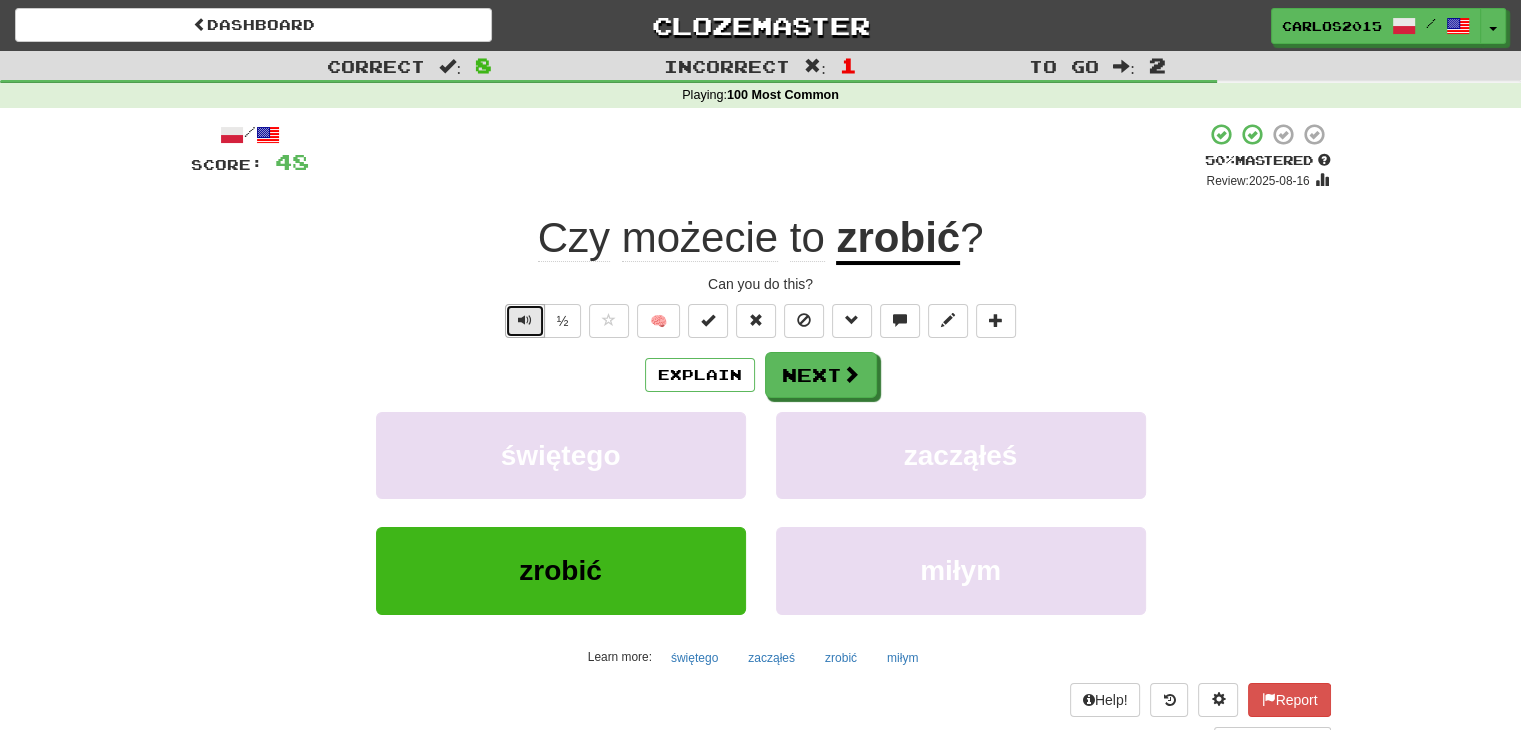 click at bounding box center (525, 321) 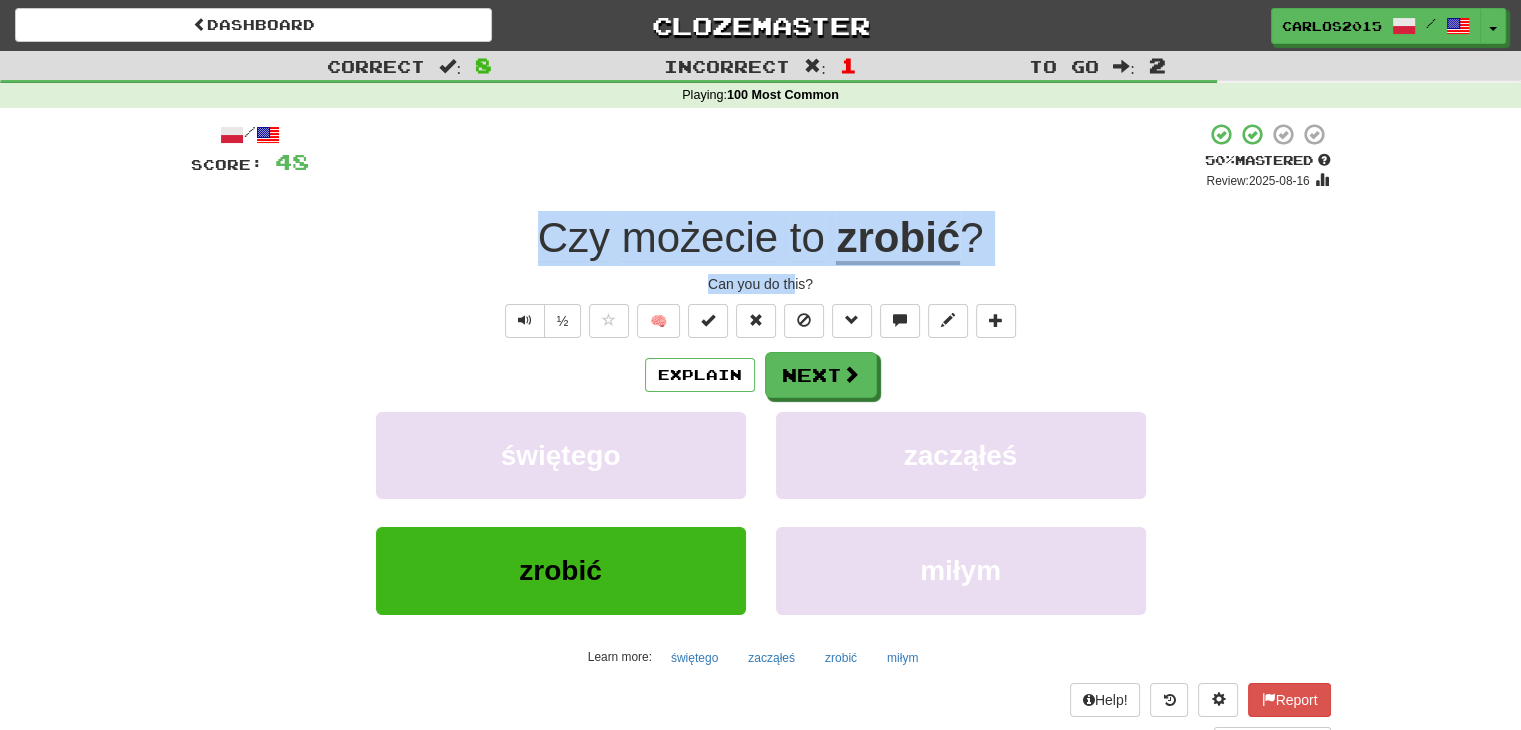 drag, startPoint x: 572, startPoint y: 230, endPoint x: 520, endPoint y: 208, distance: 56.462376 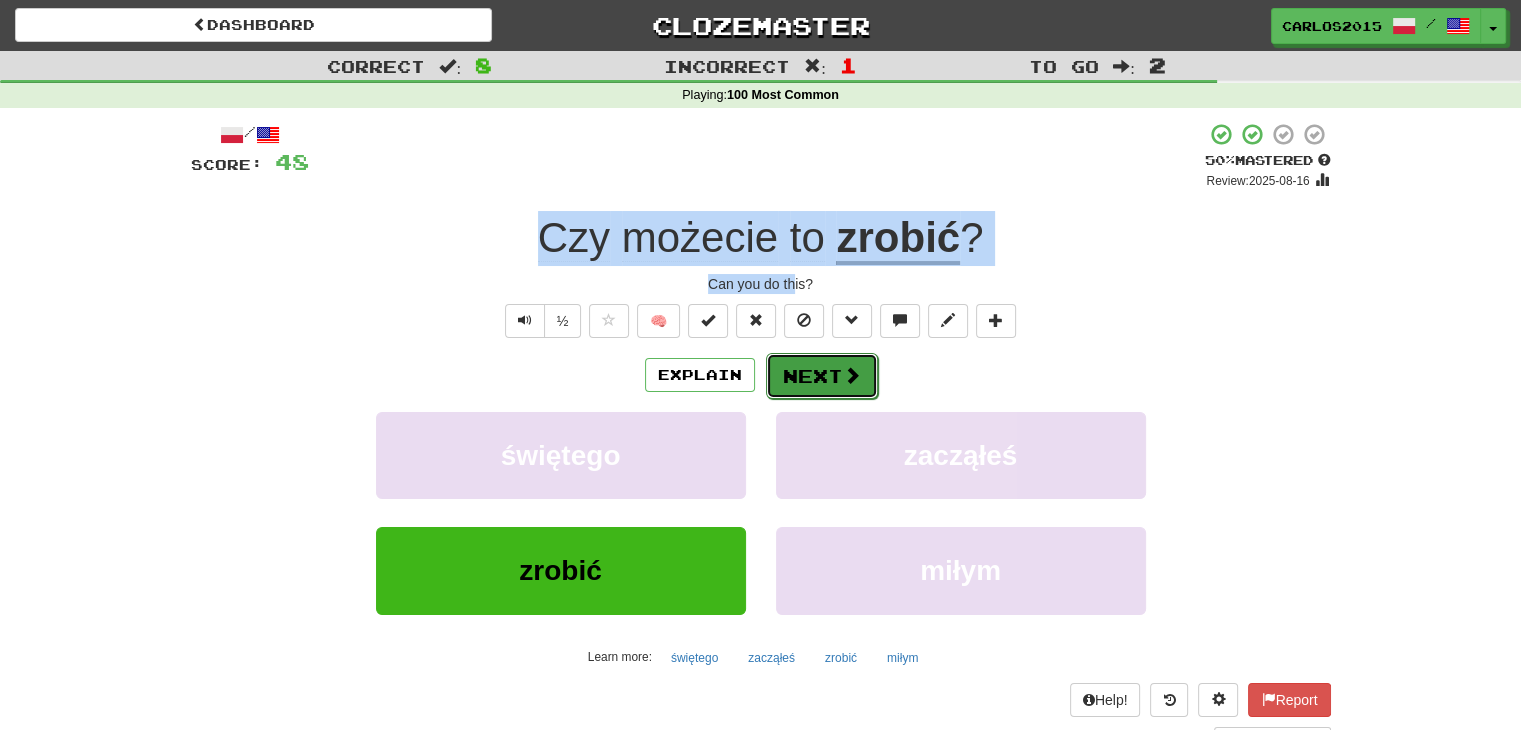 click on "Next" at bounding box center [822, 376] 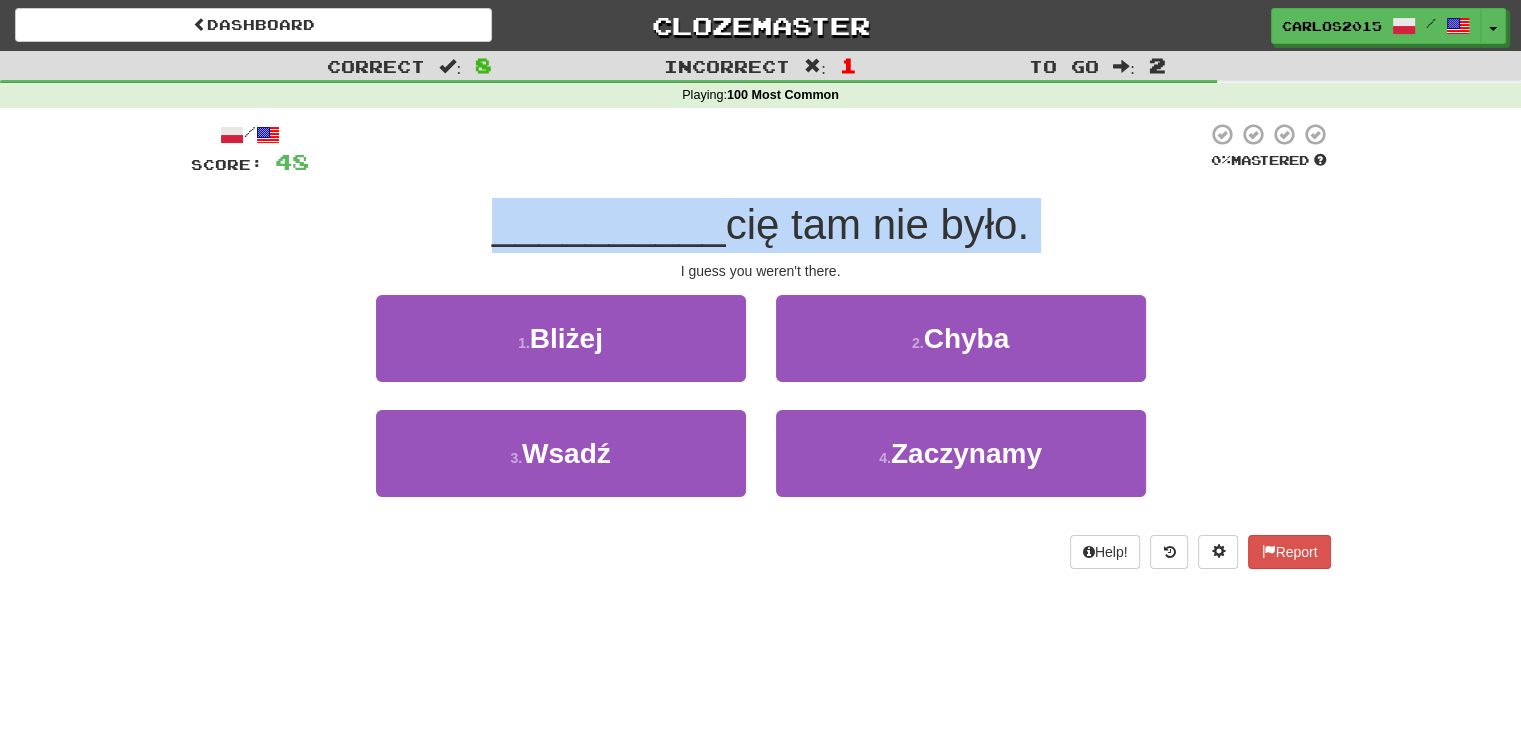 click on "Correct : 8 Incorrect : 1 To go : 2 Playing : 100 Most Common / Score: 48 0 % Mastered __________ you there. I guess you weren't there. 1 . Bliżej 2 . Chyba 3 . Wsadź 4 . Zaczynamy Help! Report" at bounding box center (760, 324) 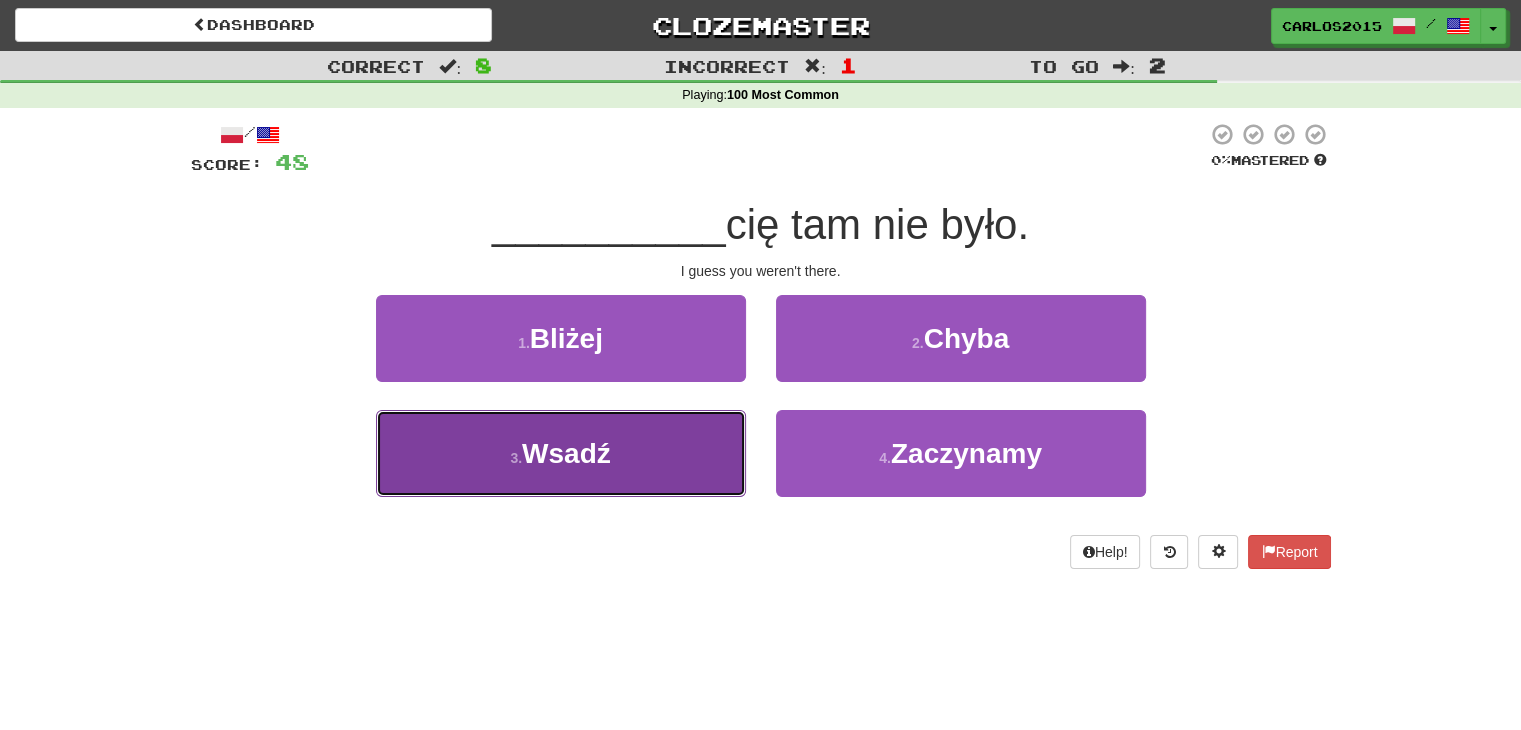click on "3 . Wsadź" at bounding box center [561, 453] 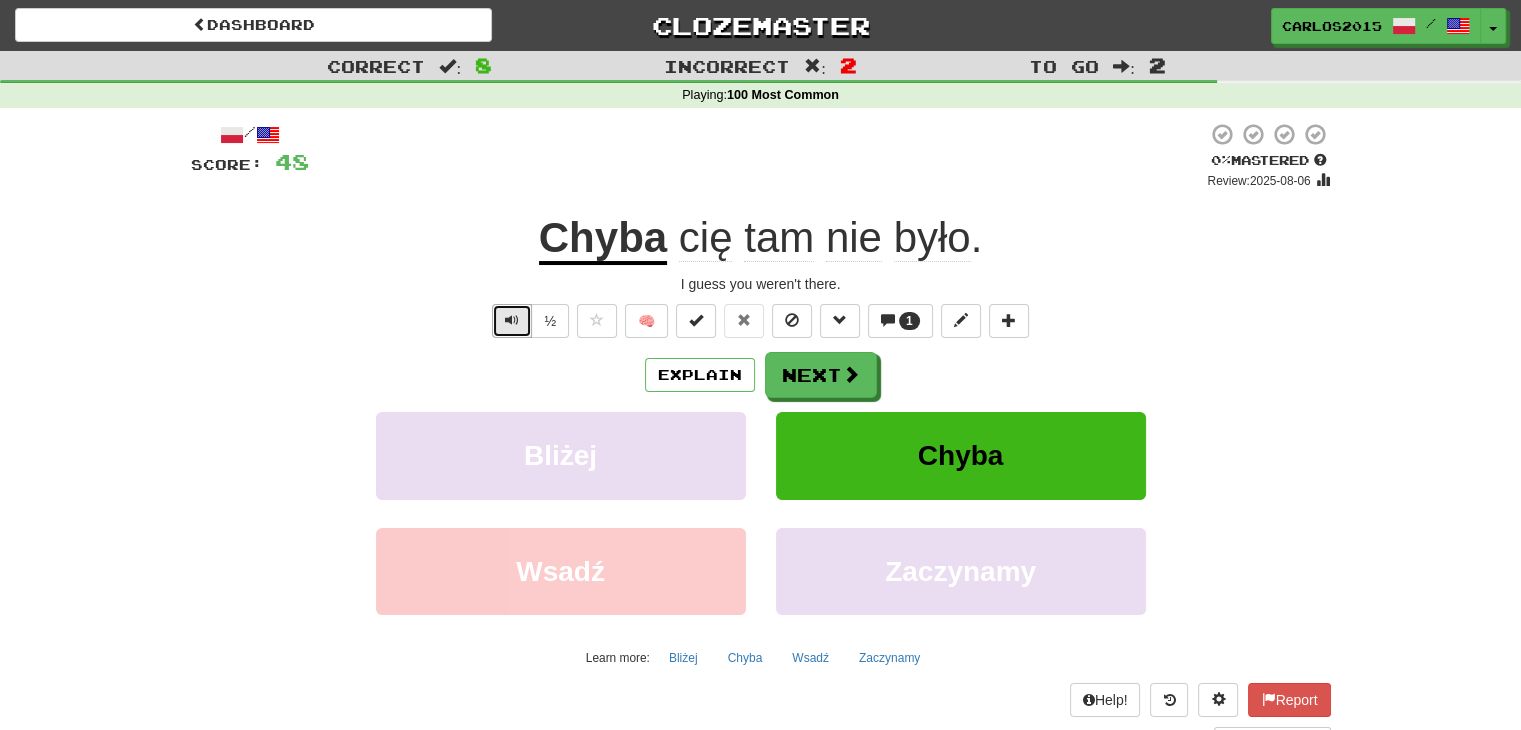 click at bounding box center (512, 321) 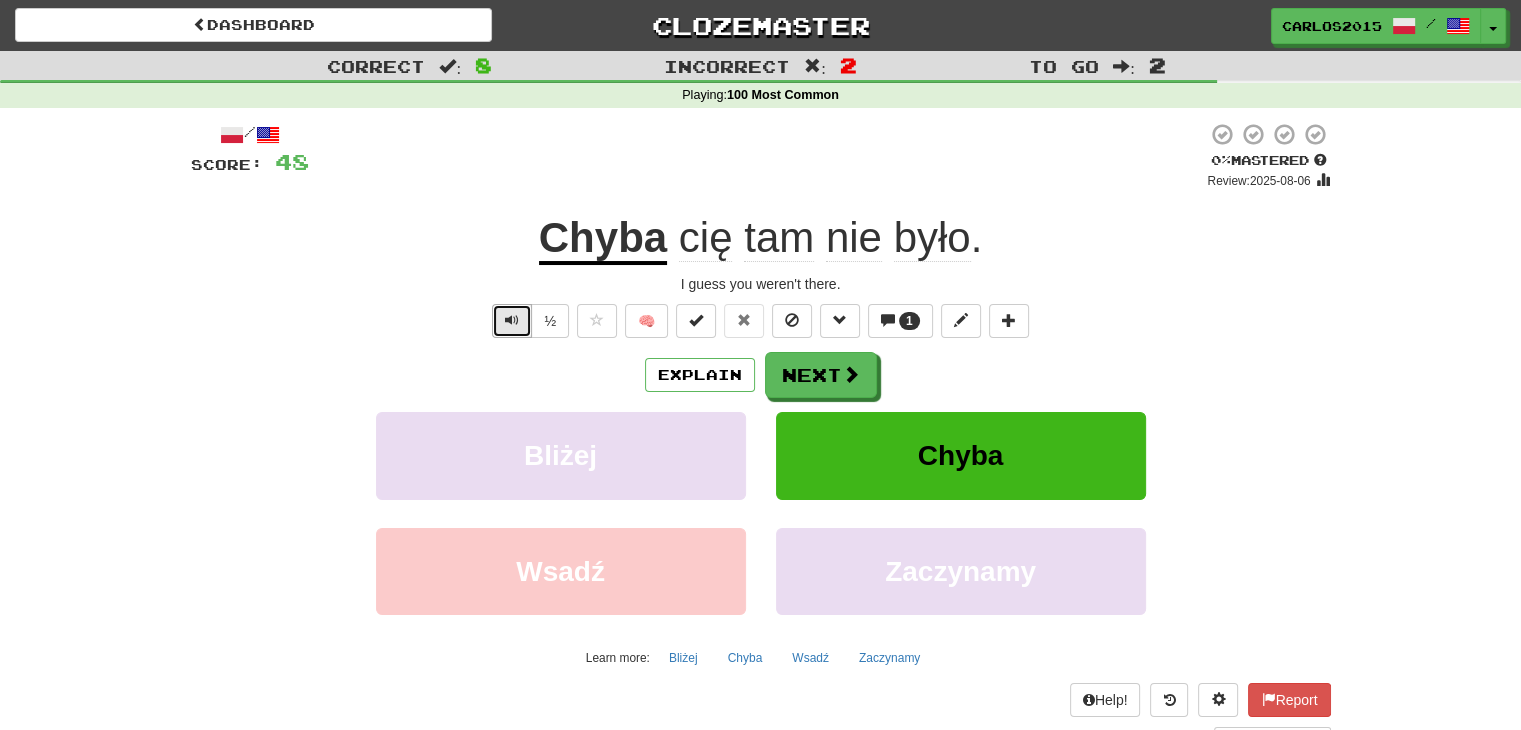 click at bounding box center [512, 320] 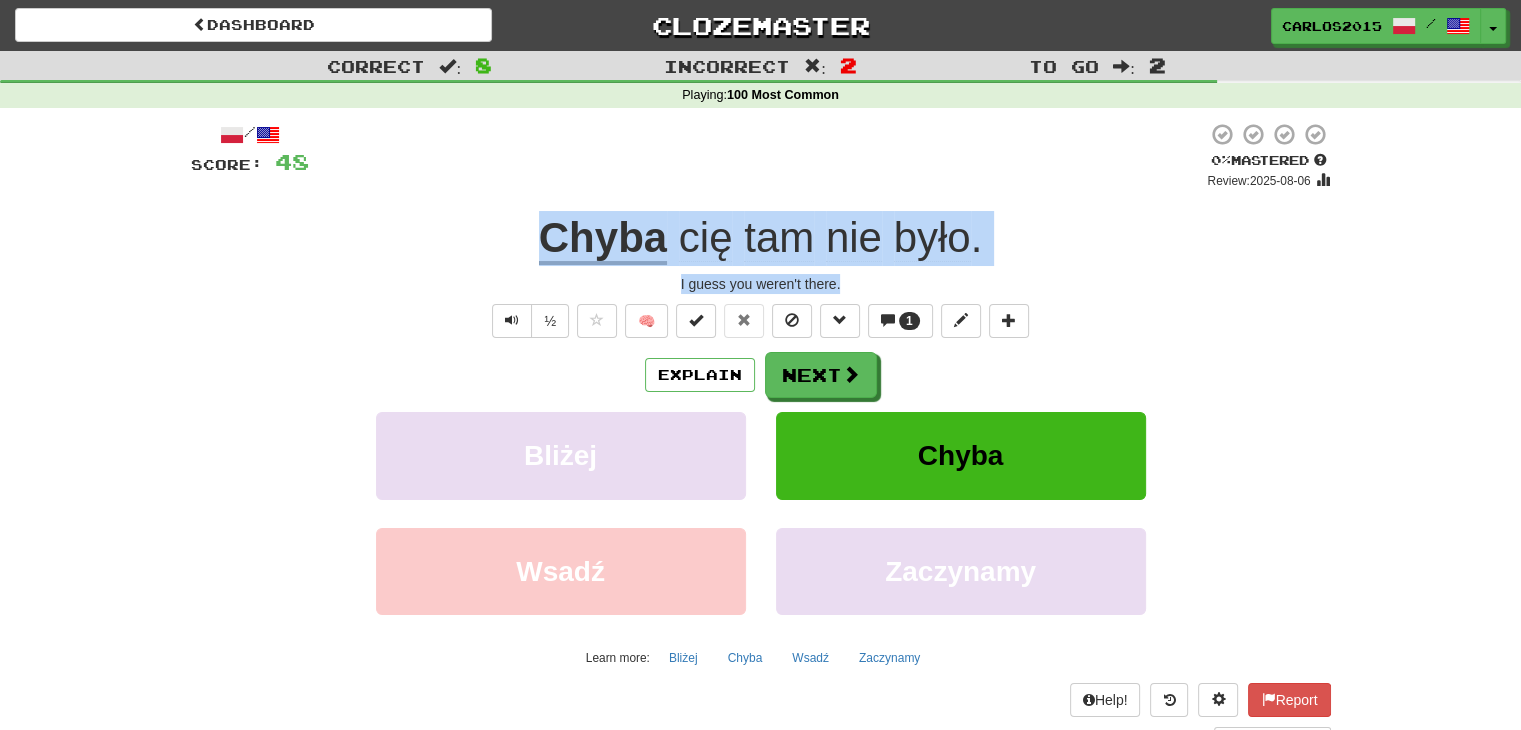 drag, startPoint x: 862, startPoint y: 289, endPoint x: 435, endPoint y: 213, distance: 433.71072 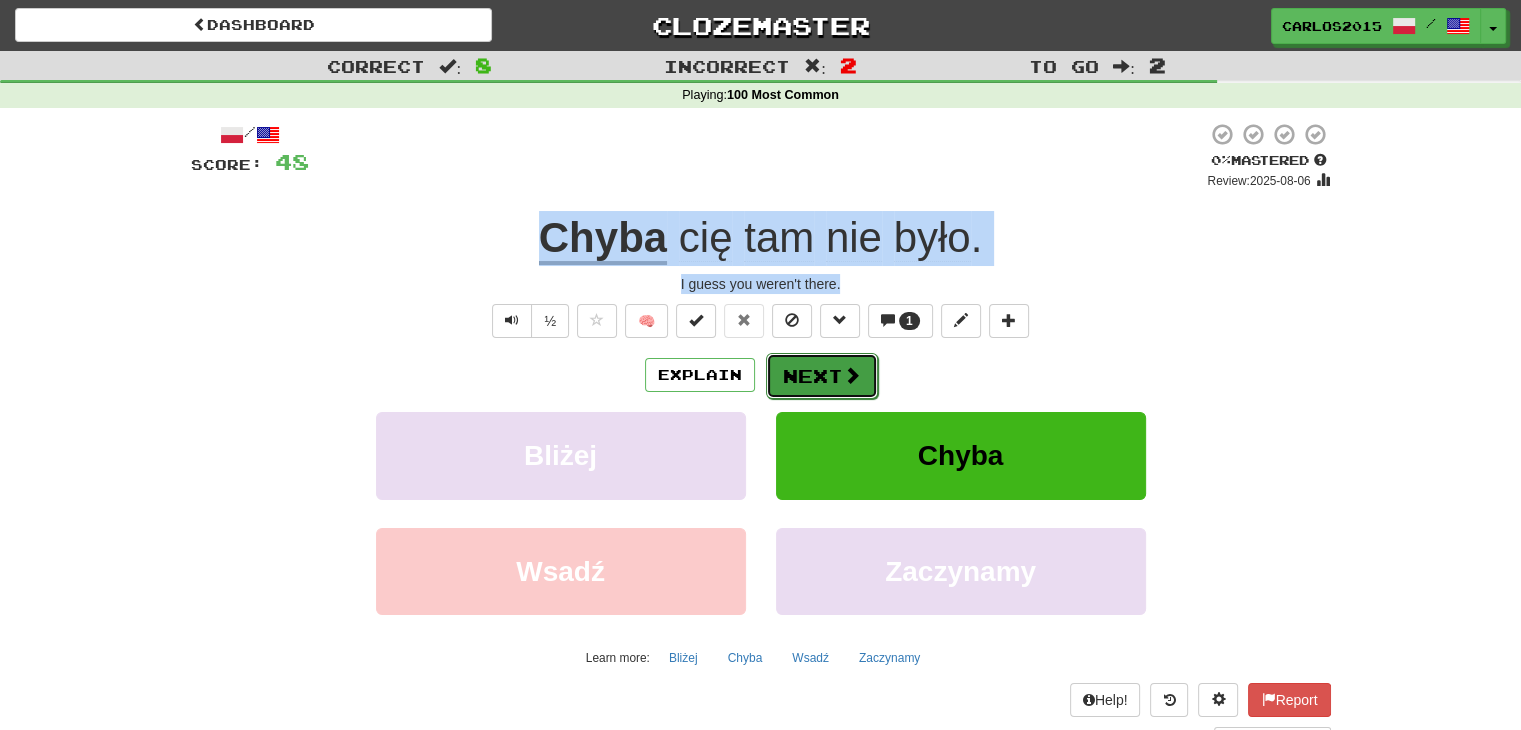 click on "Next" at bounding box center [822, 376] 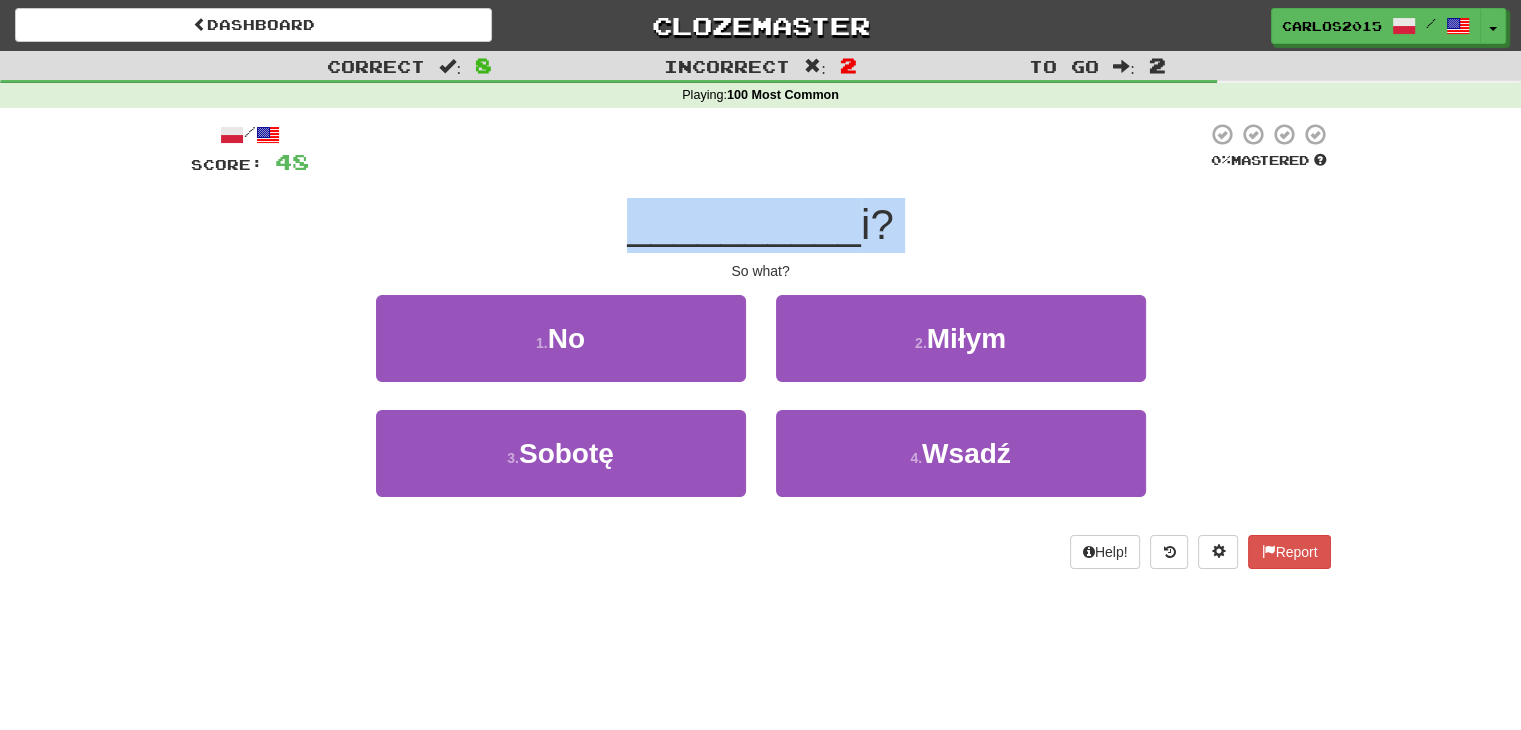 click on "and?" at bounding box center [761, 225] 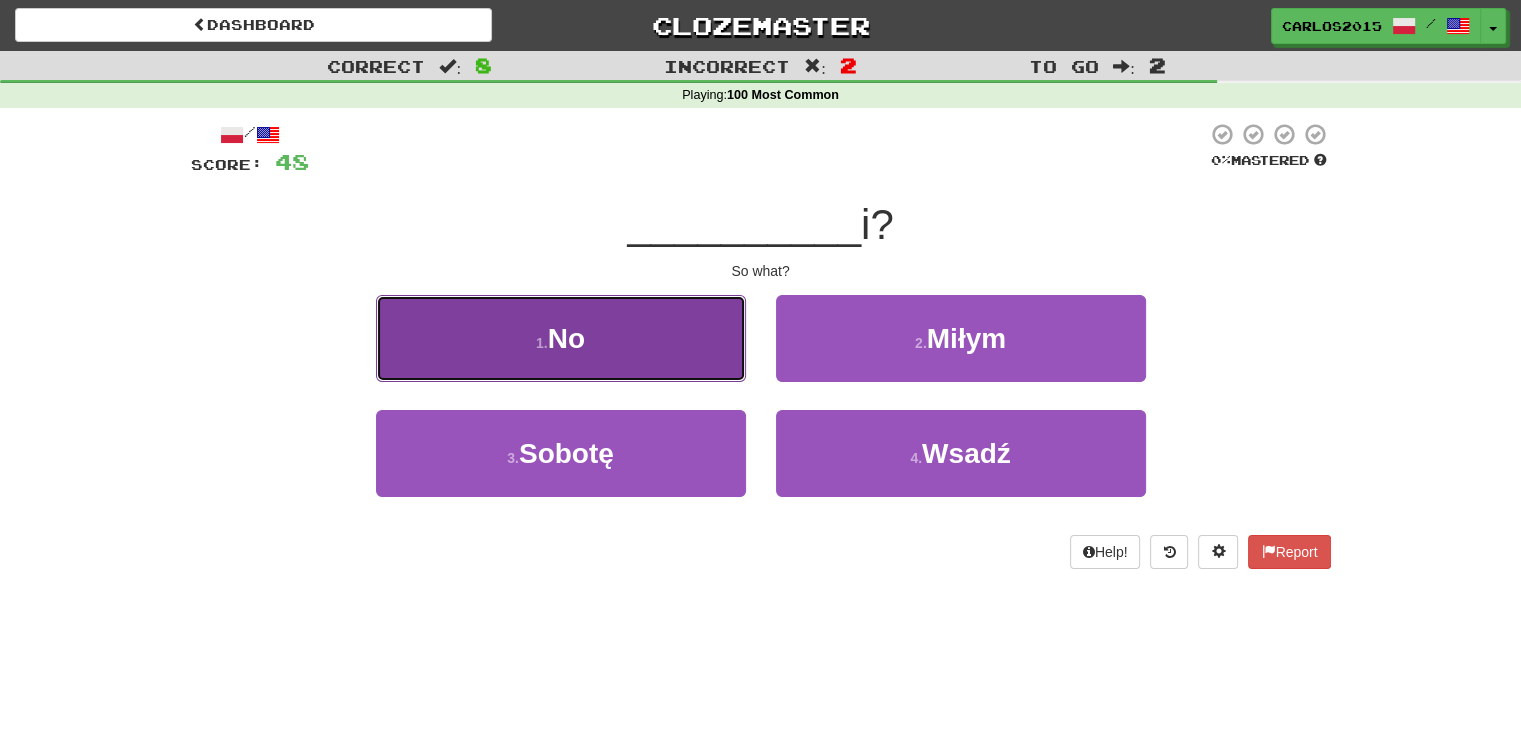 click on "1 .  No" at bounding box center (561, 338) 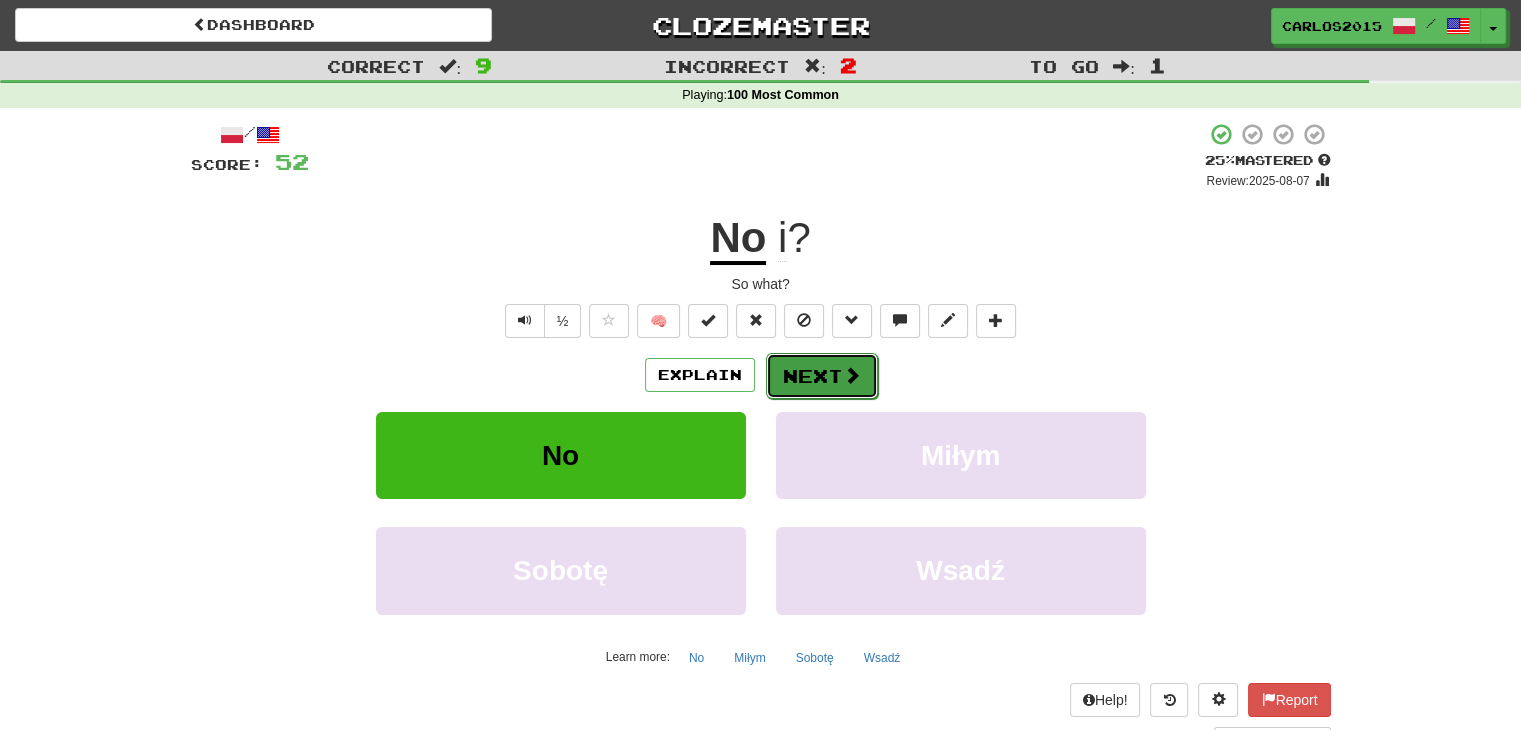 click on "Next" at bounding box center (822, 376) 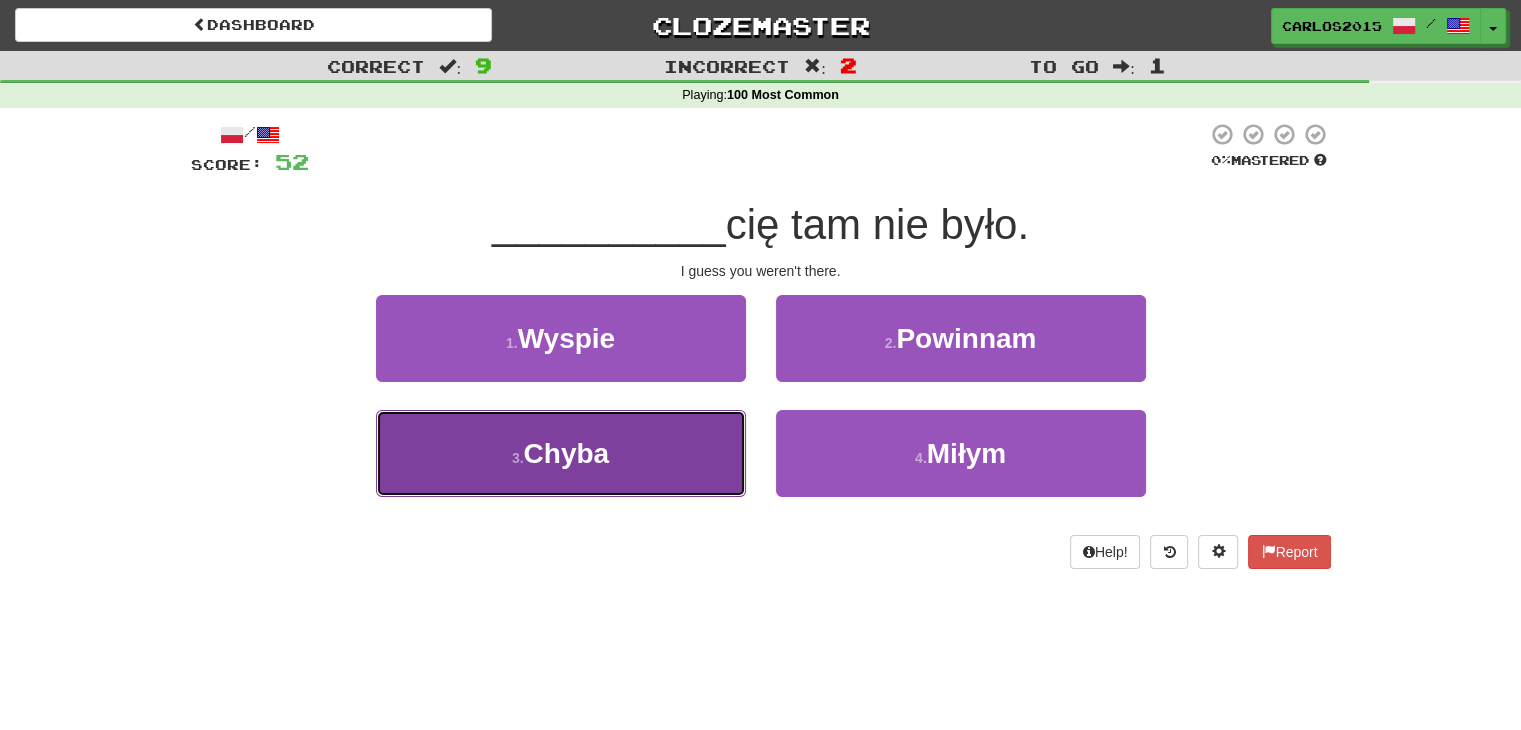 click on "3 . Chyba" at bounding box center [561, 453] 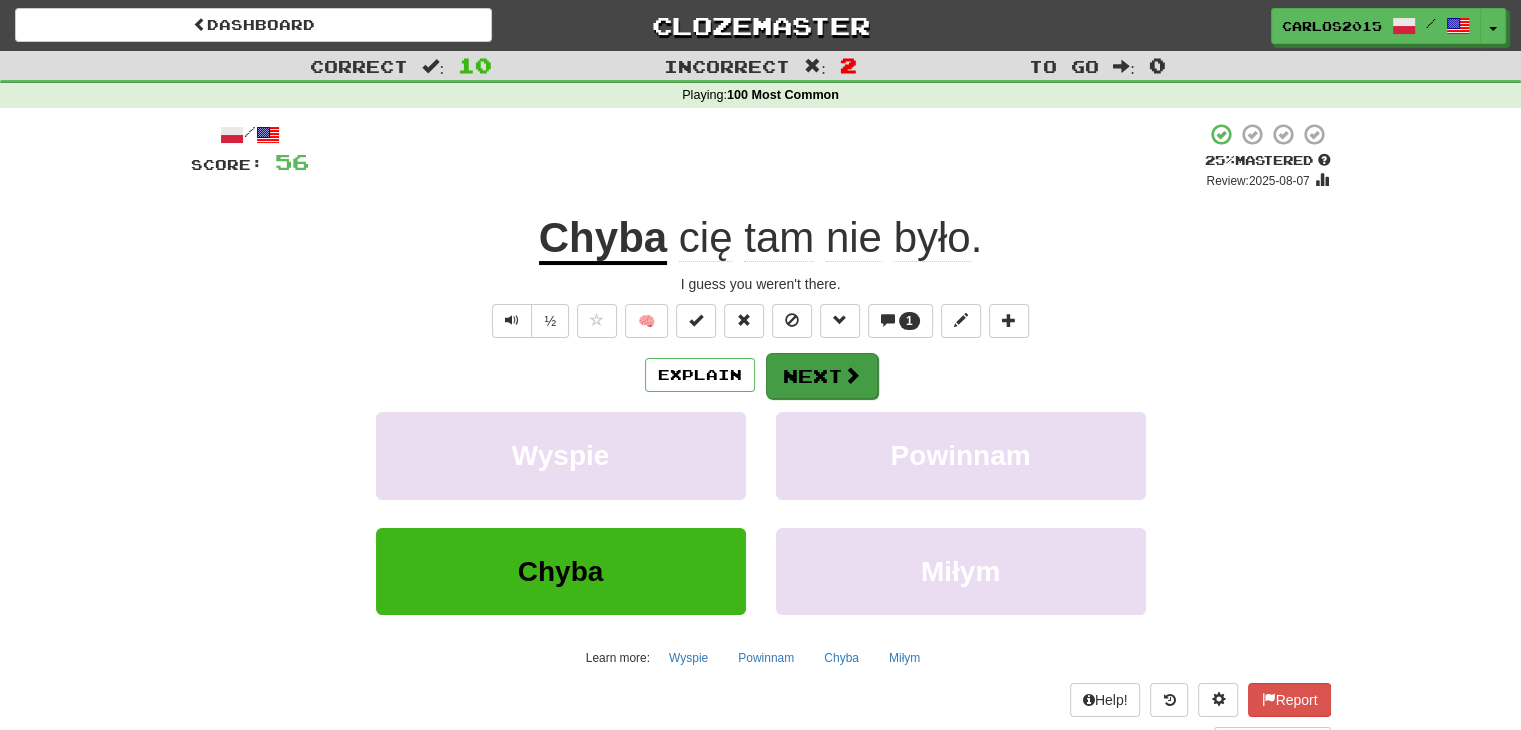 drag, startPoint x: 848, startPoint y: 345, endPoint x: 838, endPoint y: 358, distance: 16.40122 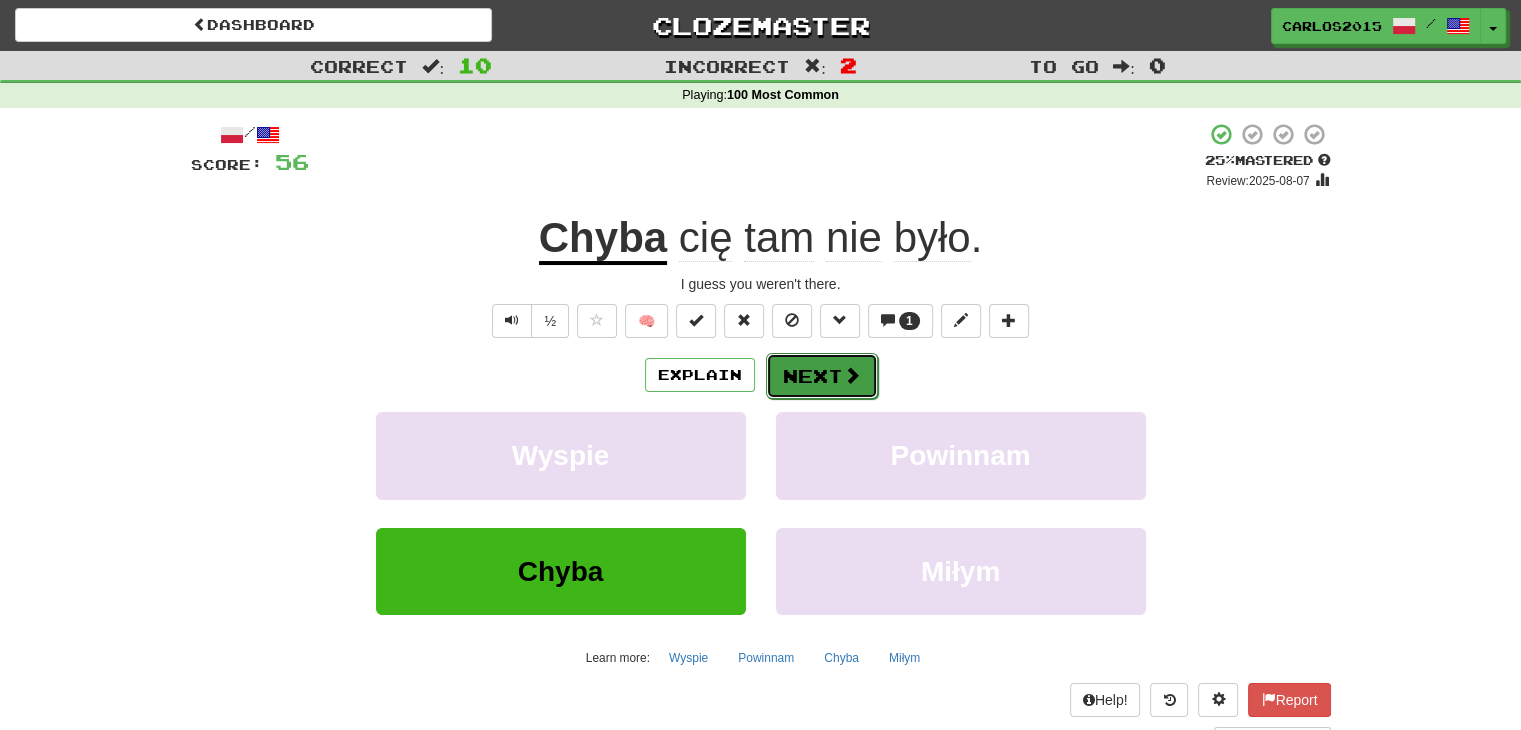 click on "Next" at bounding box center (822, 376) 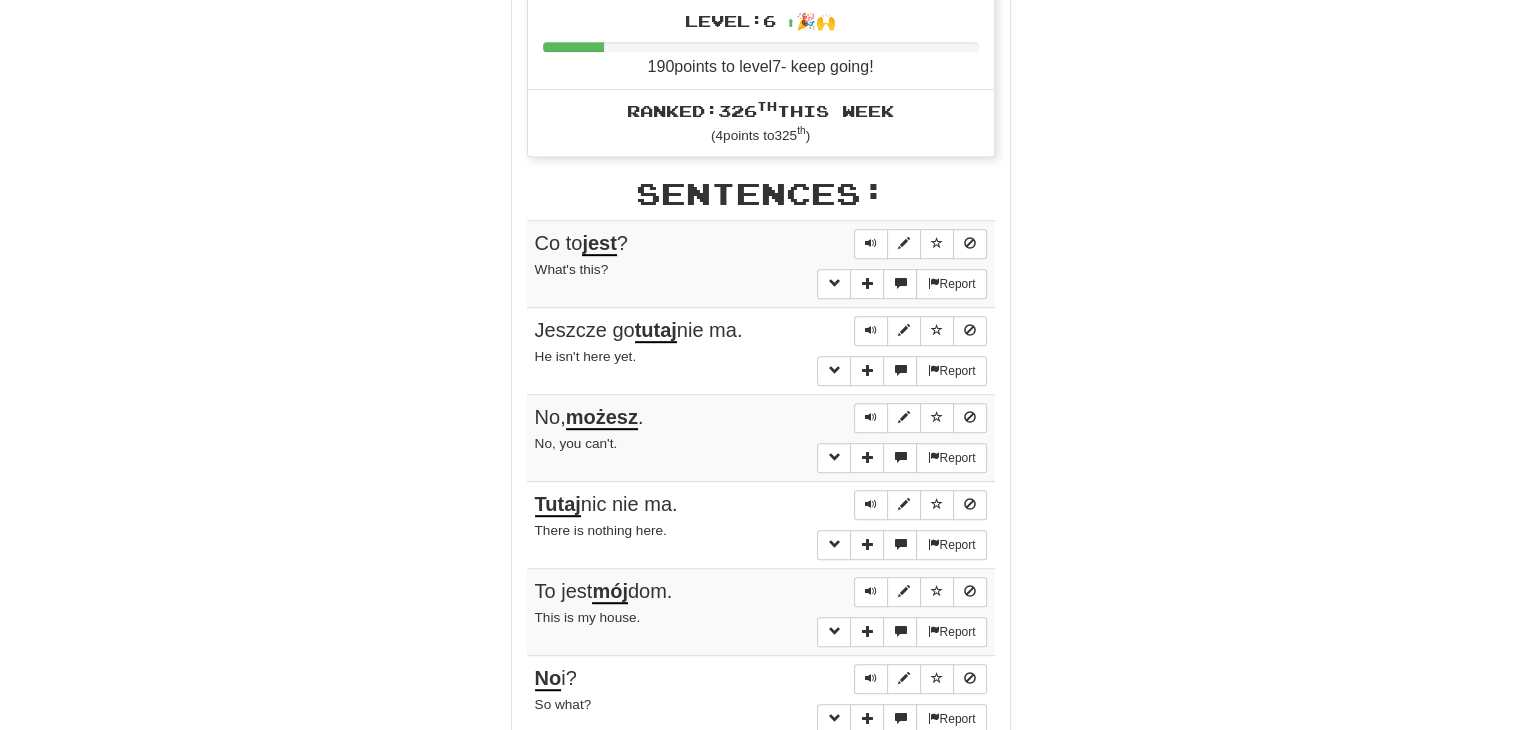 scroll, scrollTop: 919, scrollLeft: 0, axis: vertical 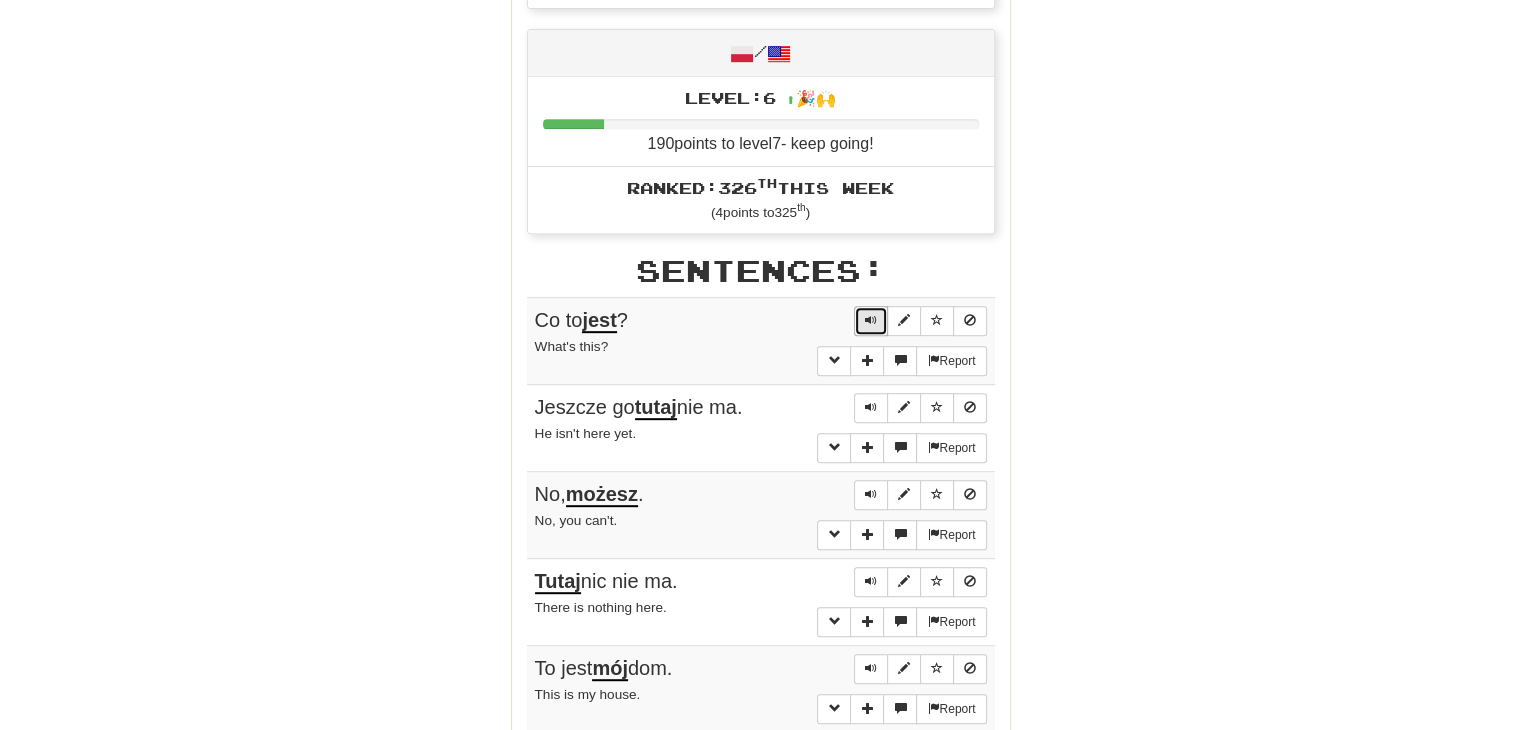 click at bounding box center [871, 320] 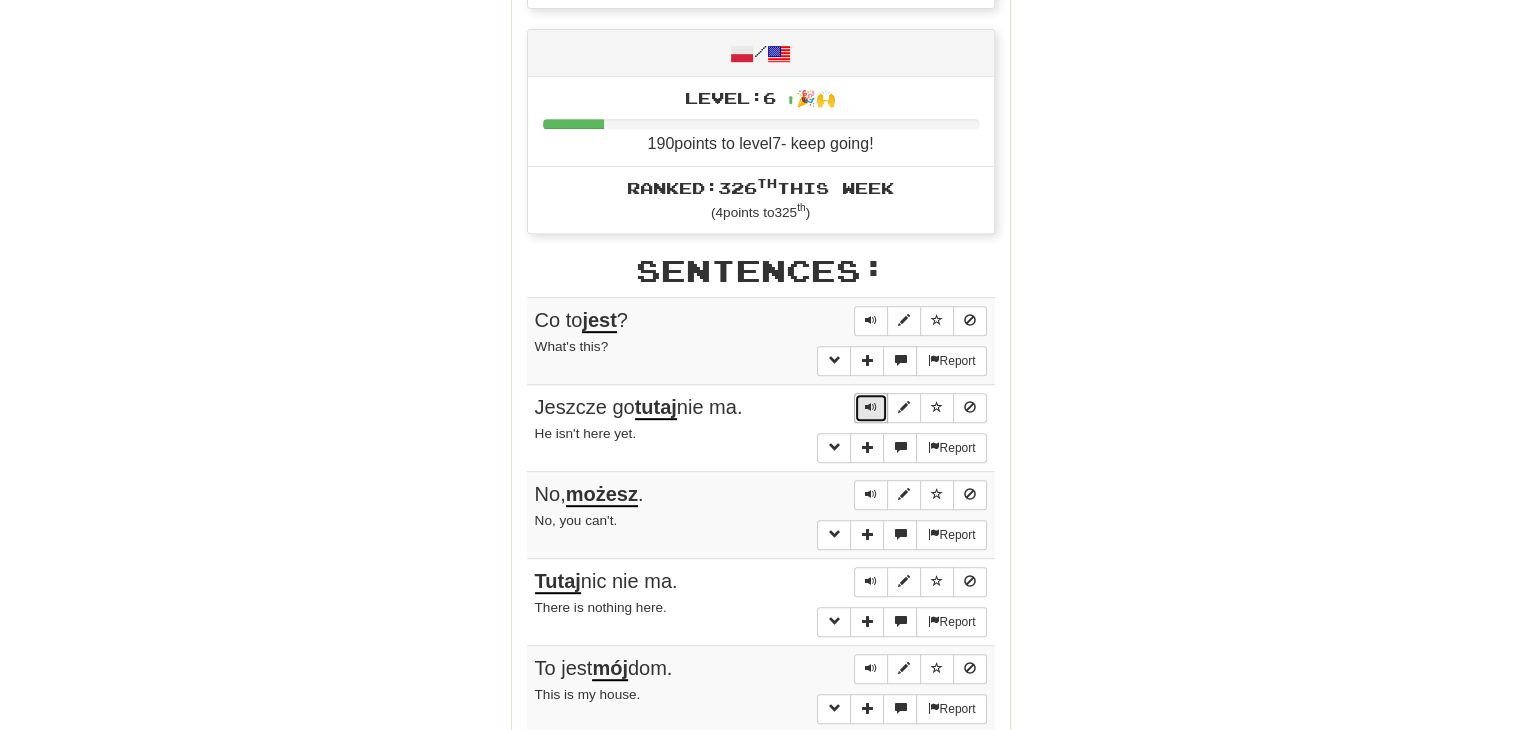 click at bounding box center [871, 407] 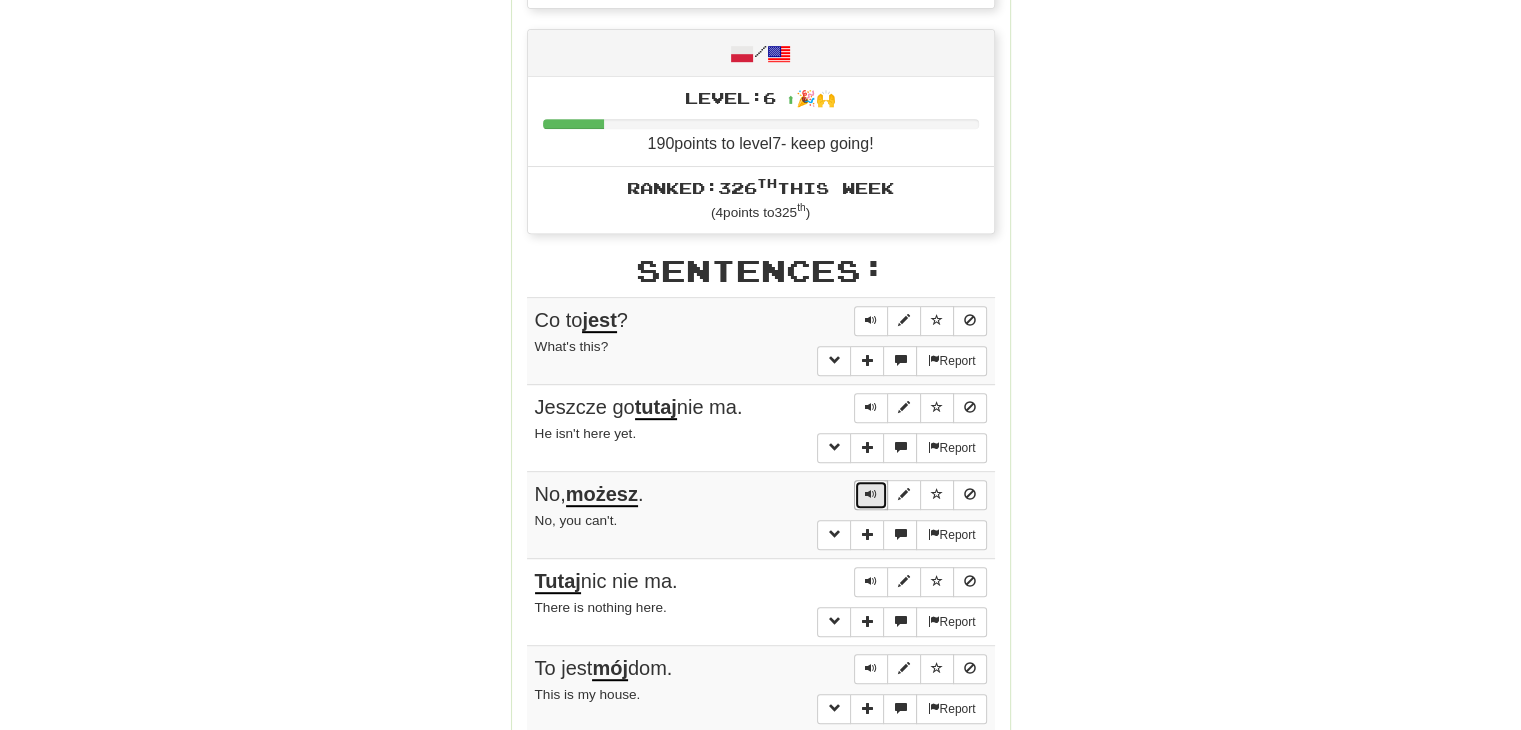 click at bounding box center (871, 495) 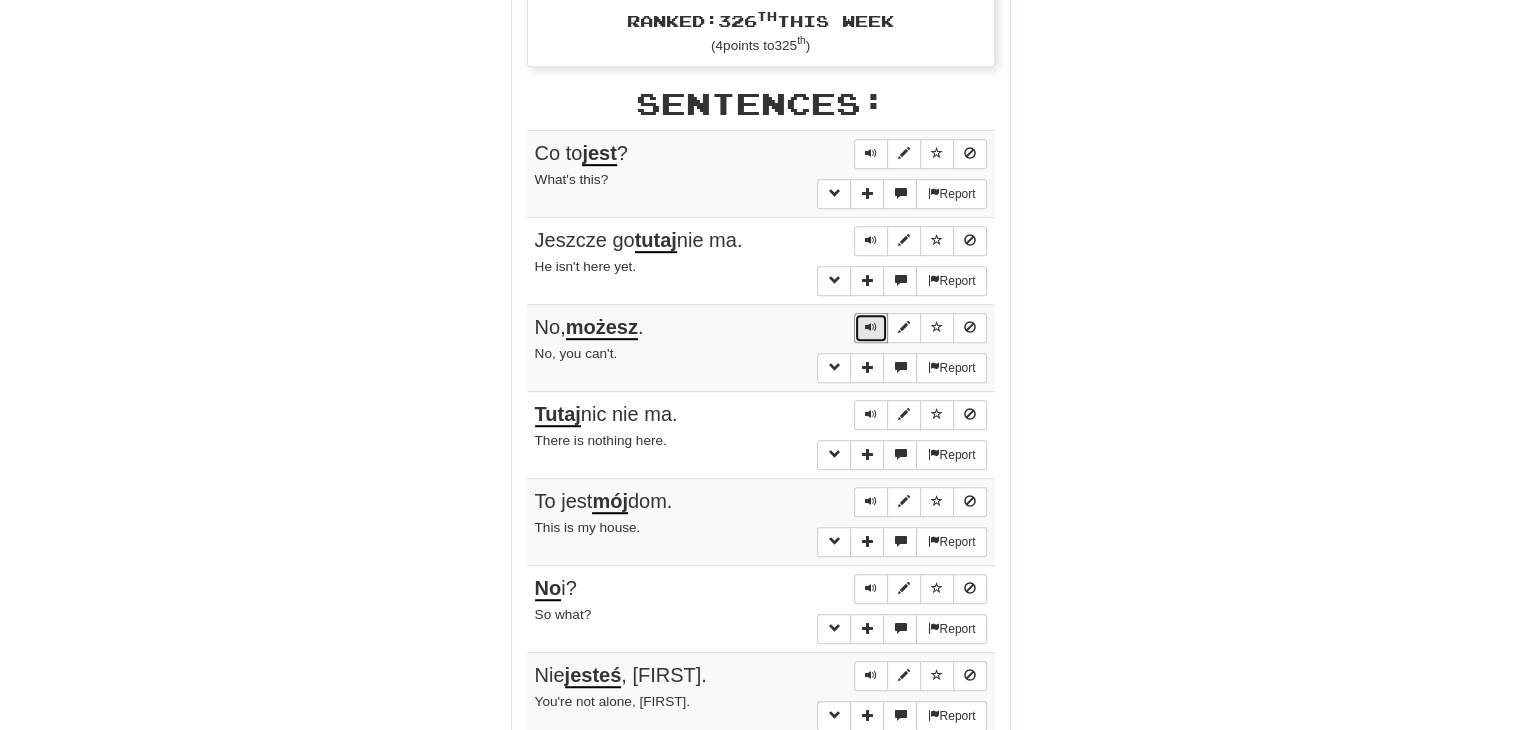 scroll, scrollTop: 1087, scrollLeft: 0, axis: vertical 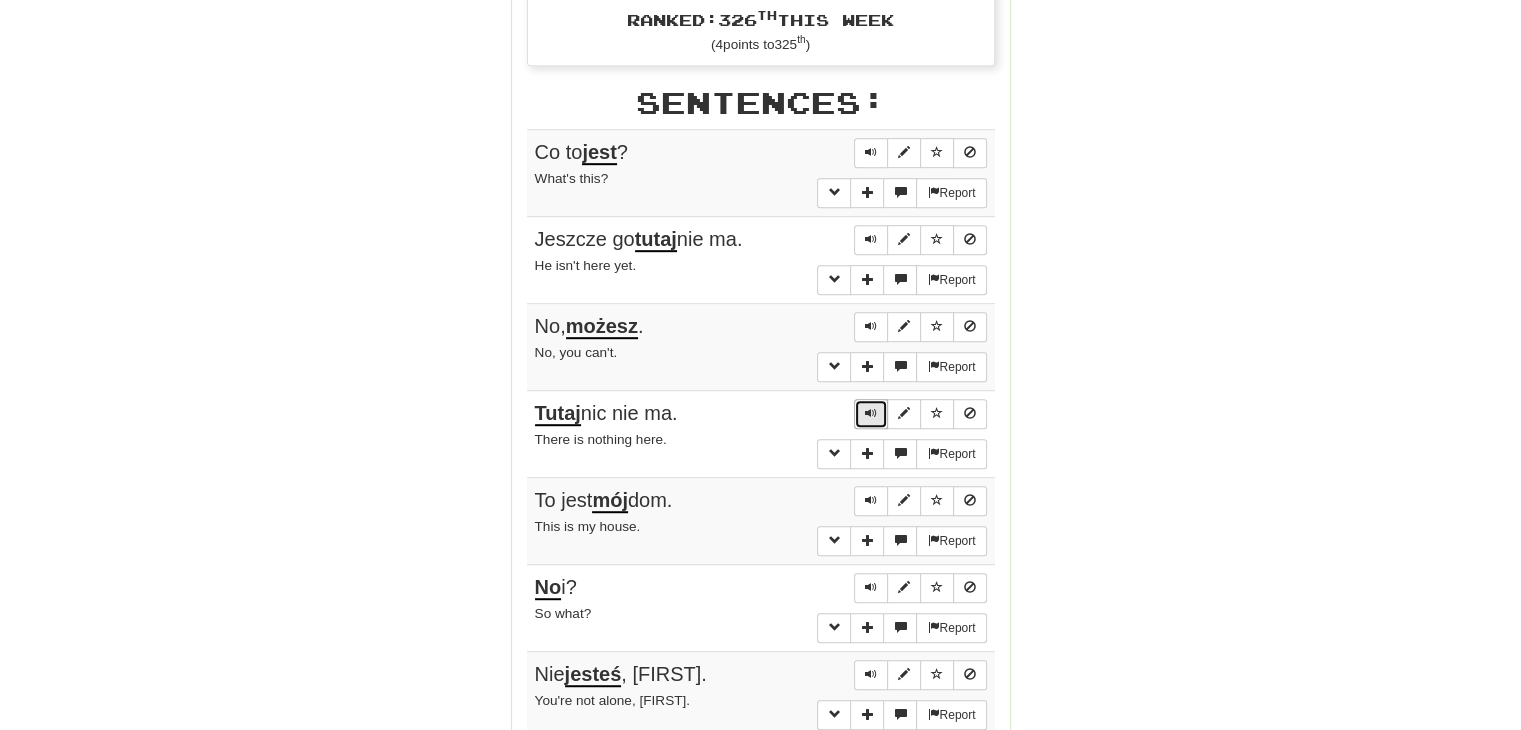 click at bounding box center [871, 413] 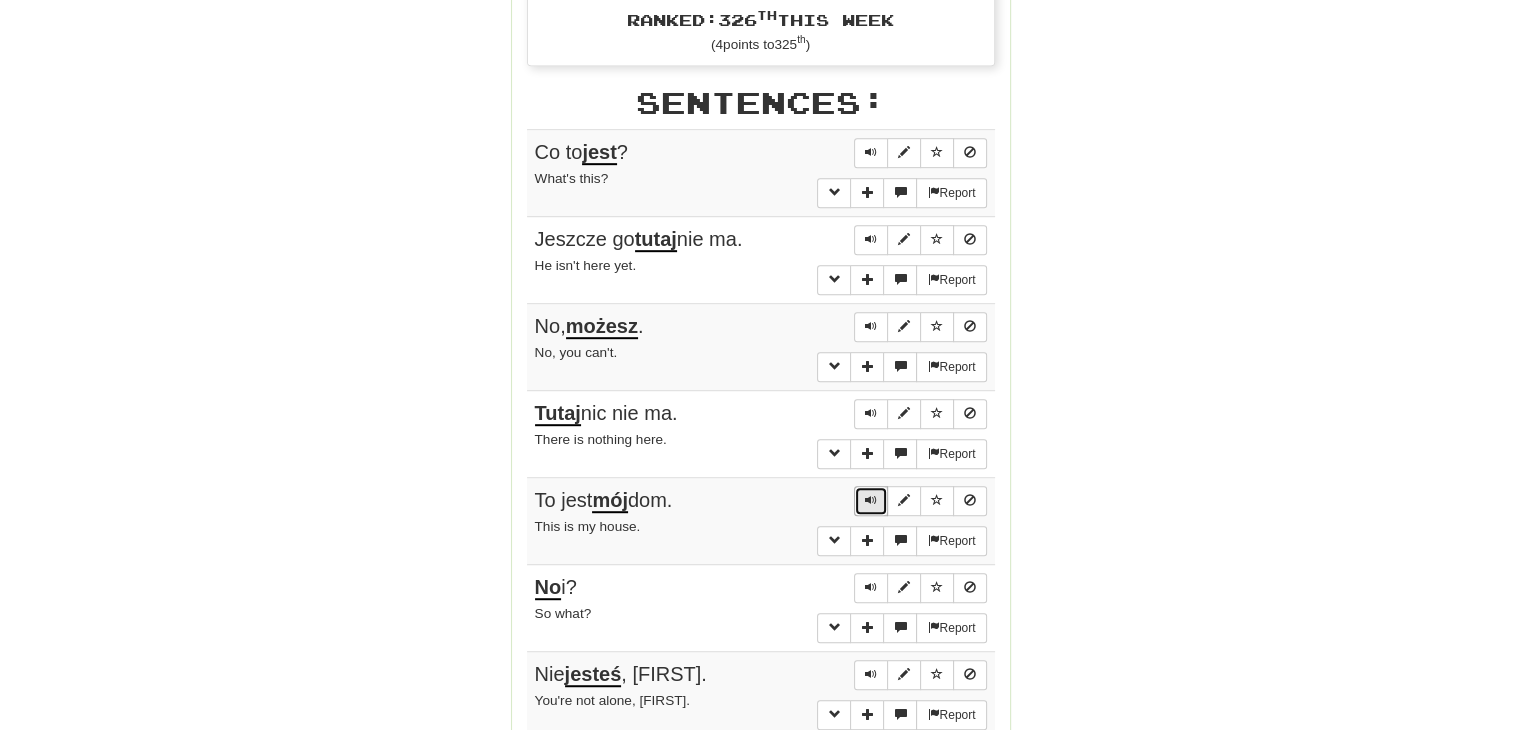 click at bounding box center (871, 501) 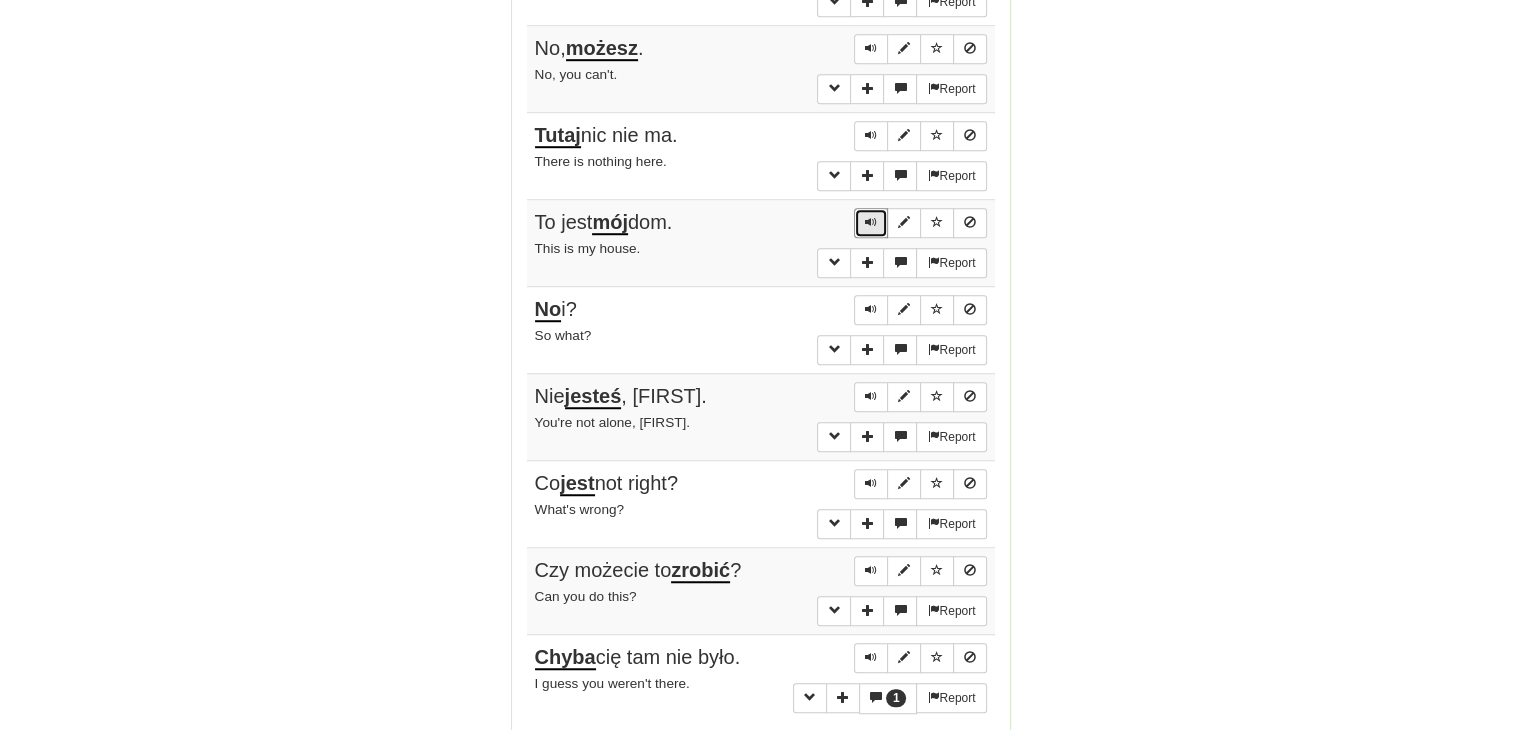 scroll, scrollTop: 1366, scrollLeft: 0, axis: vertical 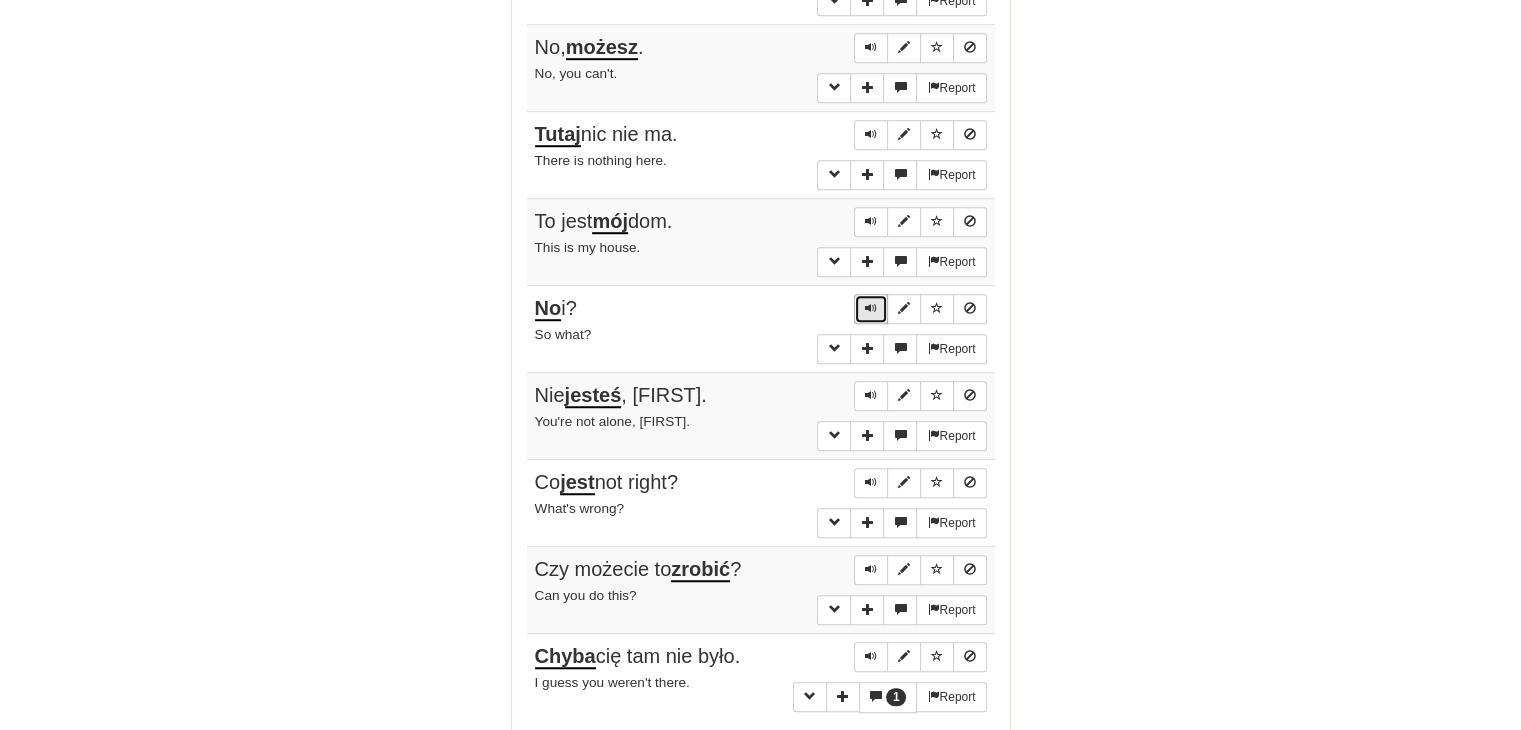 click at bounding box center (871, 308) 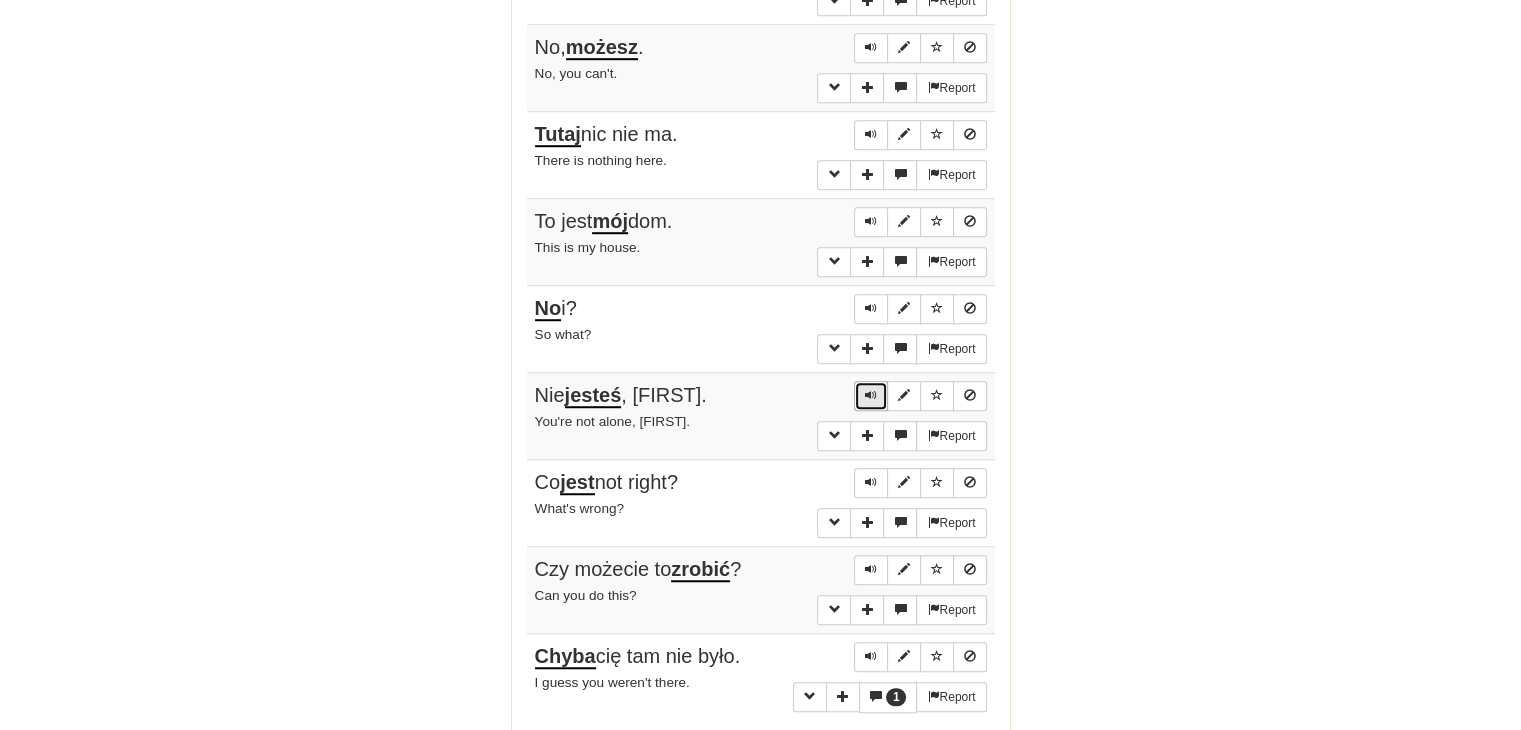 click at bounding box center (871, 395) 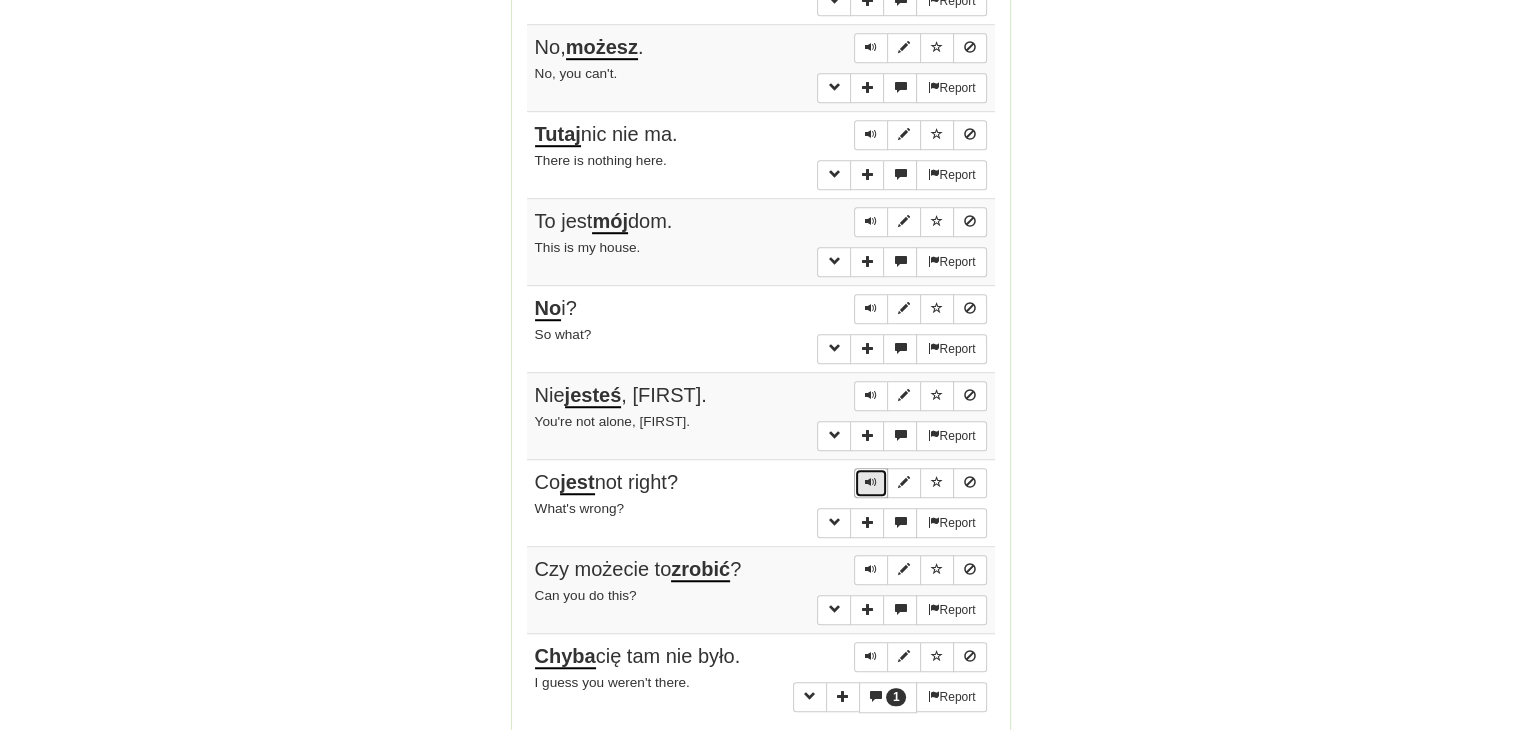 click at bounding box center [871, 483] 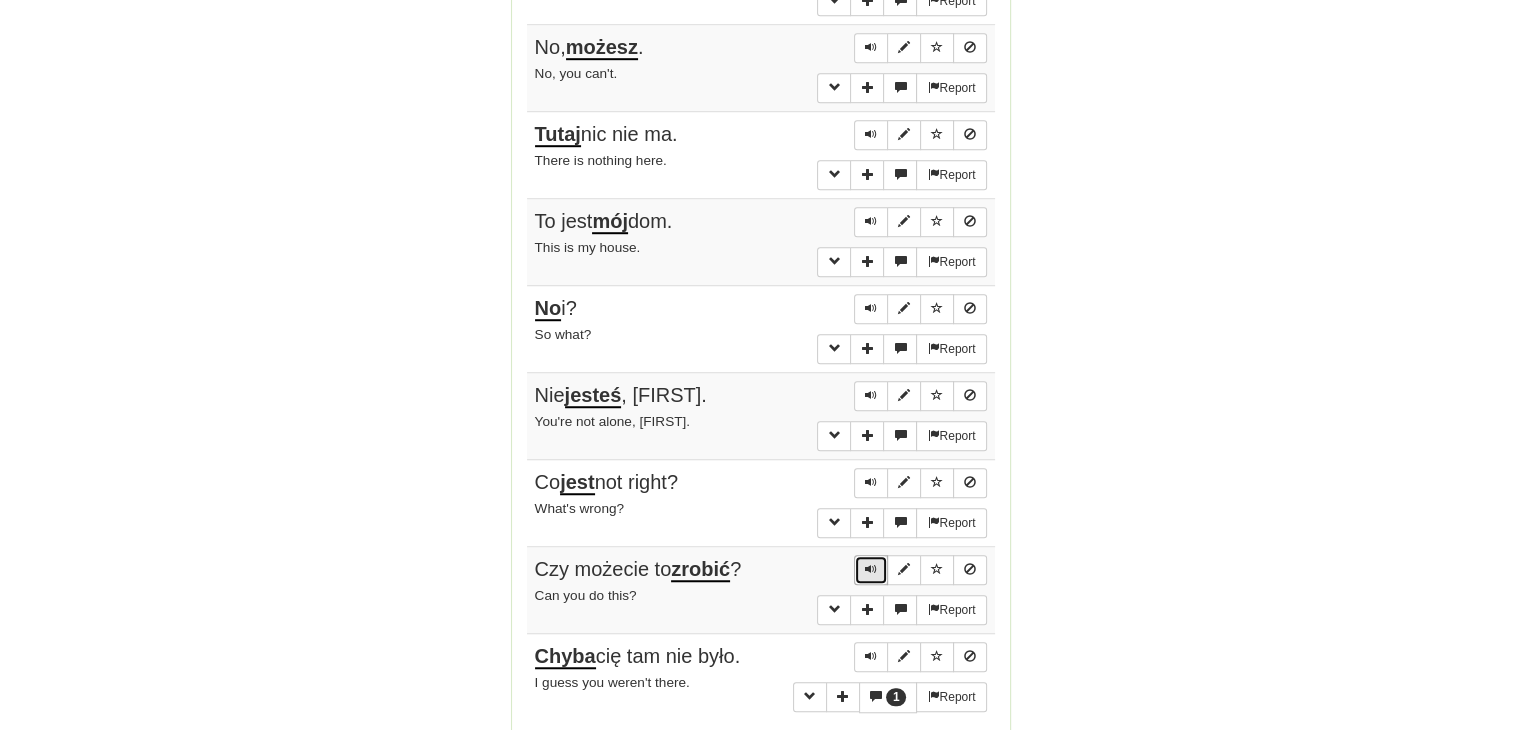 click at bounding box center [871, 569] 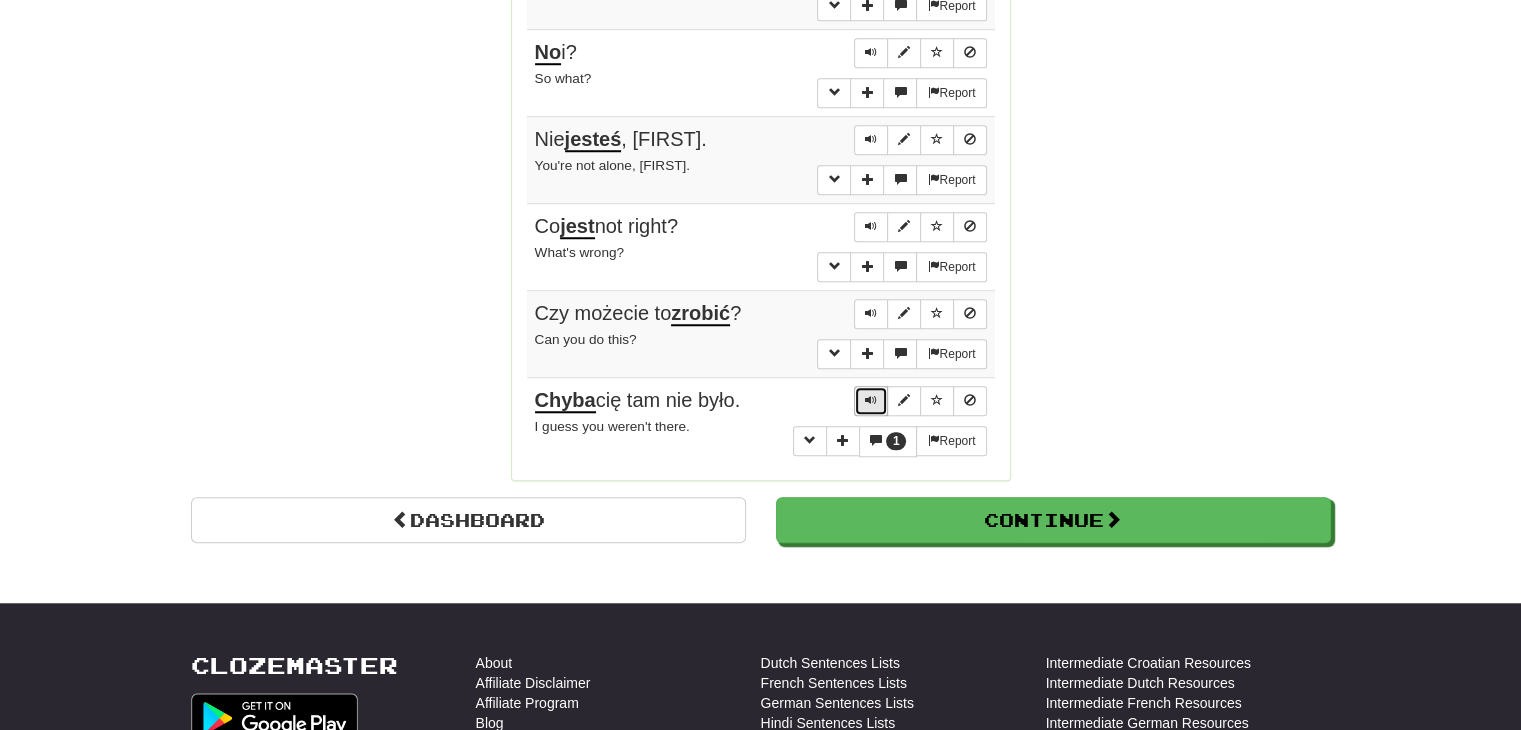 click at bounding box center [871, 400] 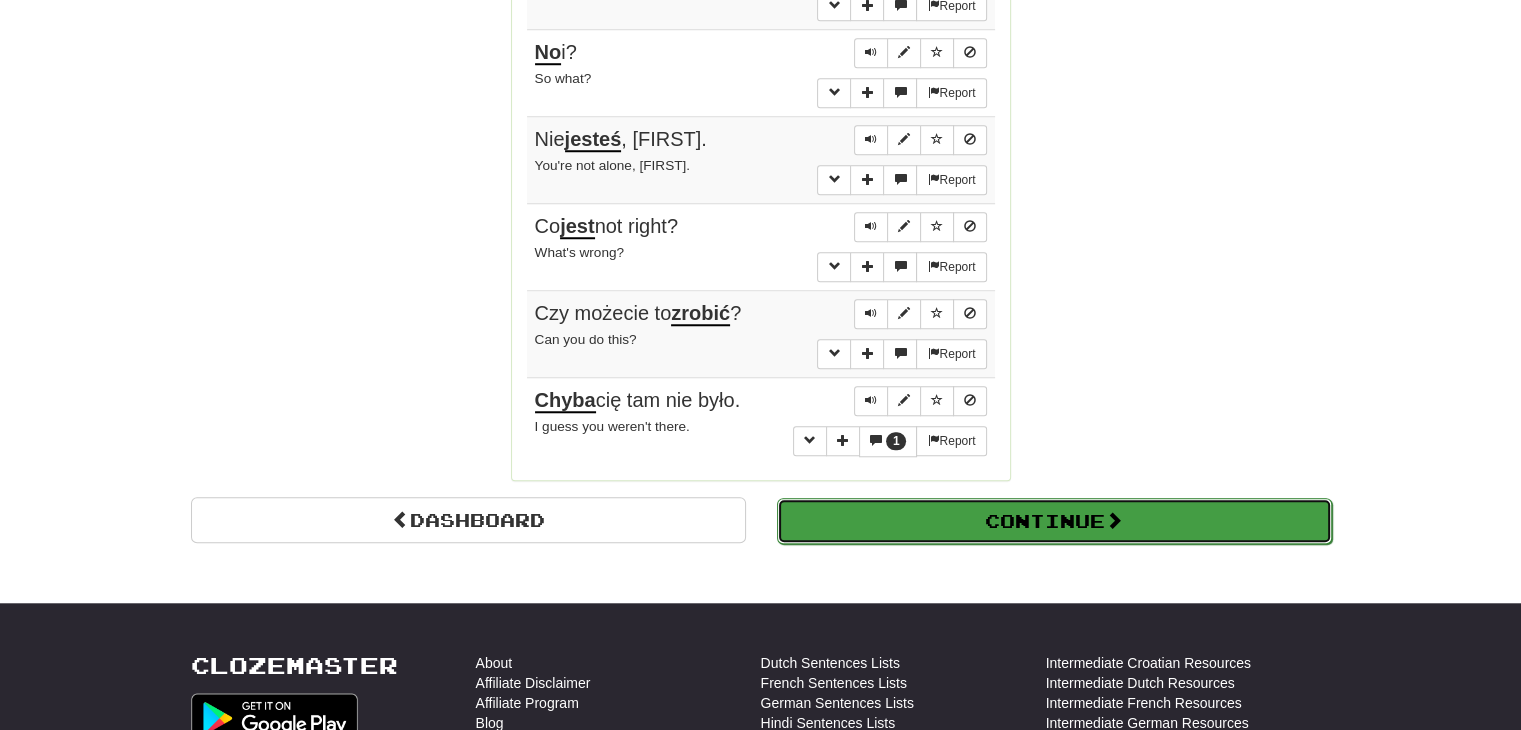 click on "Continue" at bounding box center [1054, 521] 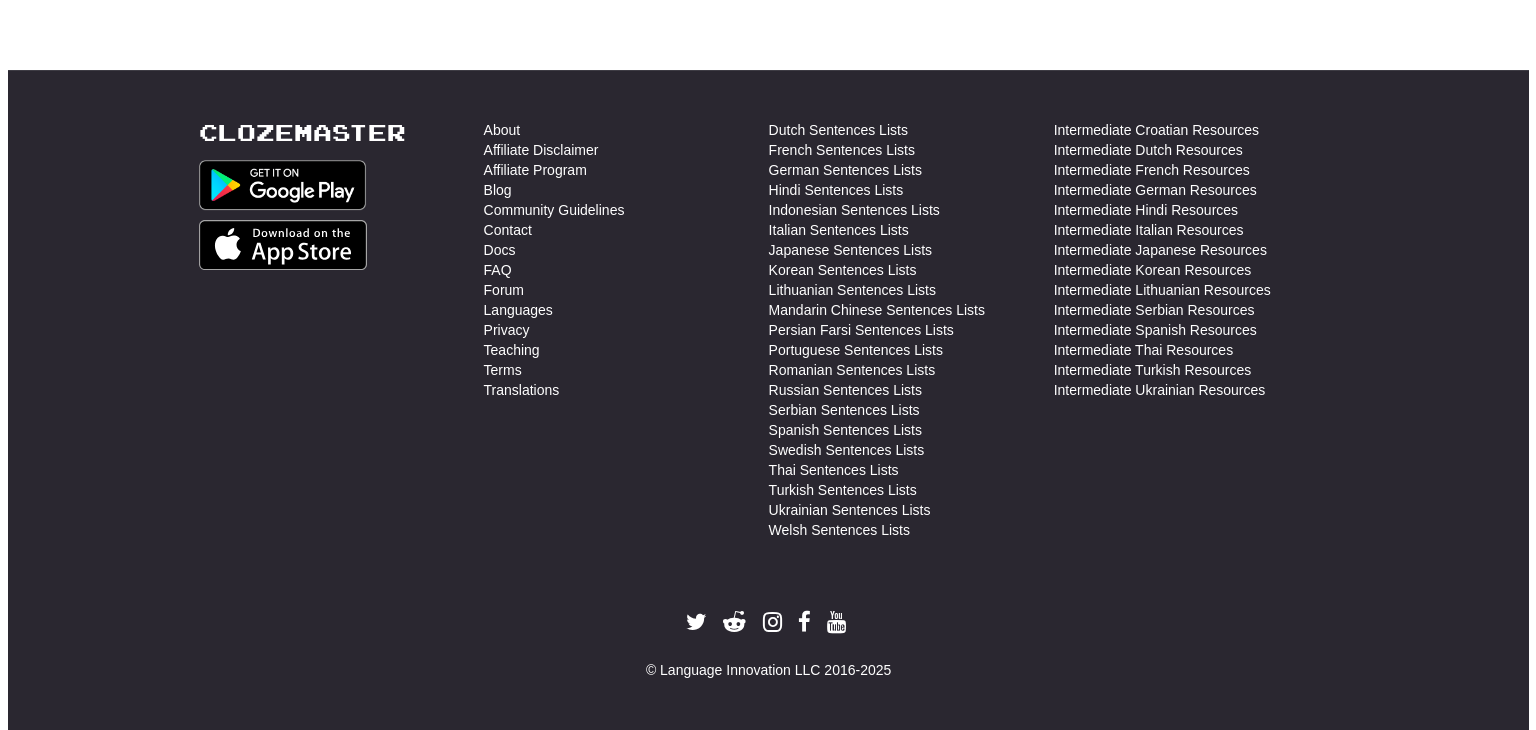 scroll, scrollTop: 0, scrollLeft: 0, axis: both 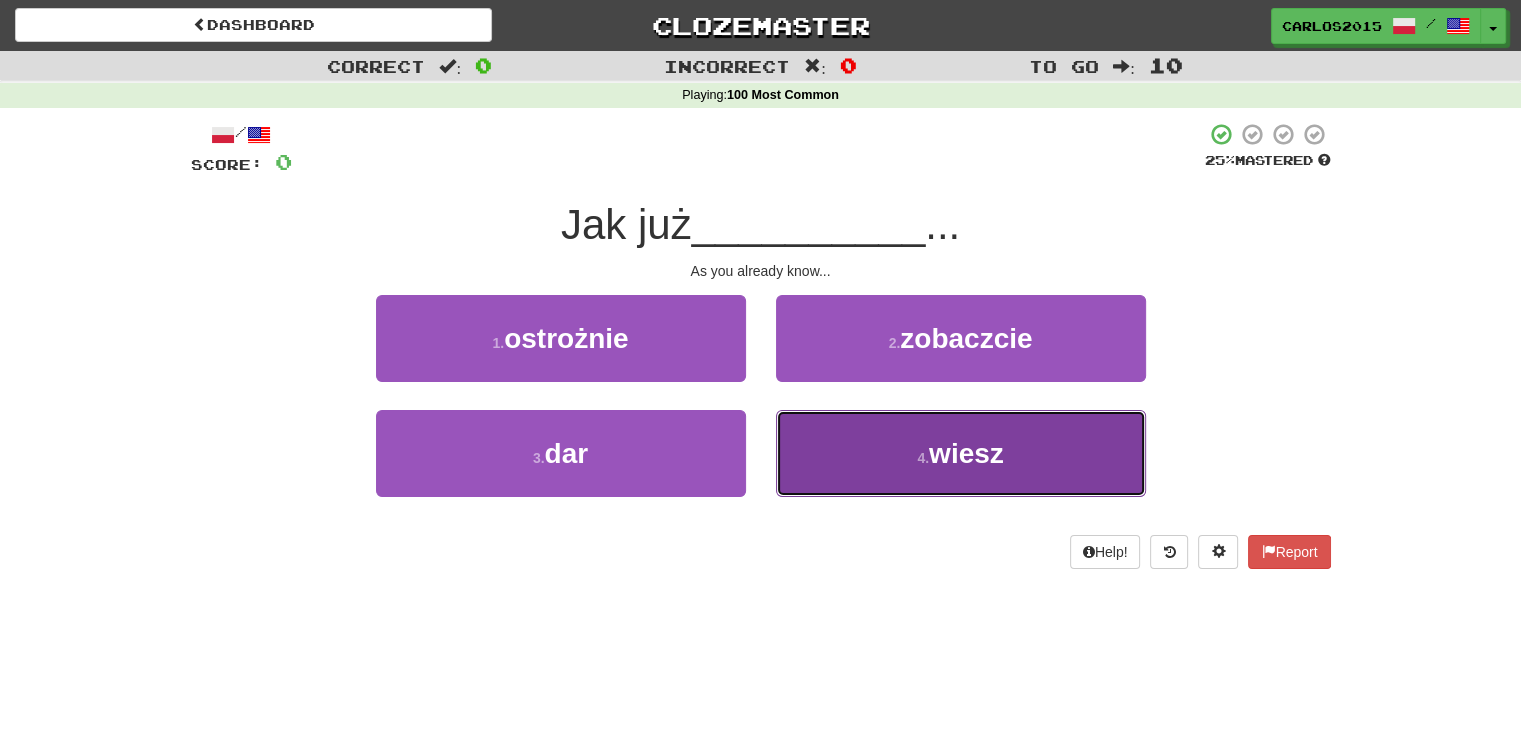 click on "wiesz" at bounding box center (966, 453) 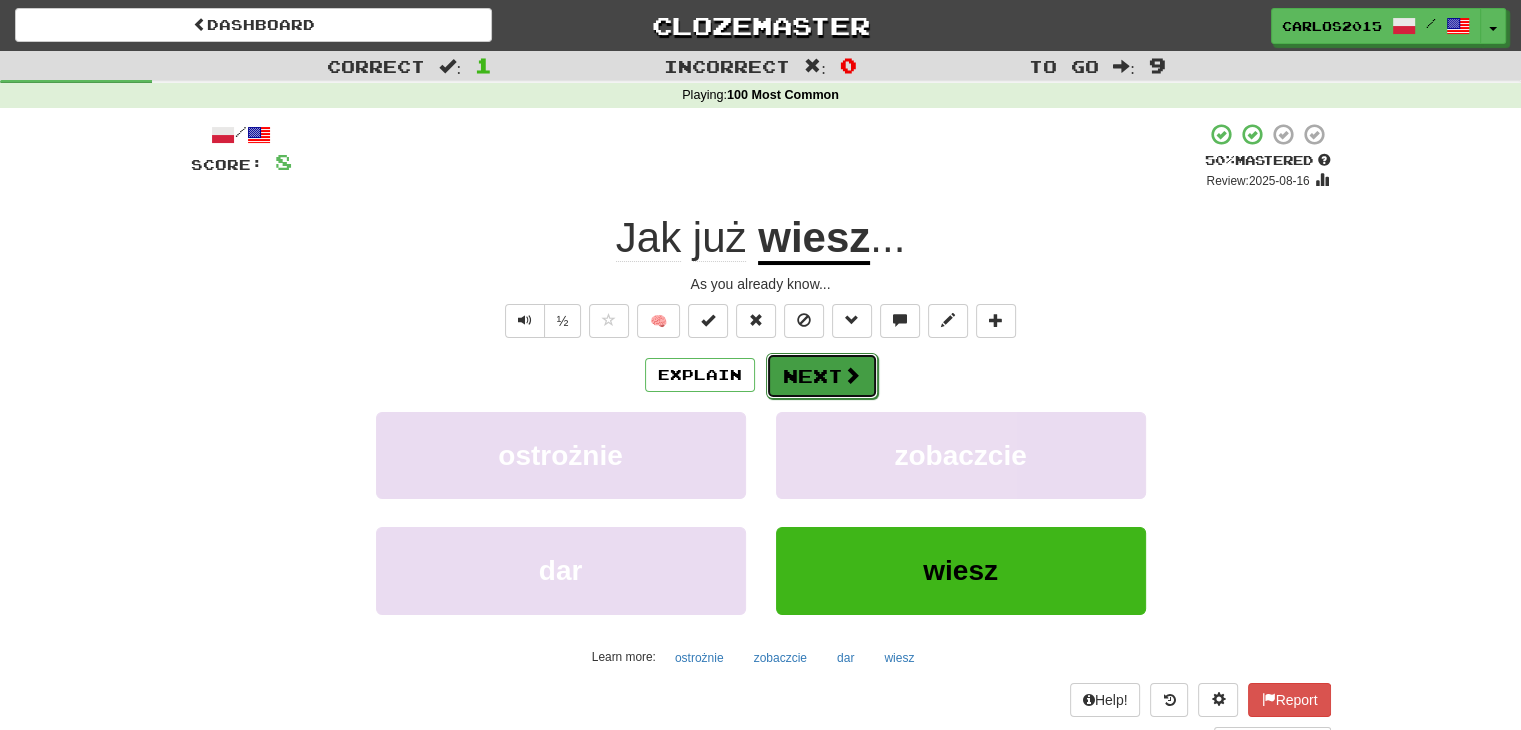 click on "Next" at bounding box center (822, 376) 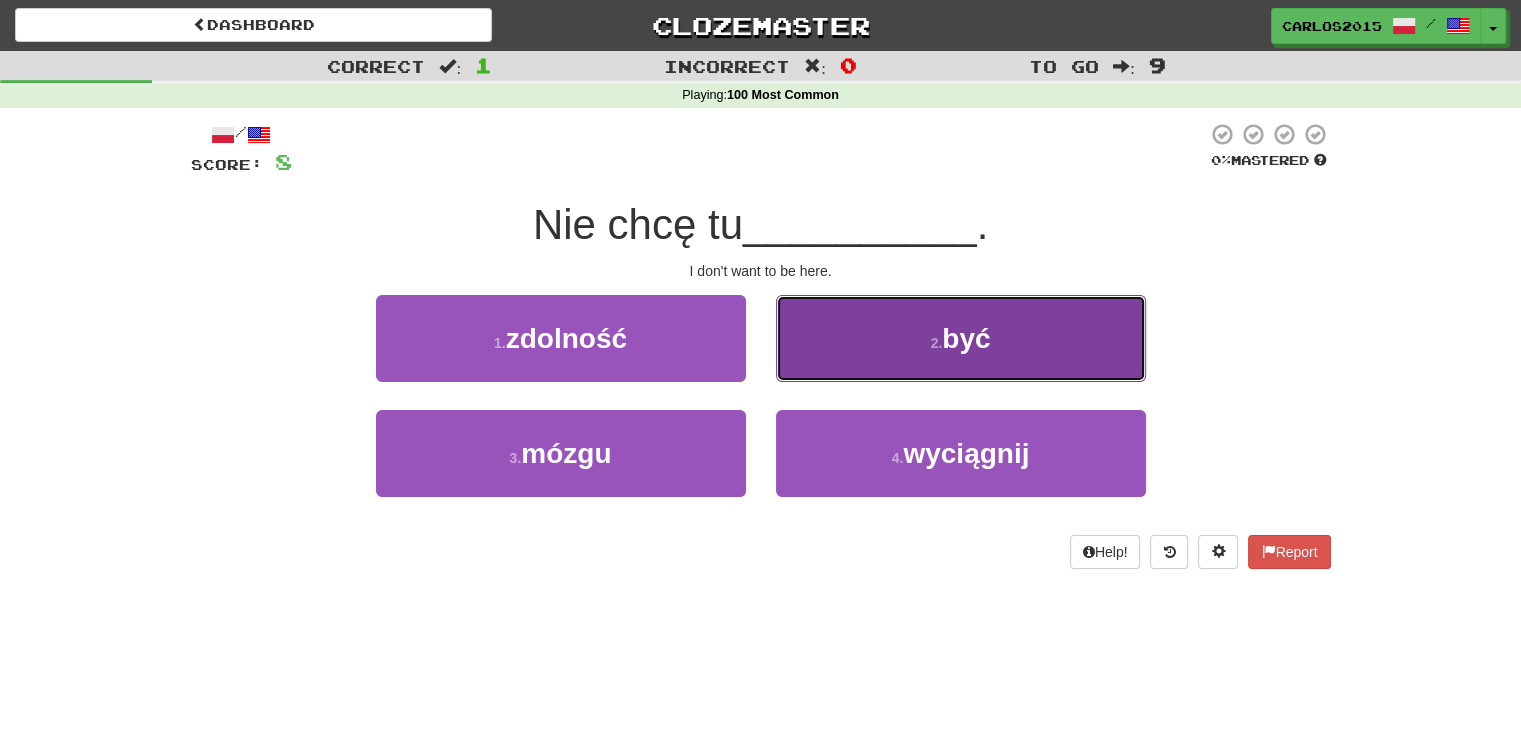 click on "być" at bounding box center (966, 338) 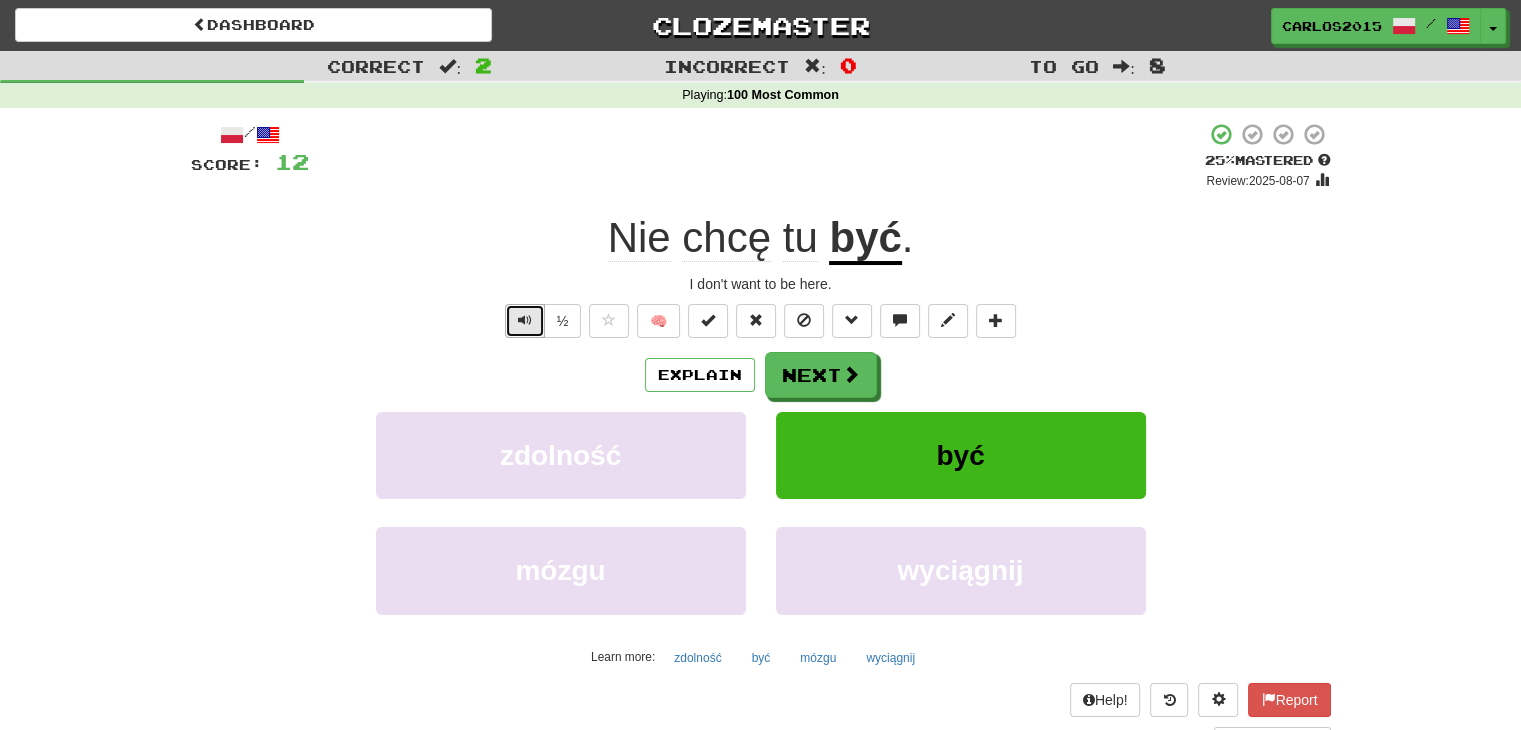 click at bounding box center (525, 320) 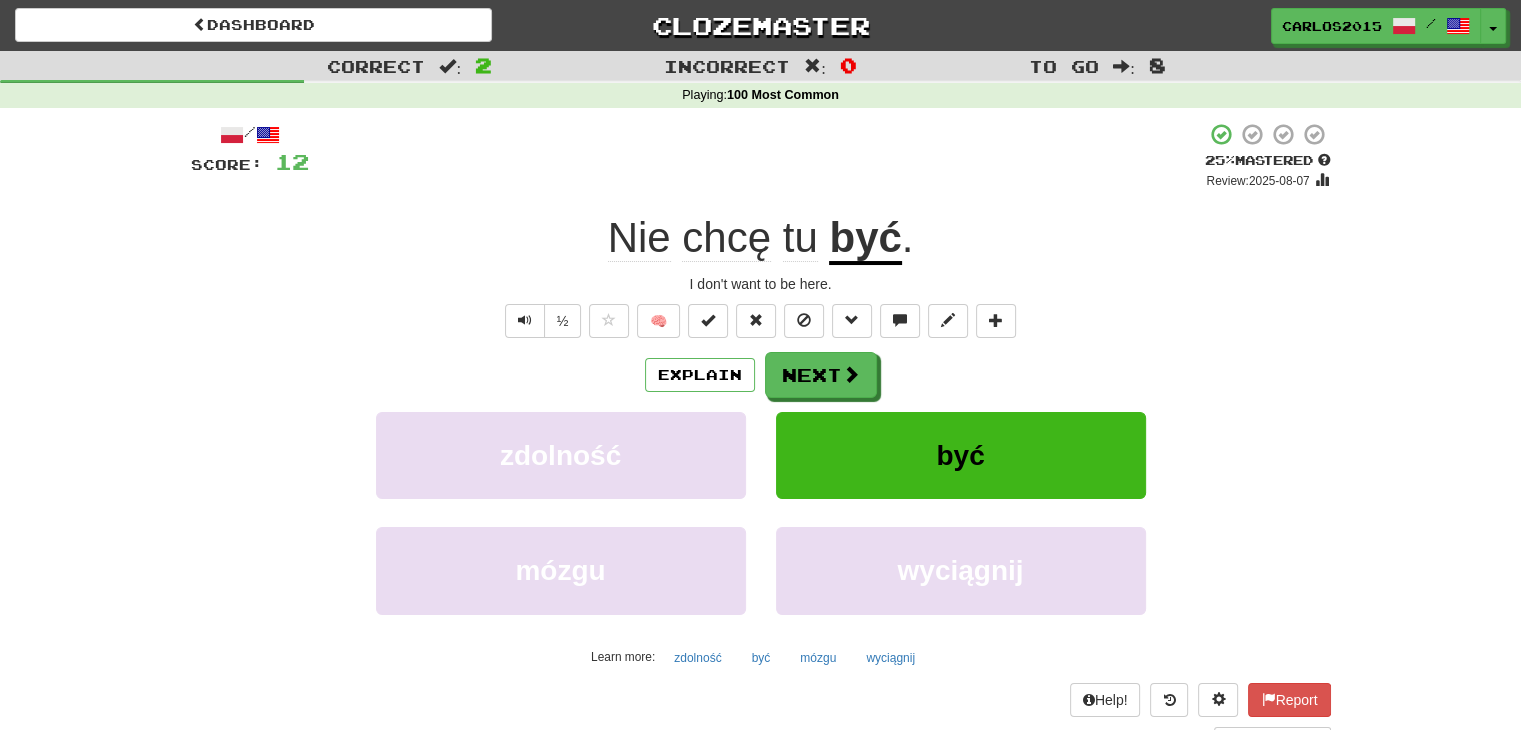 click on "/ Score: 12 + 4 25 % Mastered Review: 2025-08-07 I don't want to be here. ½ 🧠 Explain Next zdolność być mózgu wyciągnij Learn more: zdolność być mózgu wyciągnij Help! Report Sentence Source" at bounding box center [761, 435] 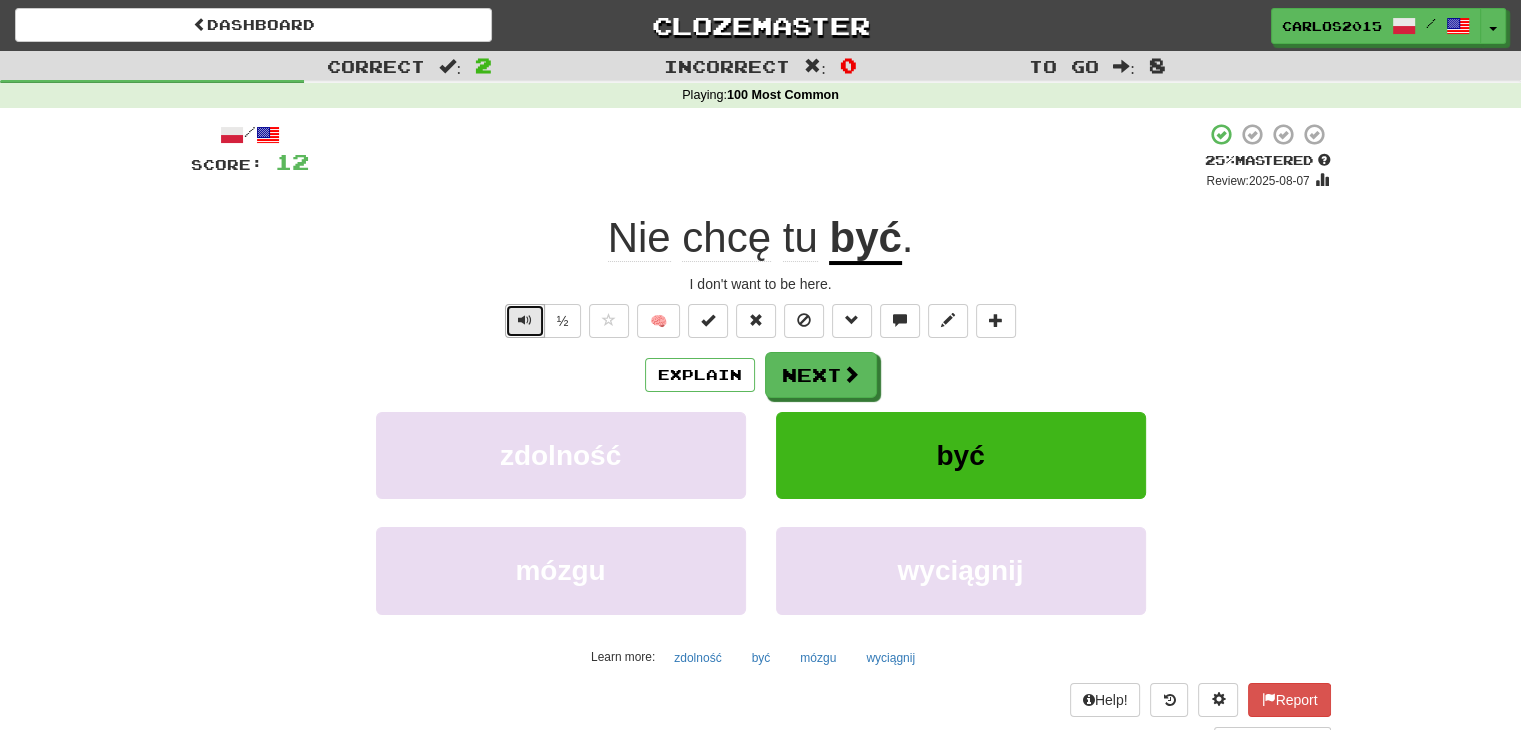 click at bounding box center [525, 321] 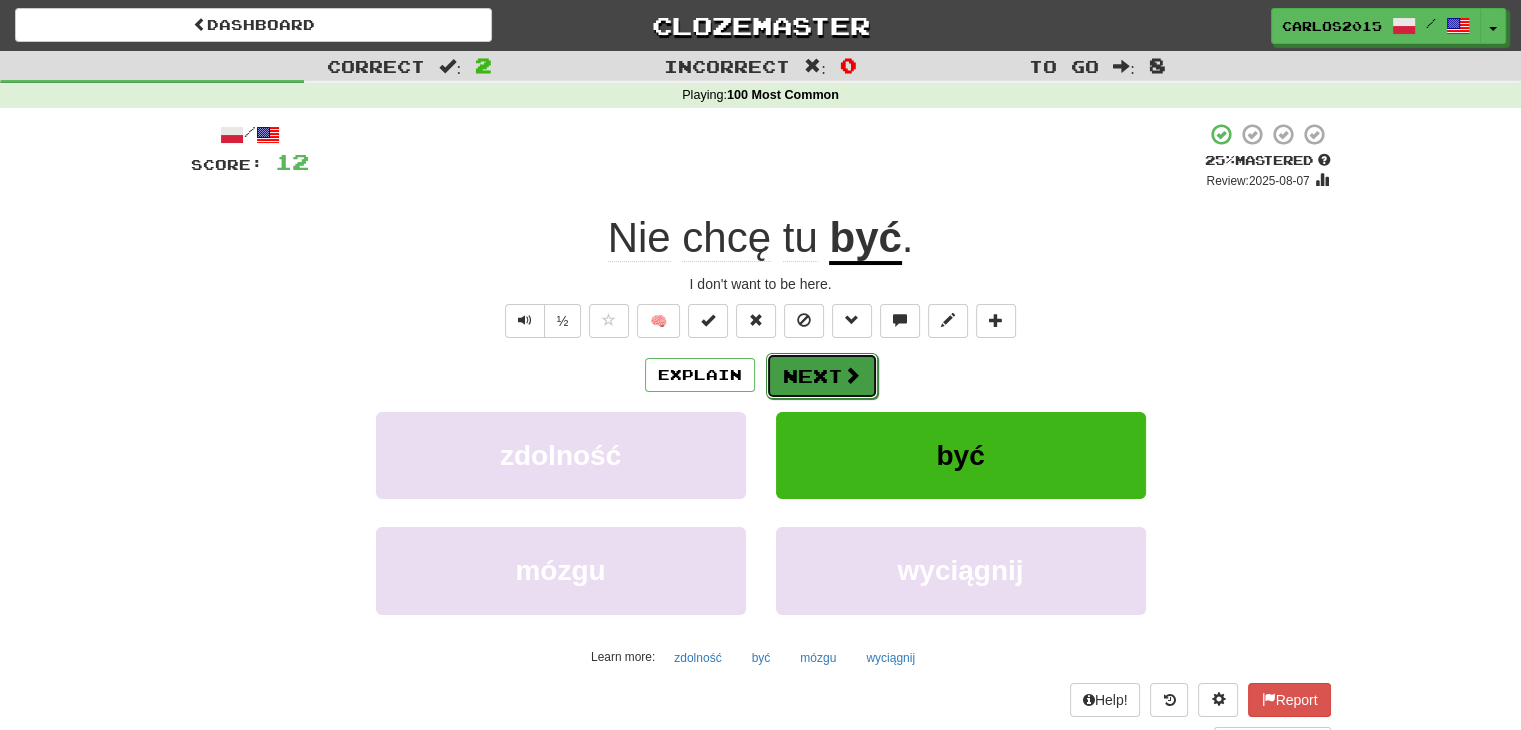 click at bounding box center [852, 375] 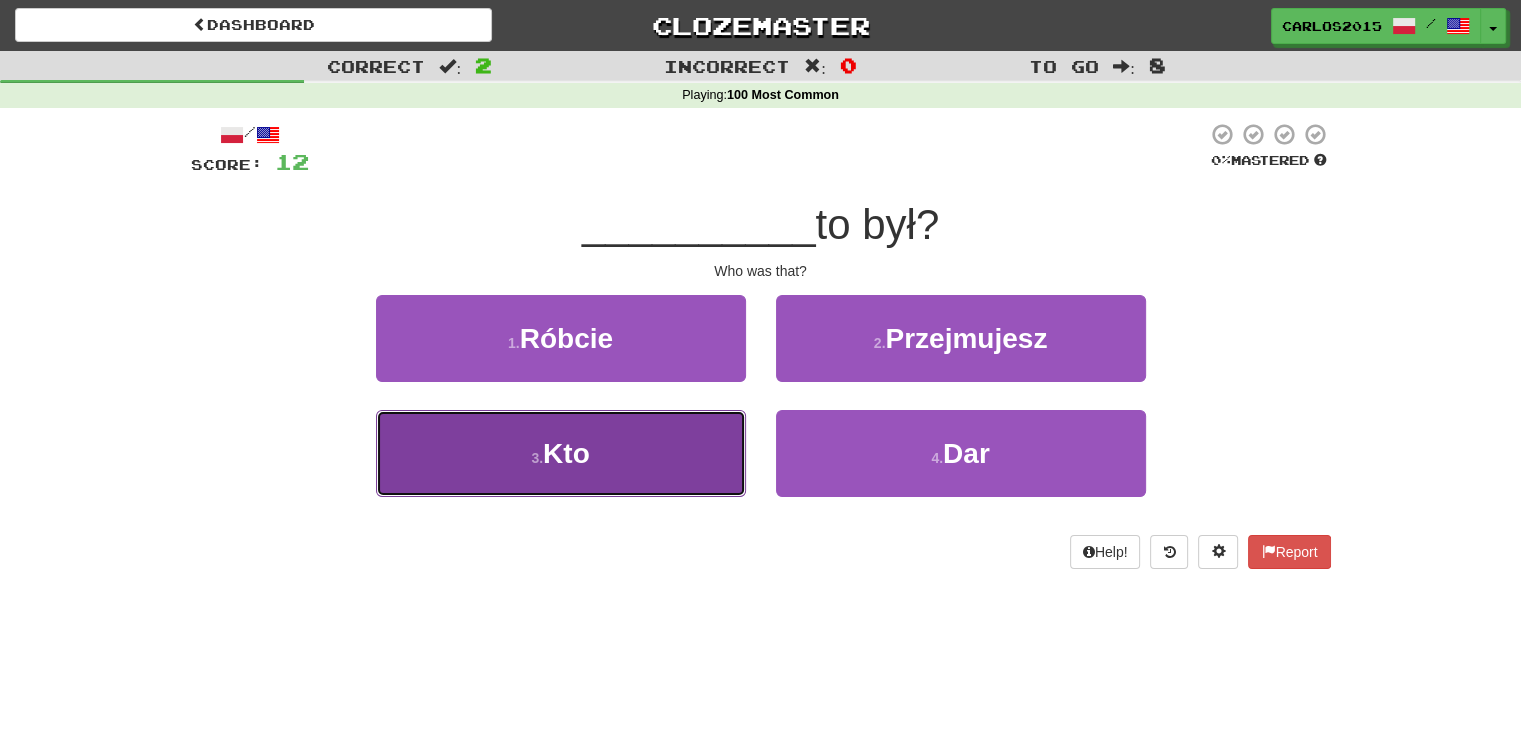 click on "Kto" at bounding box center (566, 453) 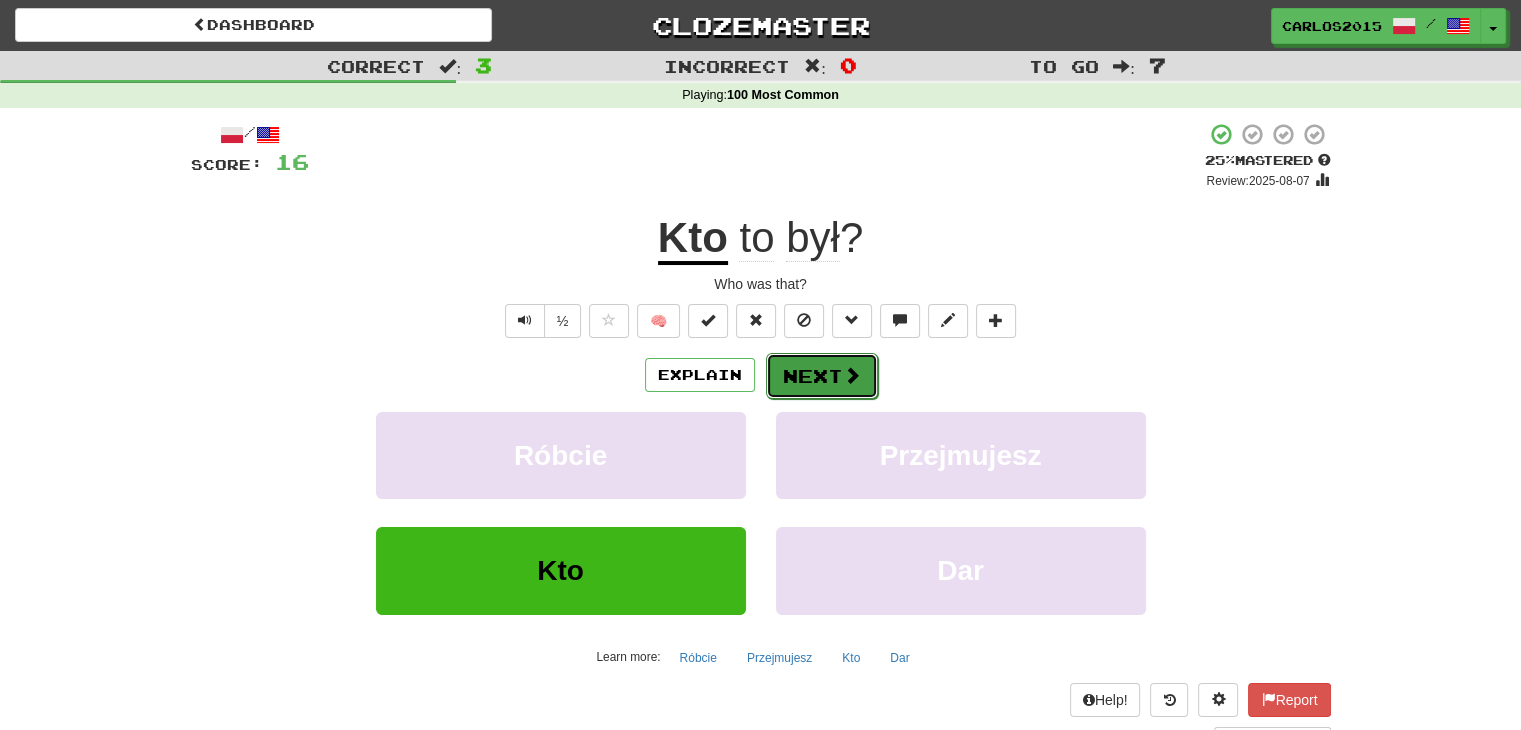 click on "Next" at bounding box center [822, 376] 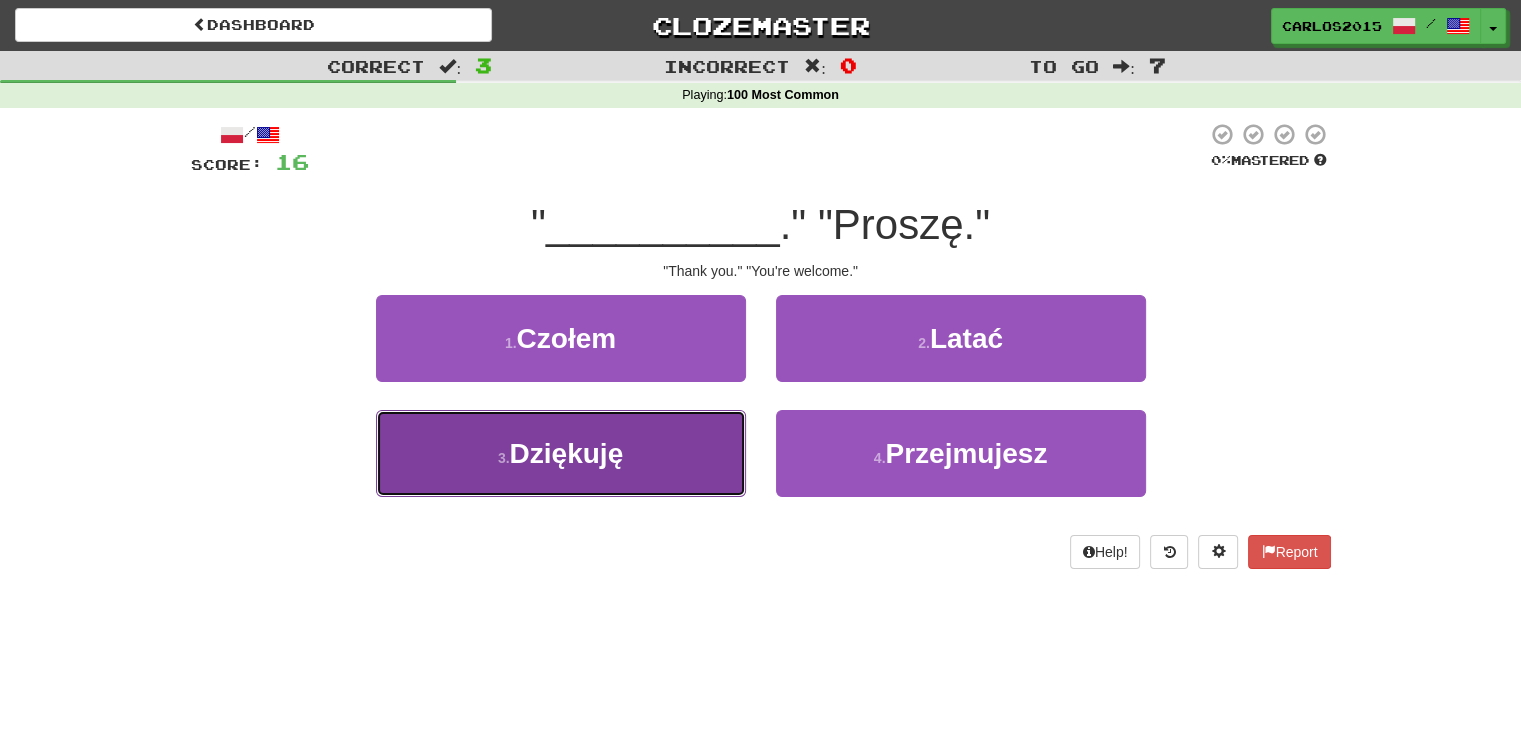 click on "3 . Dziękuję" at bounding box center (561, 453) 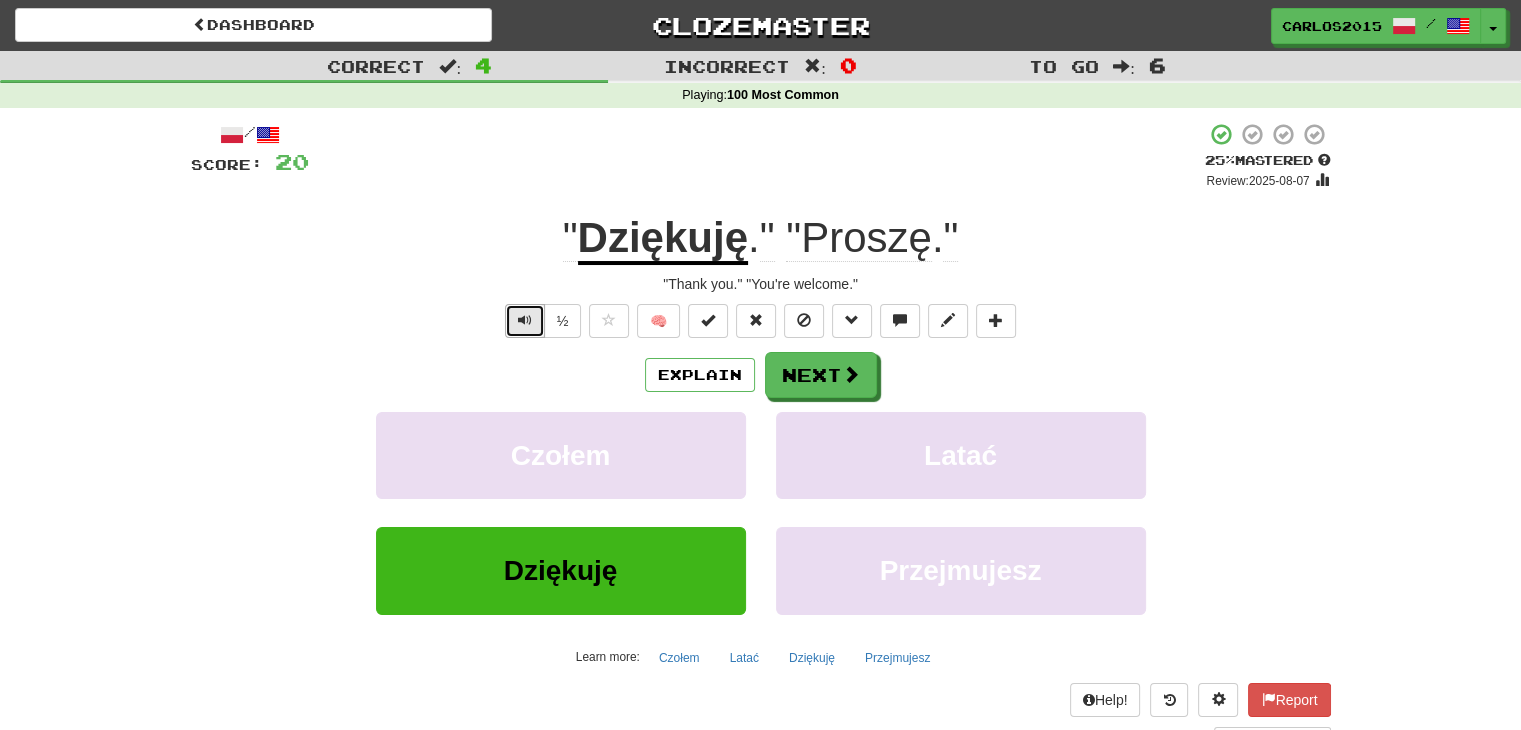 click at bounding box center (525, 321) 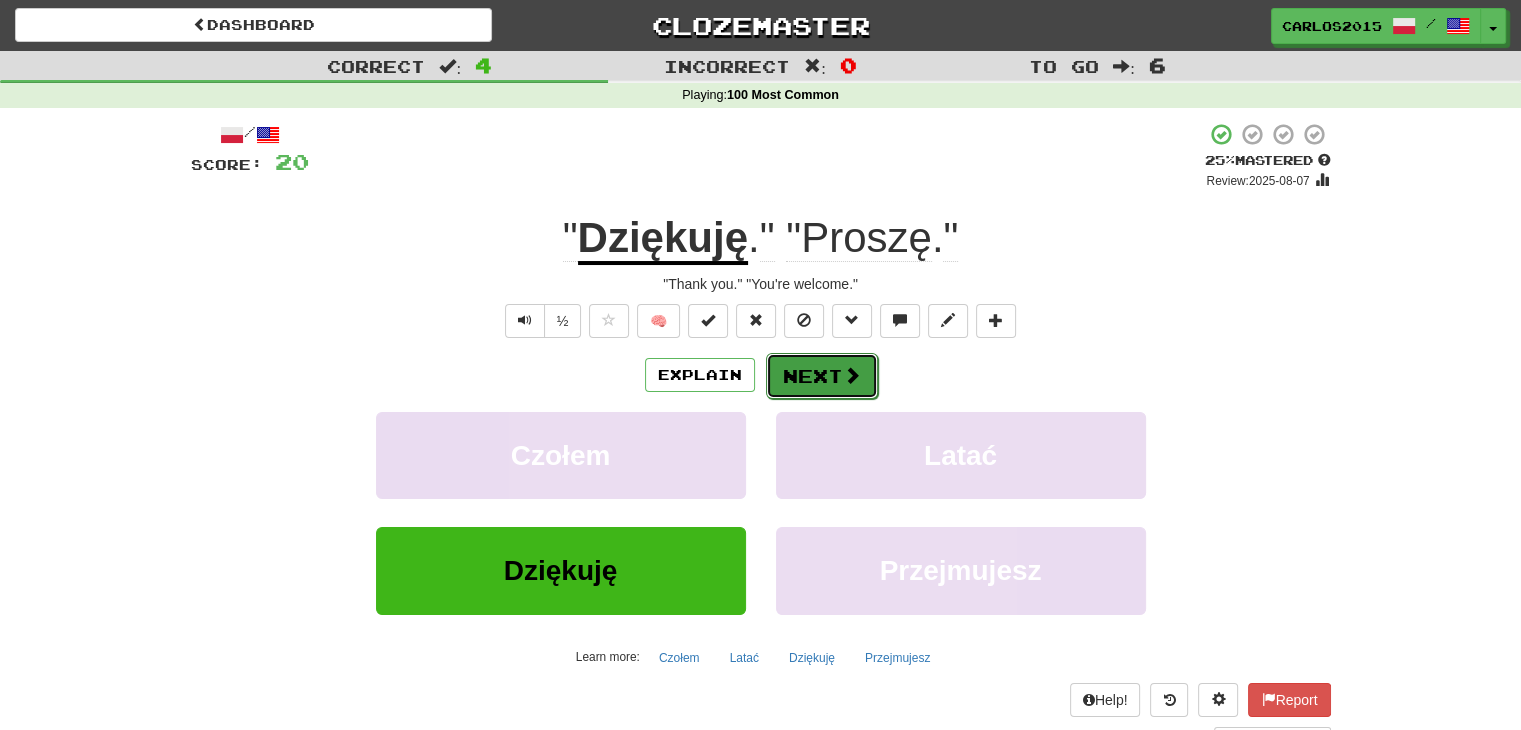 click on "Next" at bounding box center (822, 376) 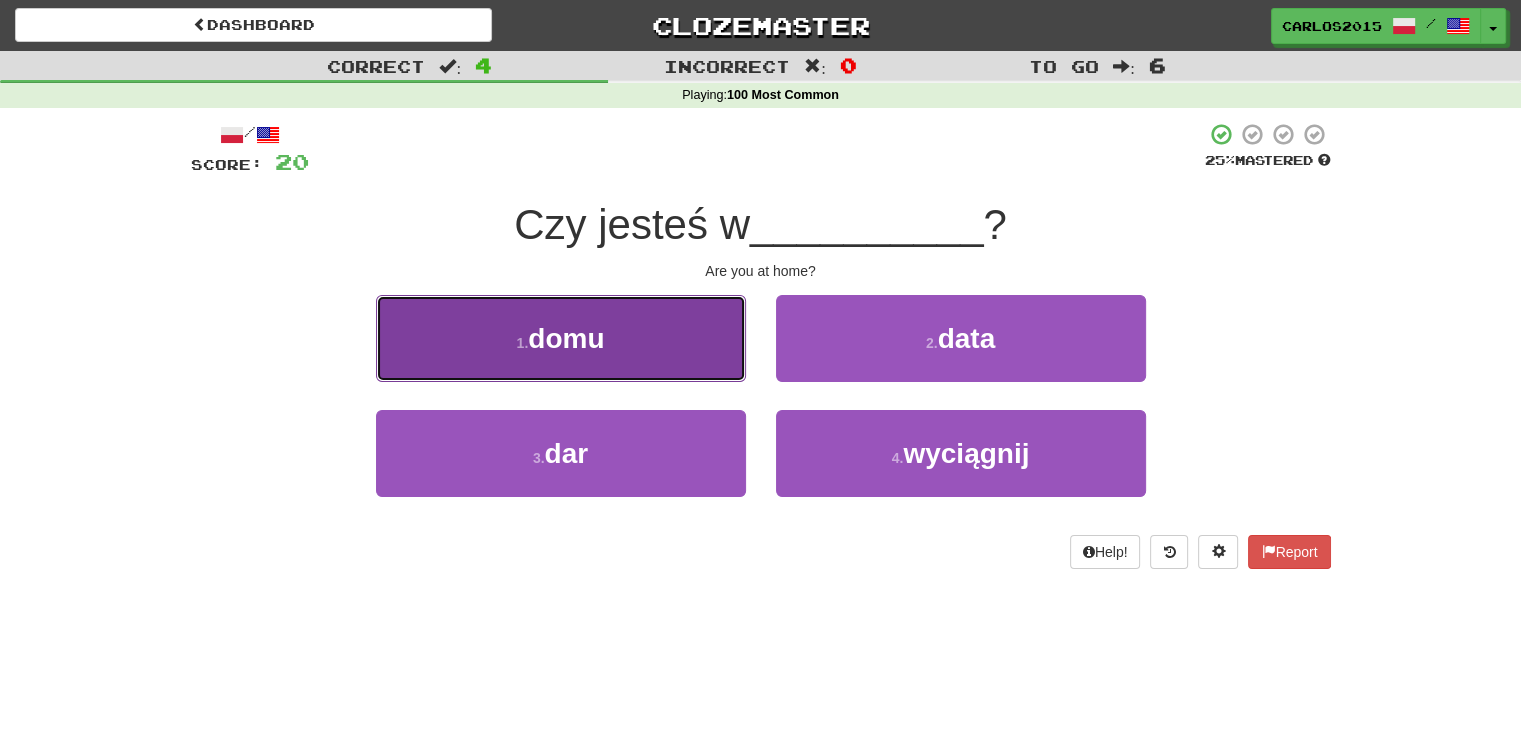 click on "1 .  domu" at bounding box center [561, 338] 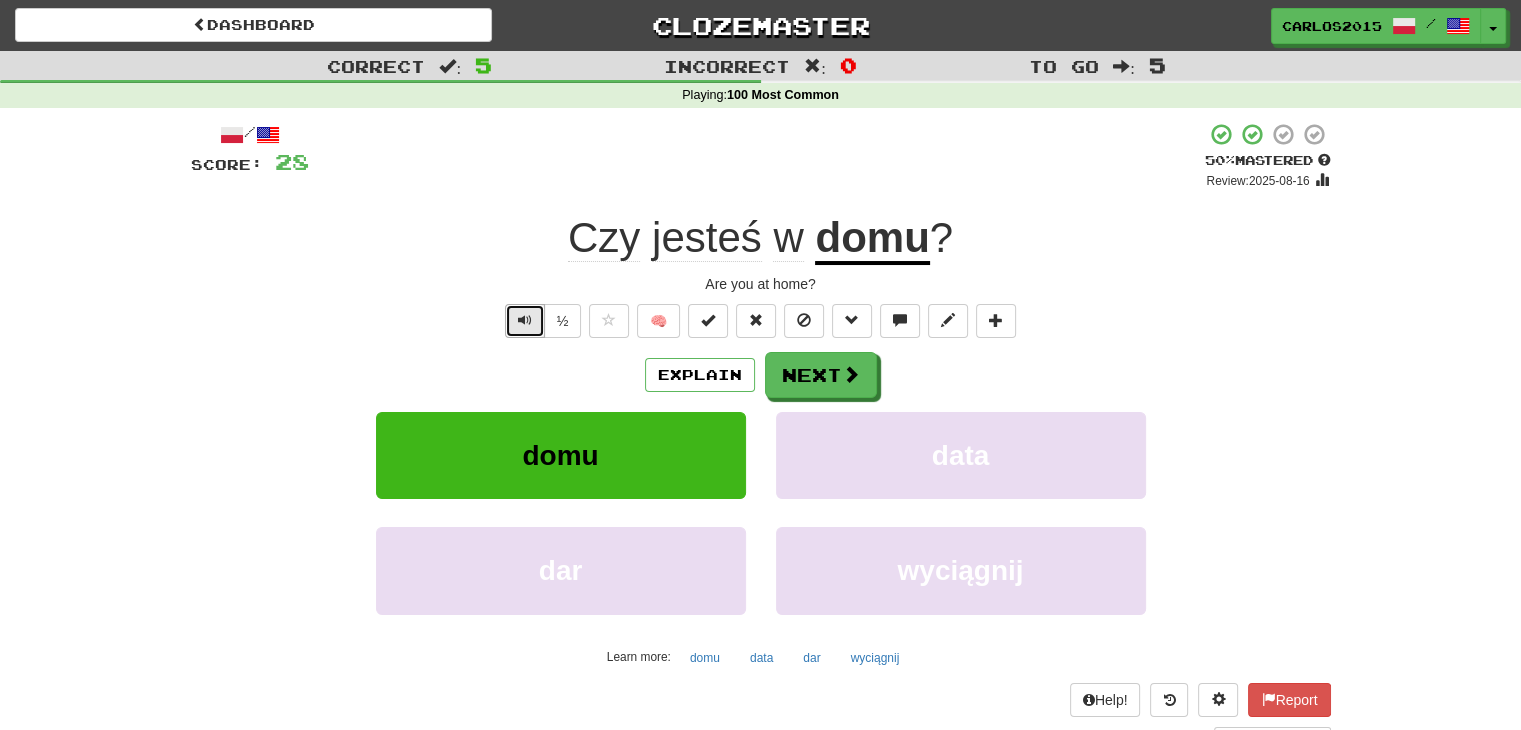 click at bounding box center (525, 320) 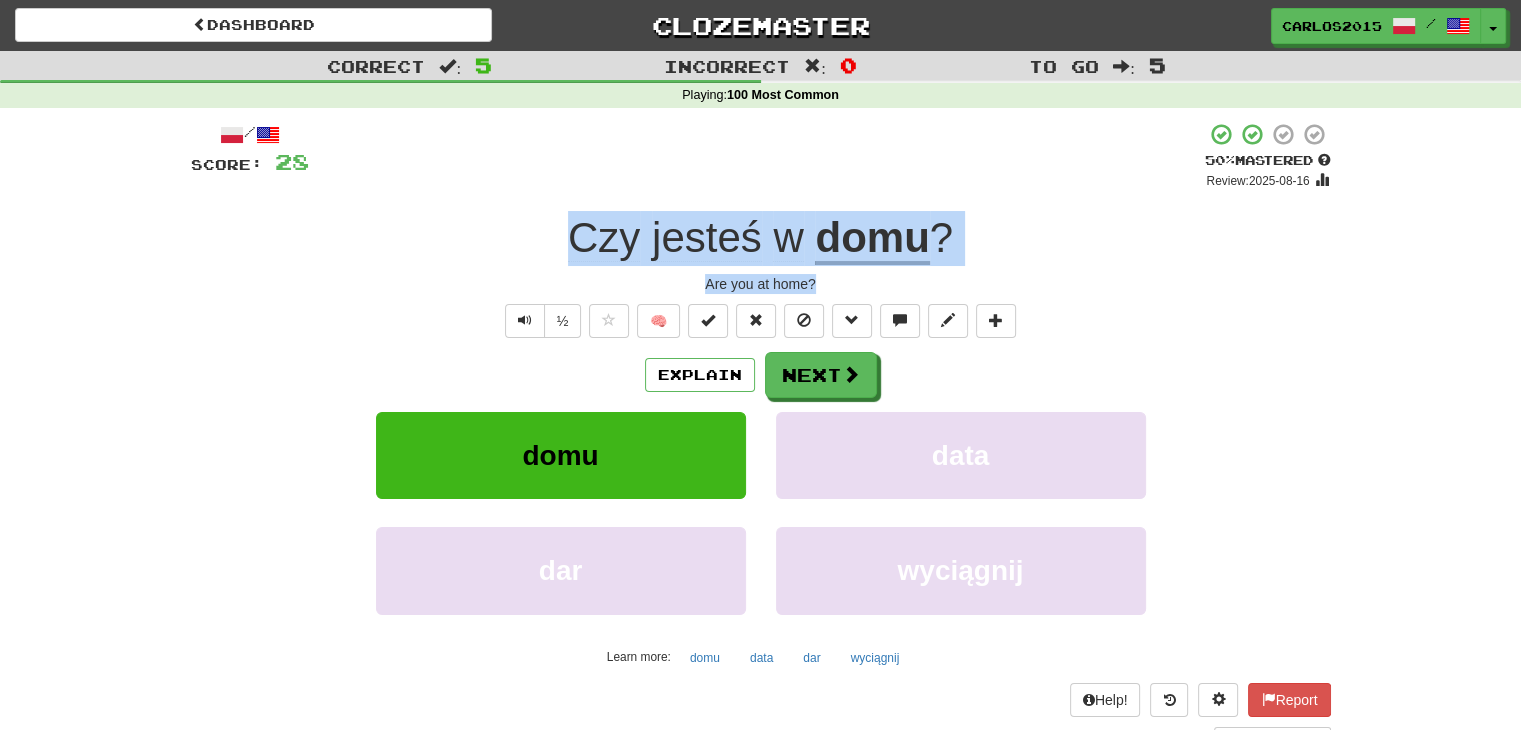 drag, startPoint x: 829, startPoint y: 284, endPoint x: 568, endPoint y: 245, distance: 263.8977 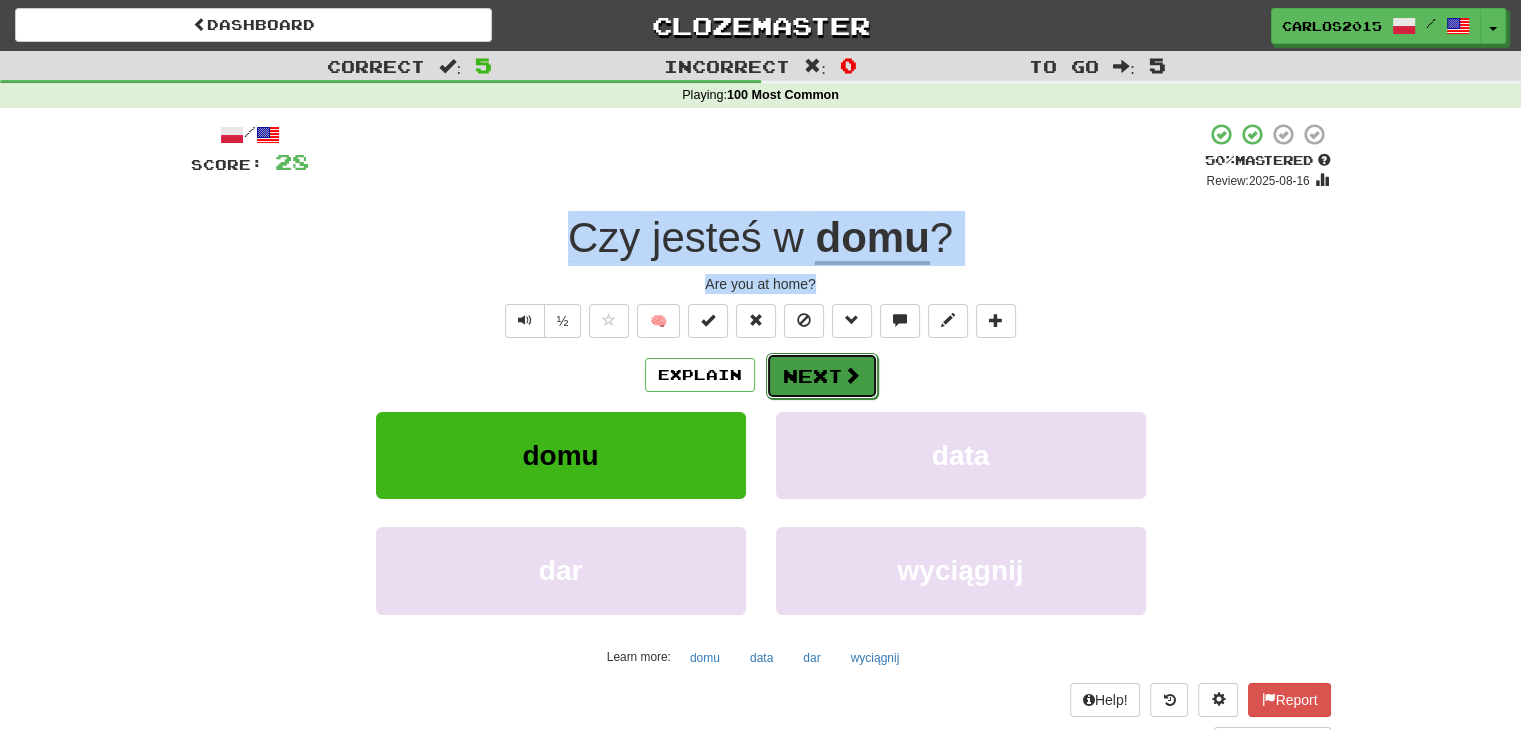 click on "Next" at bounding box center (822, 376) 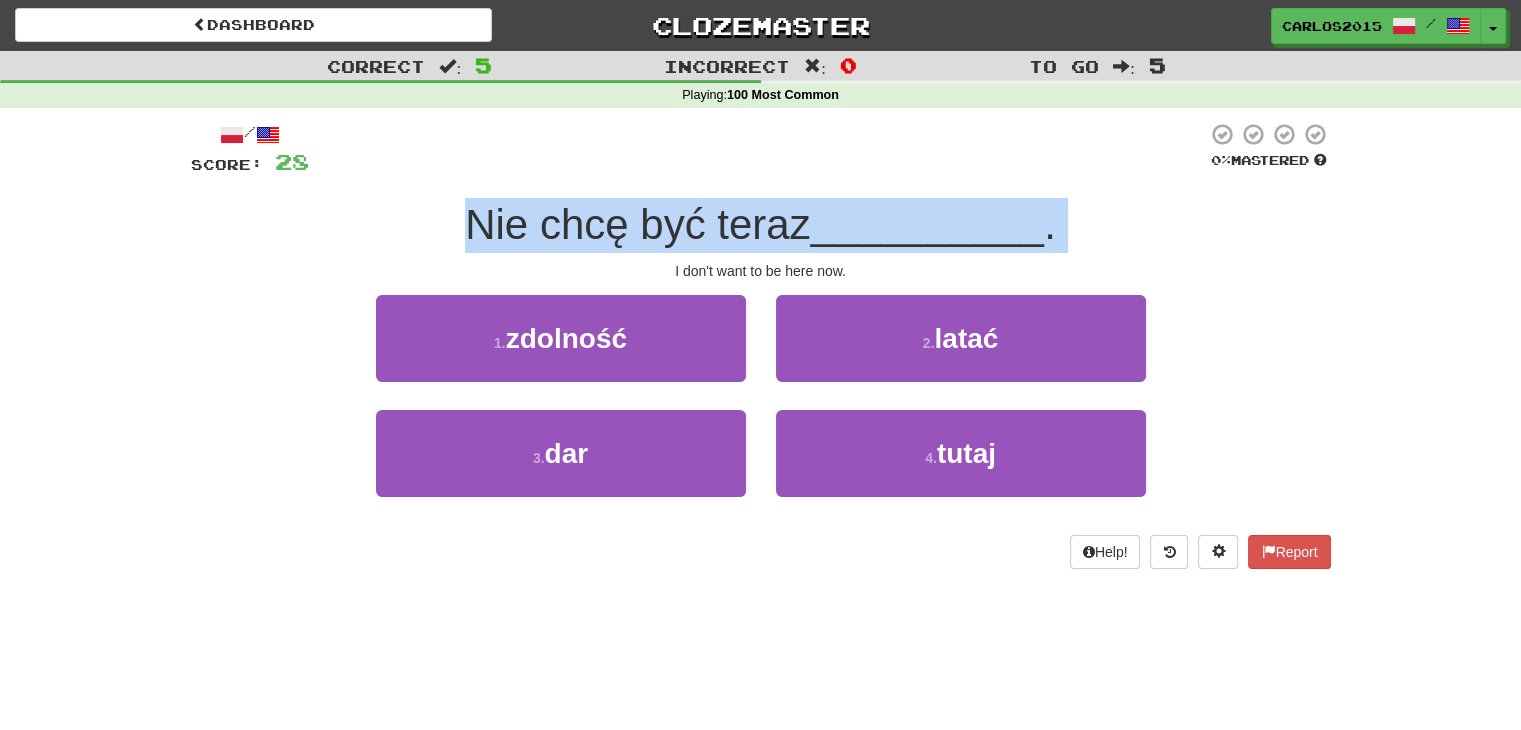 click on "Nie chcę być teraz __________ ." at bounding box center (761, 225) 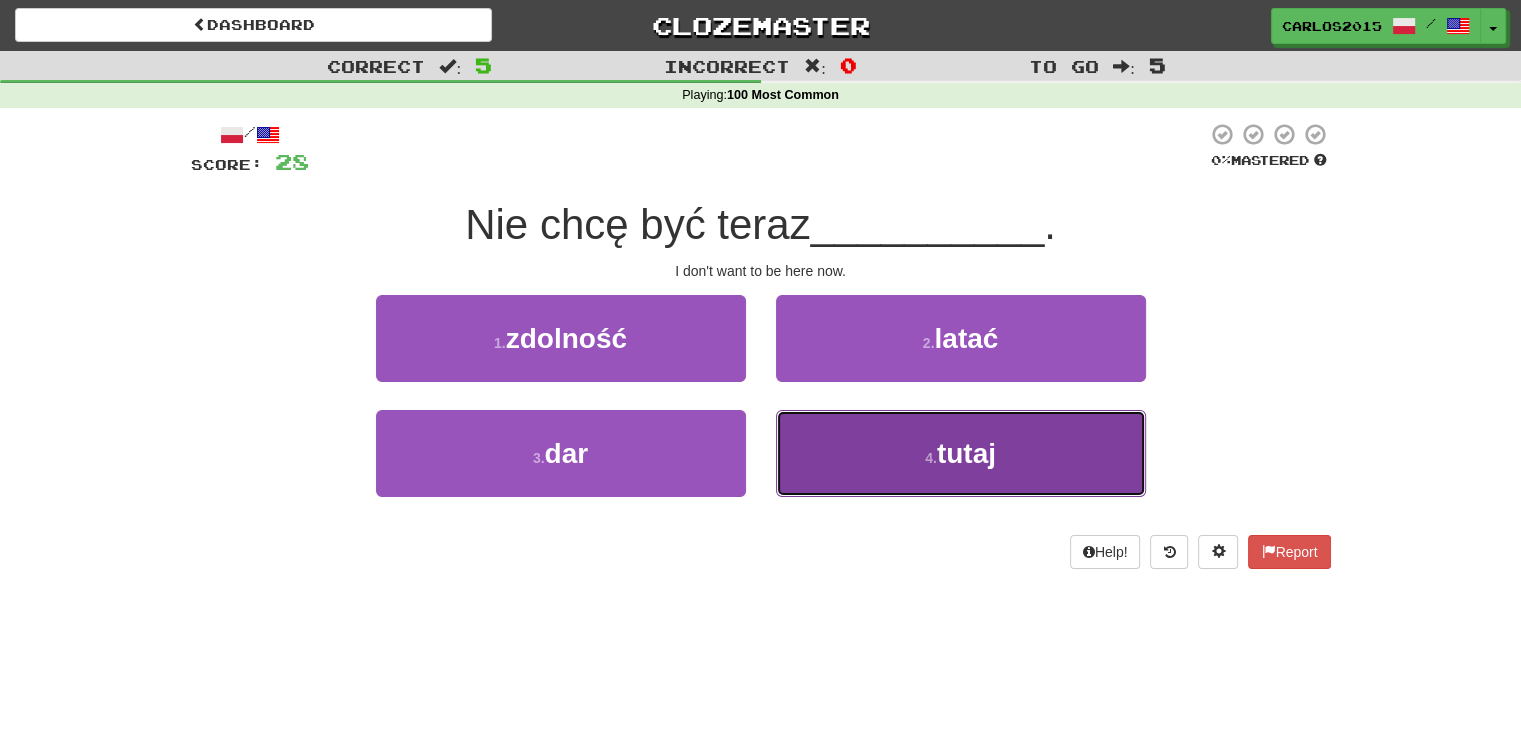 click on "4 . tutaj" at bounding box center [961, 453] 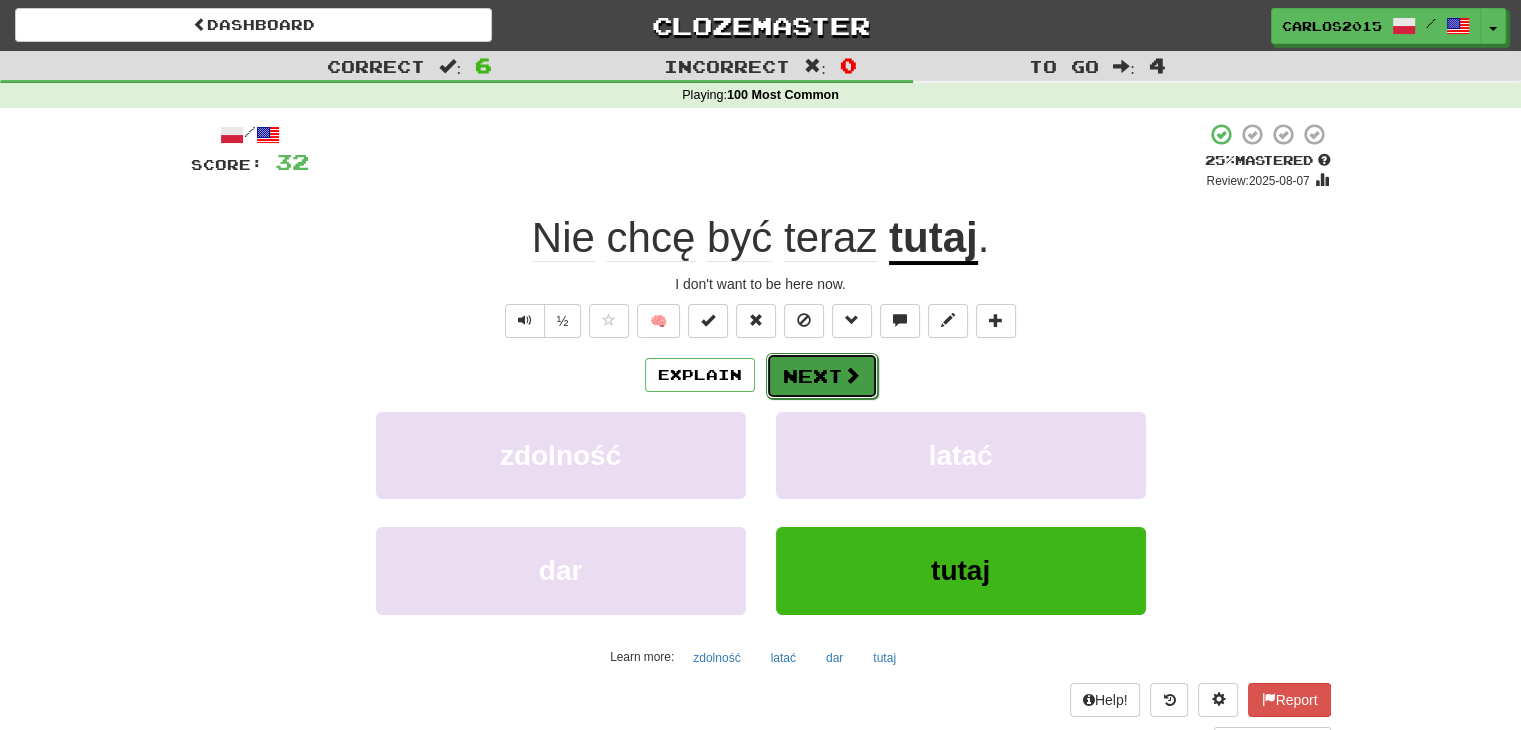 click on "Next" at bounding box center [822, 376] 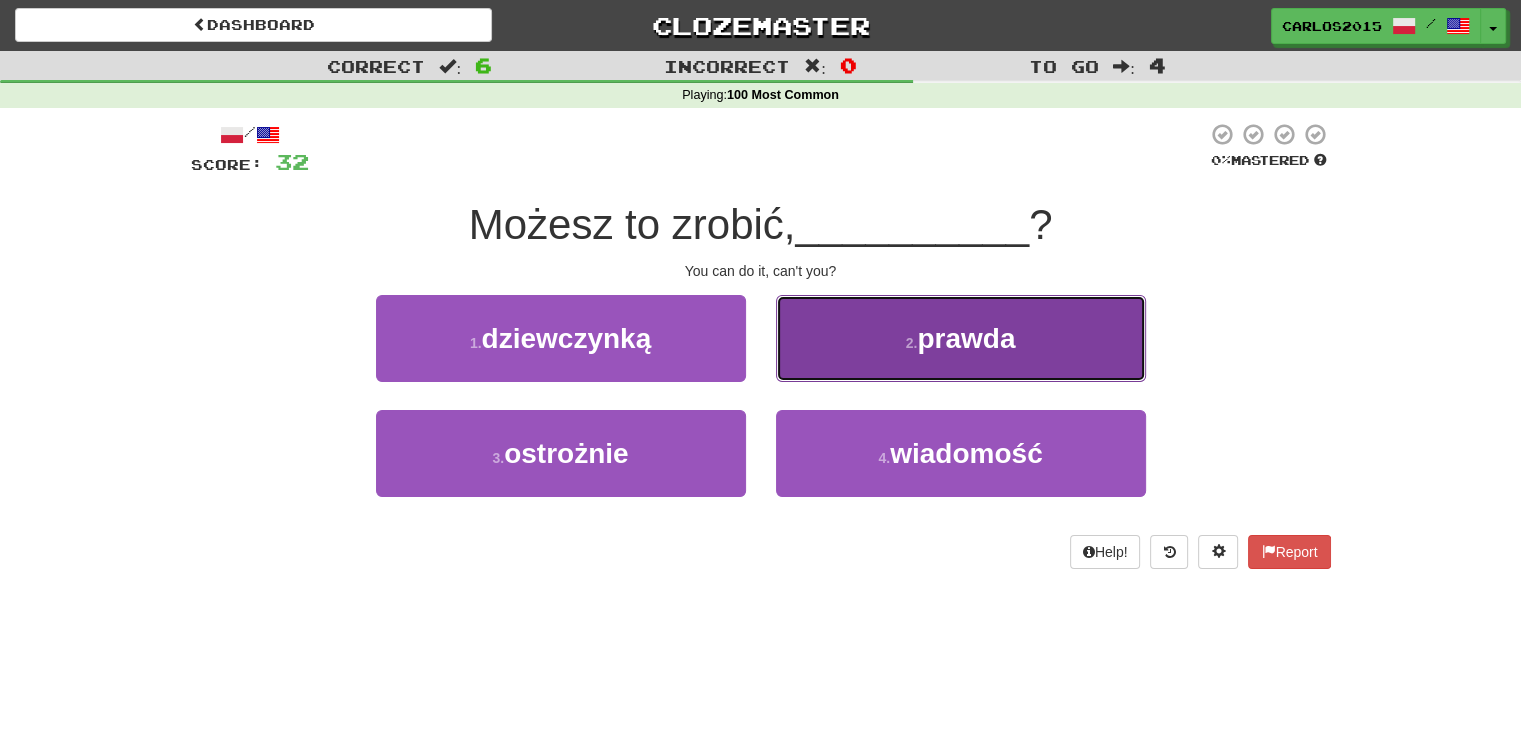 click on "prawda" at bounding box center [966, 338] 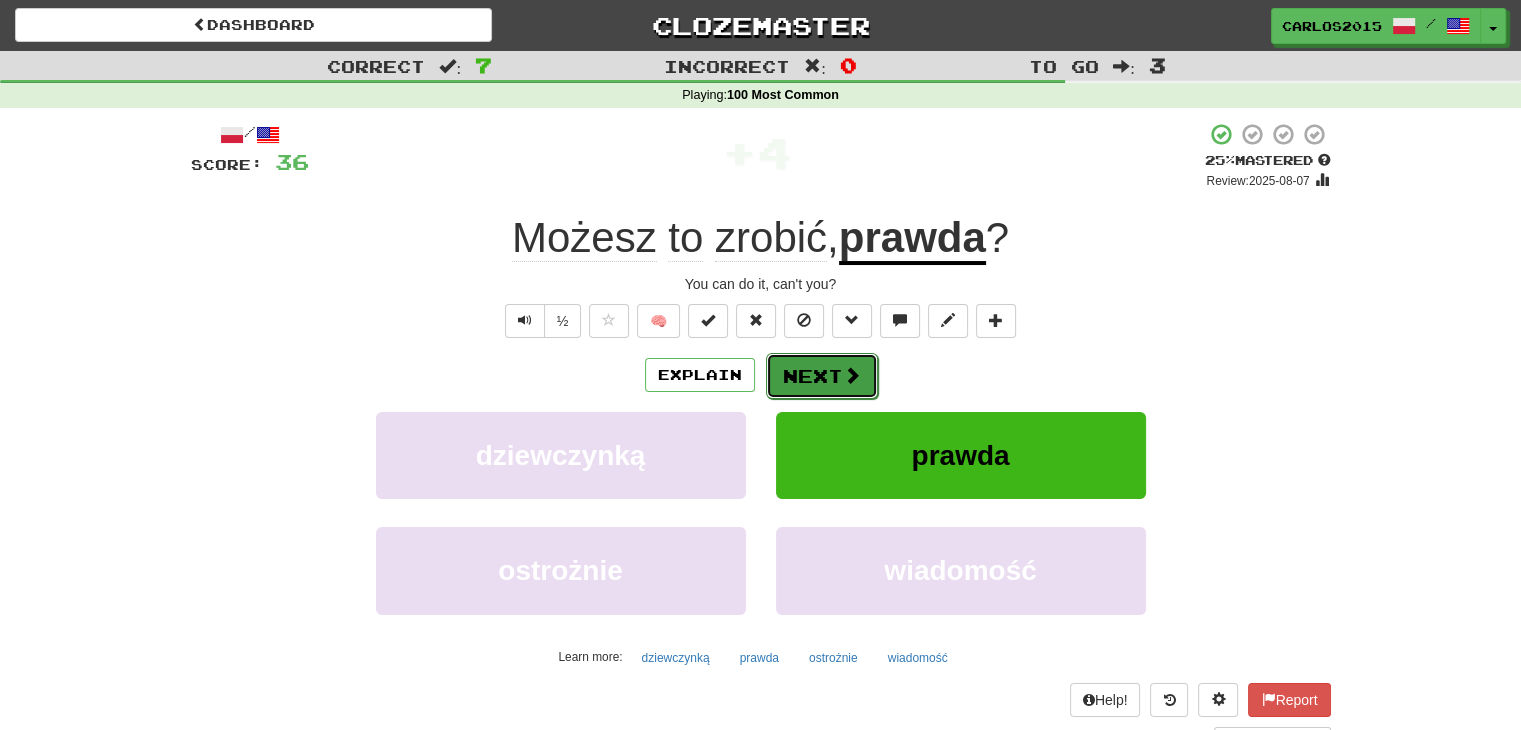 click on "Next" at bounding box center [822, 376] 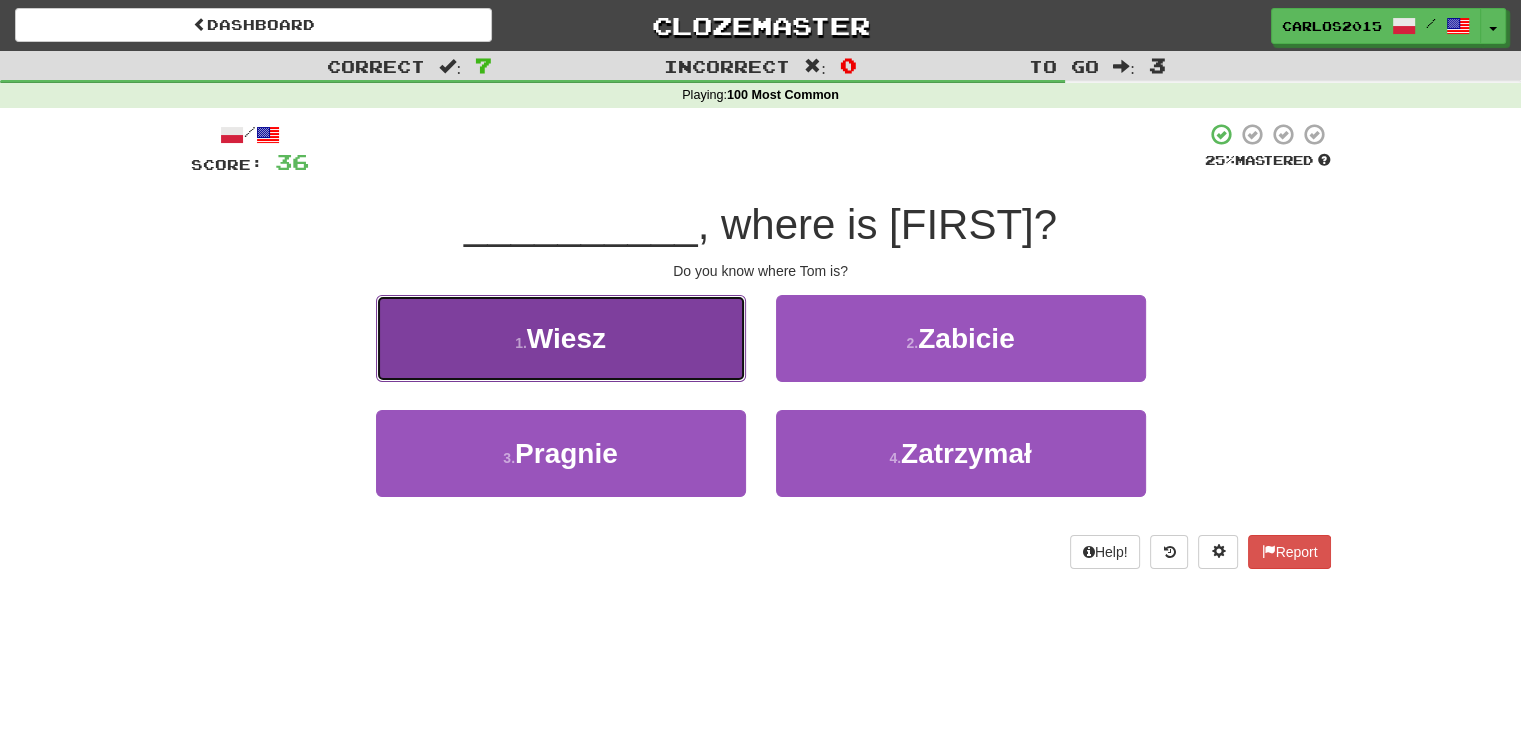 click on "Wiesz" at bounding box center [566, 338] 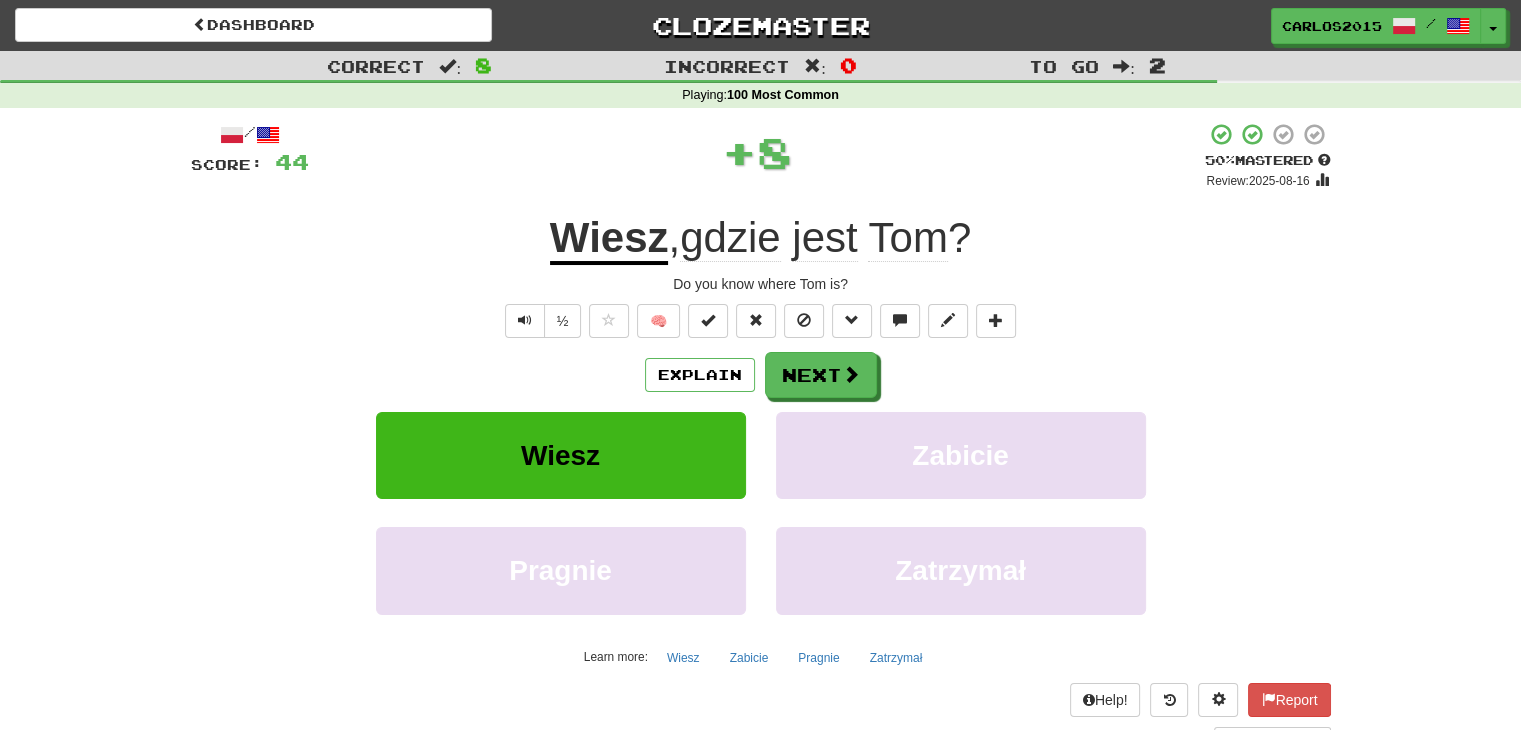 click on "Explain Next" at bounding box center (761, 375) 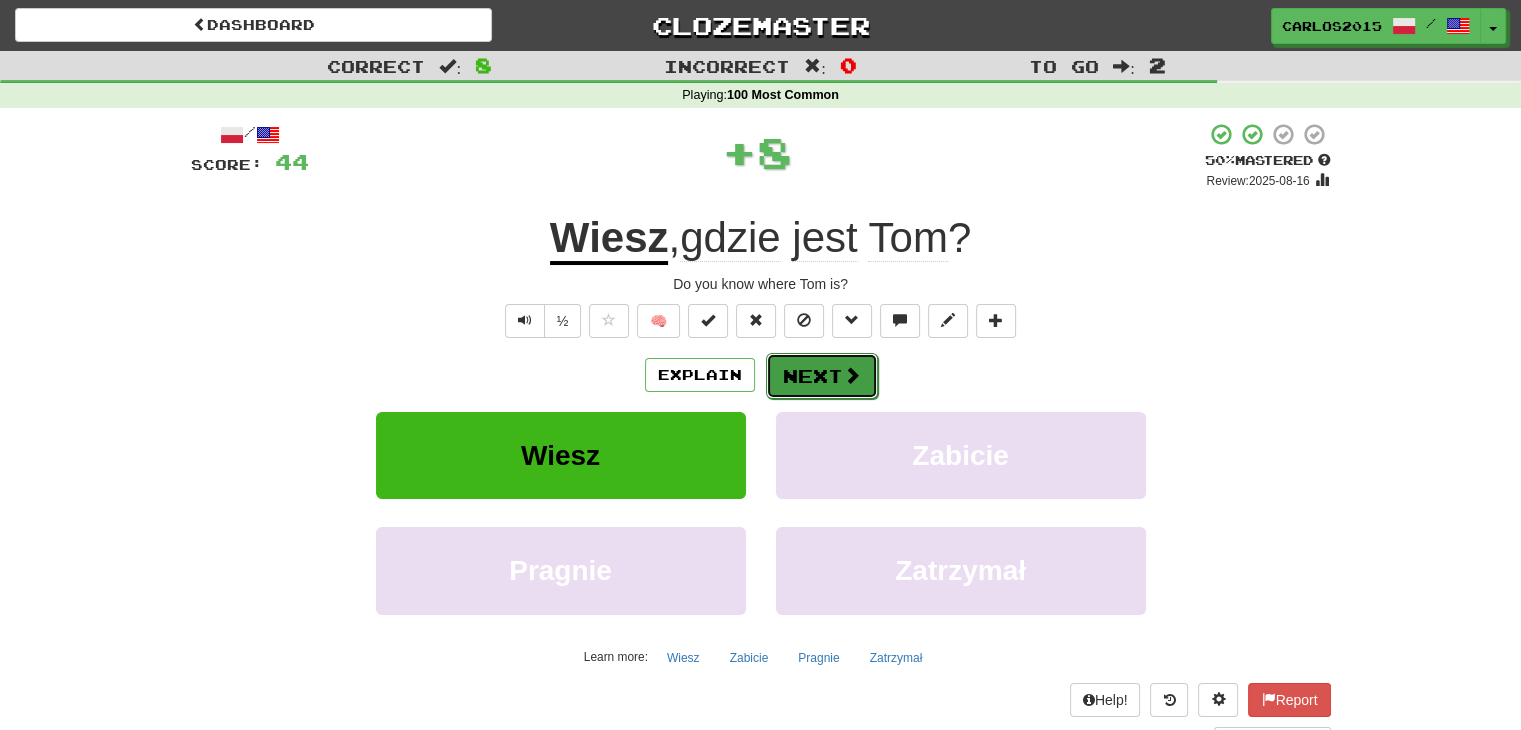 click on "Next" at bounding box center (822, 376) 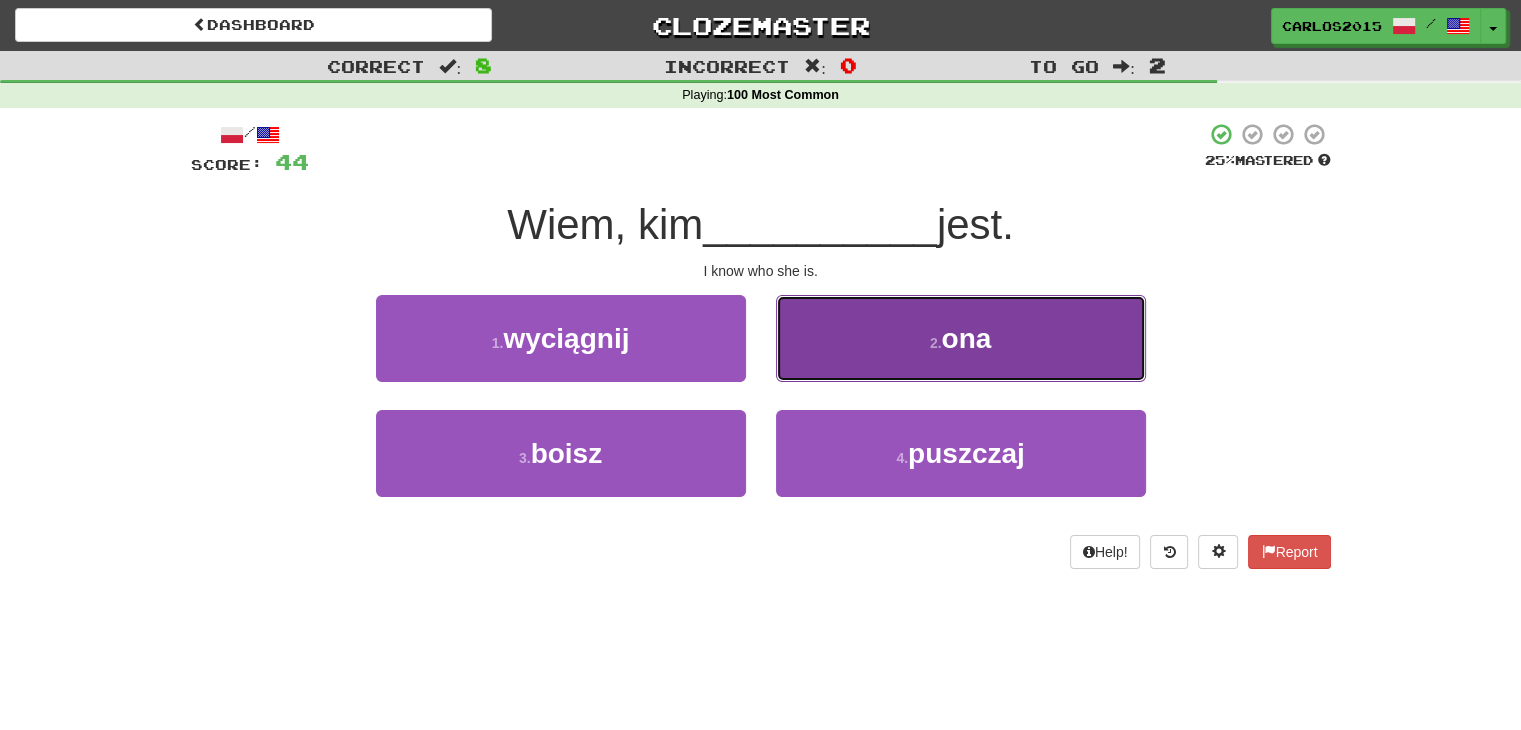 click on "2 .  ona" at bounding box center [961, 338] 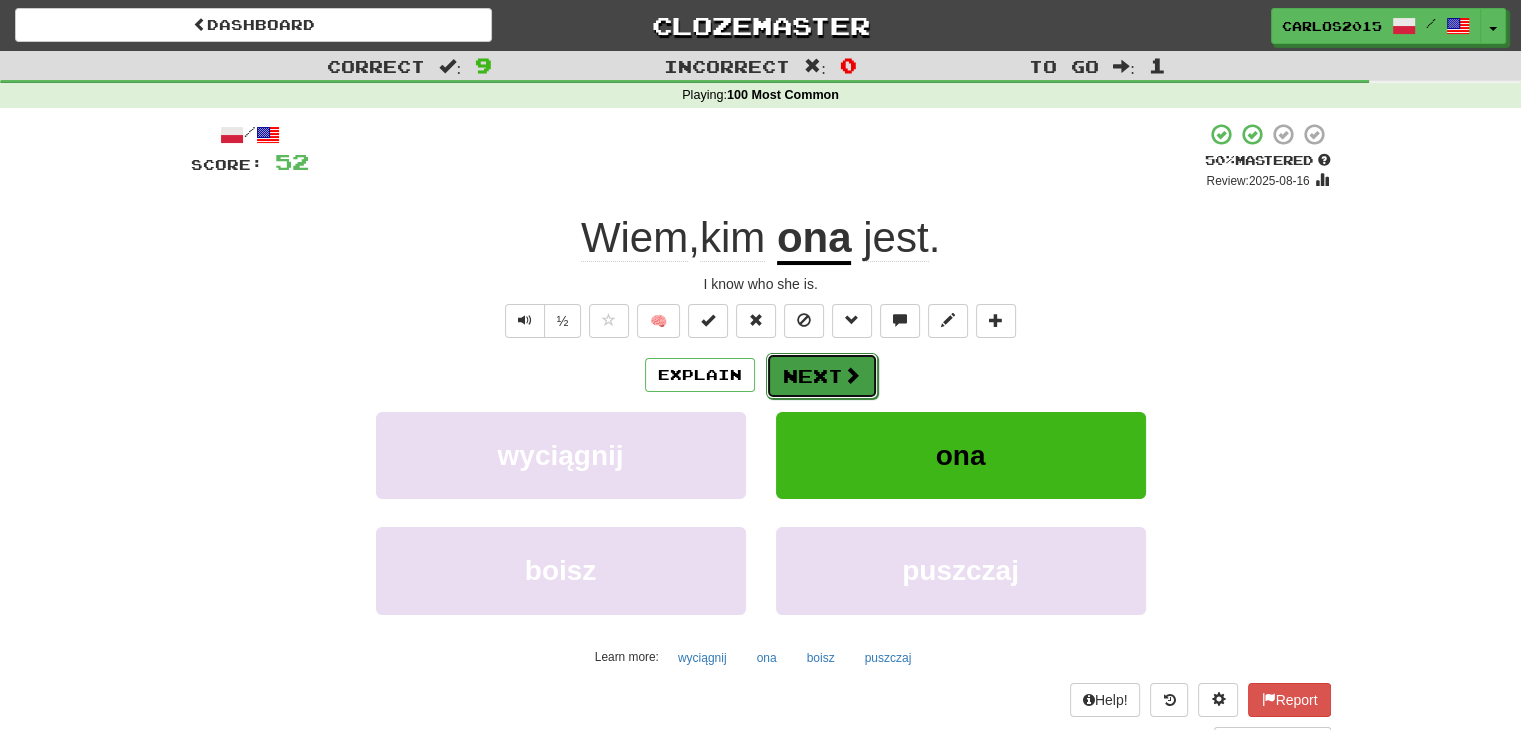 click on "Next" at bounding box center [822, 376] 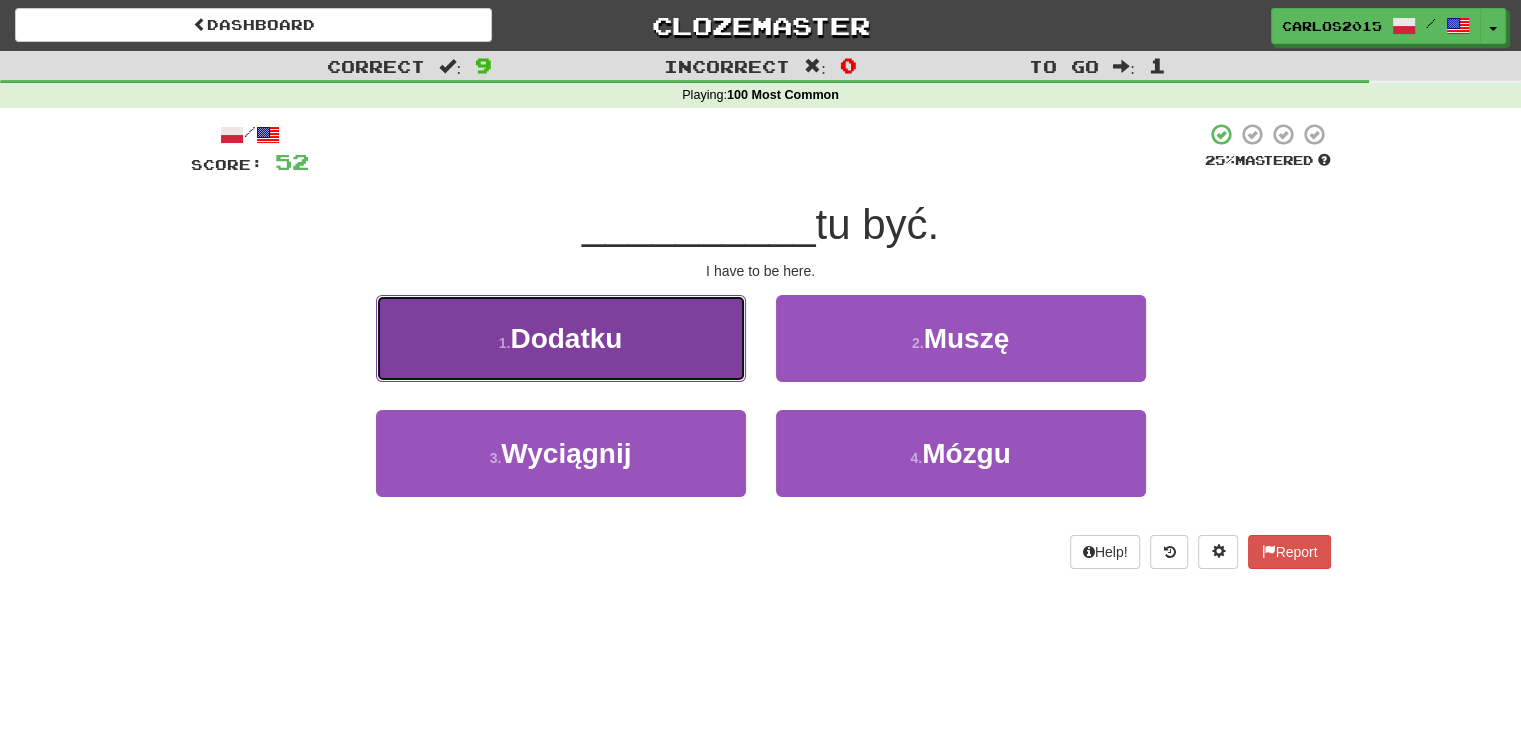 click on "1 . Dodatku" at bounding box center [561, 338] 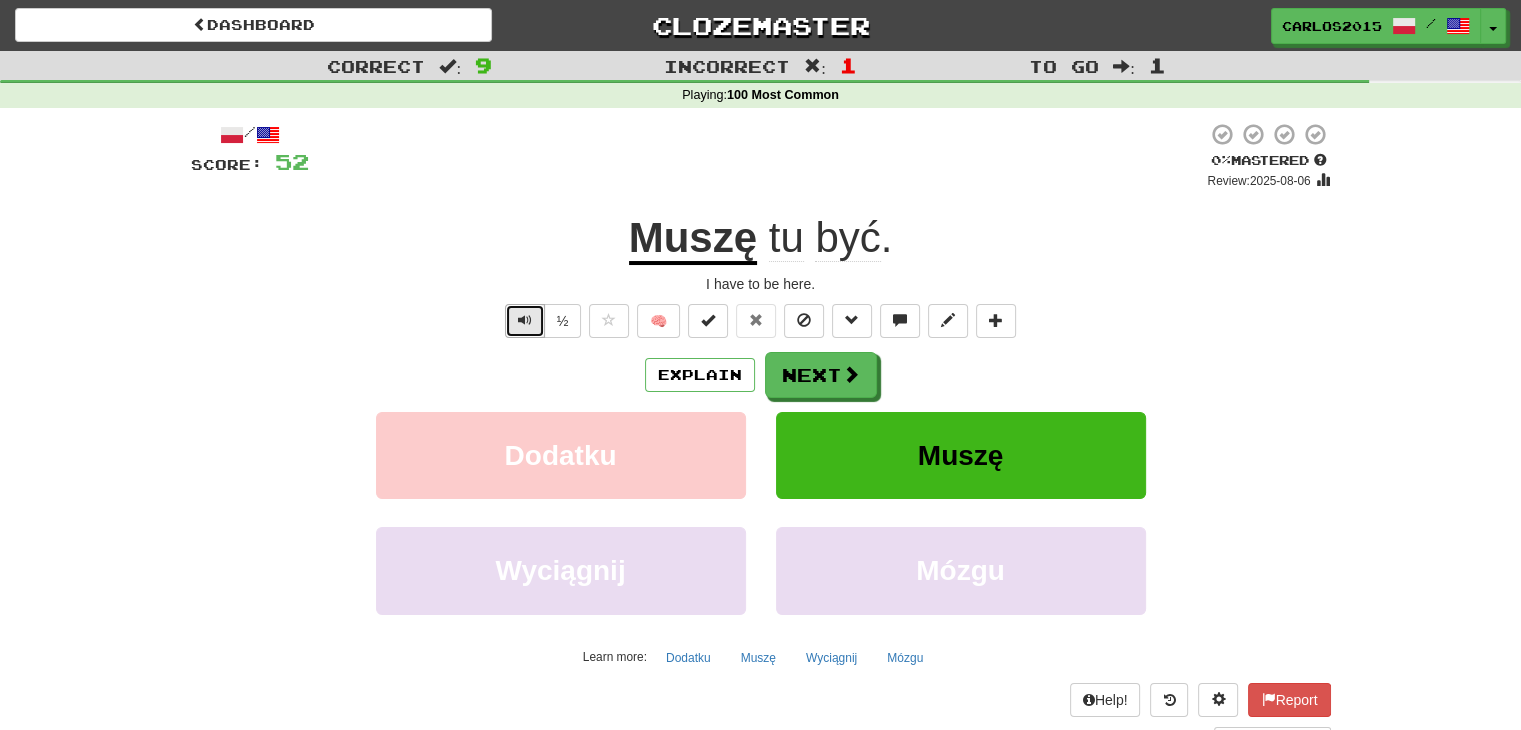click at bounding box center (525, 321) 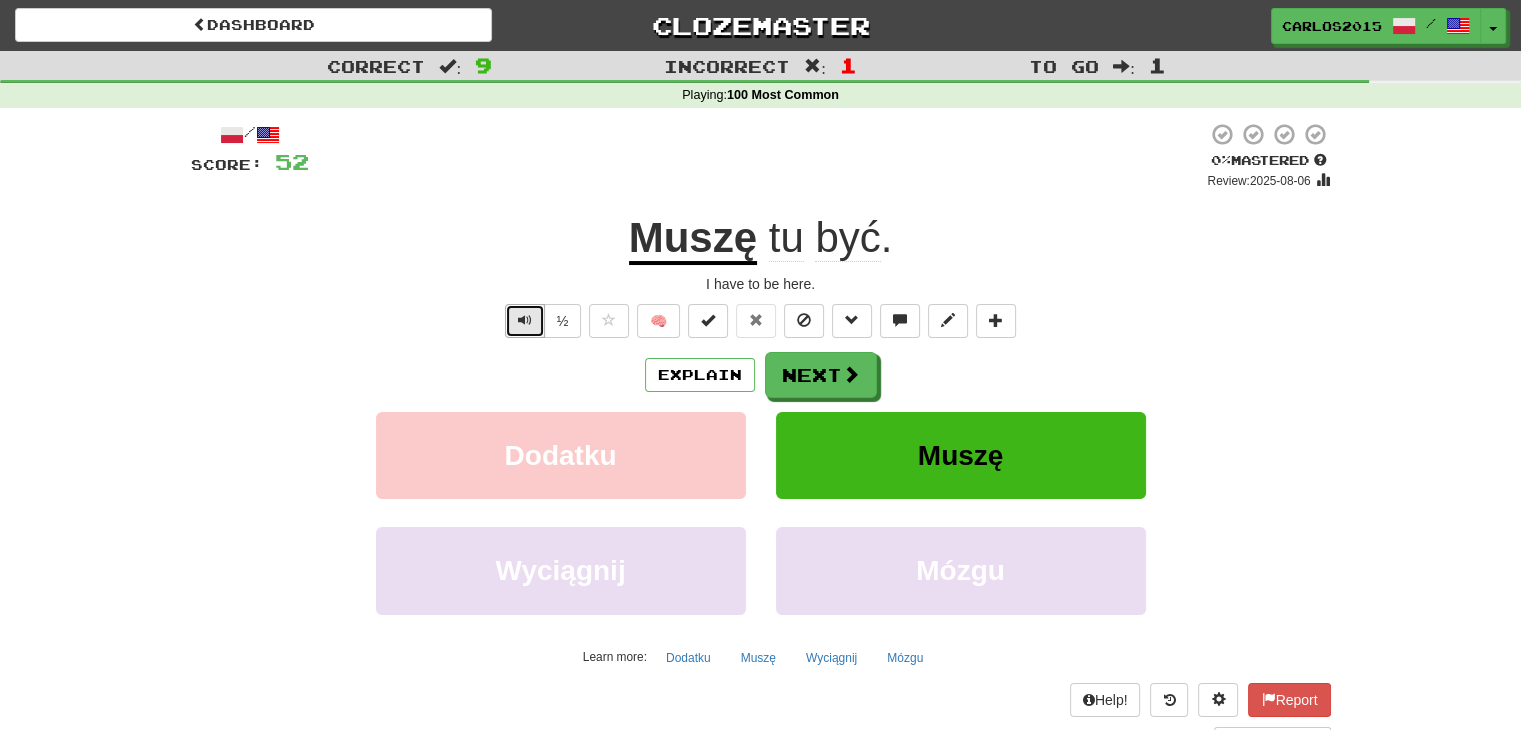 click at bounding box center [525, 321] 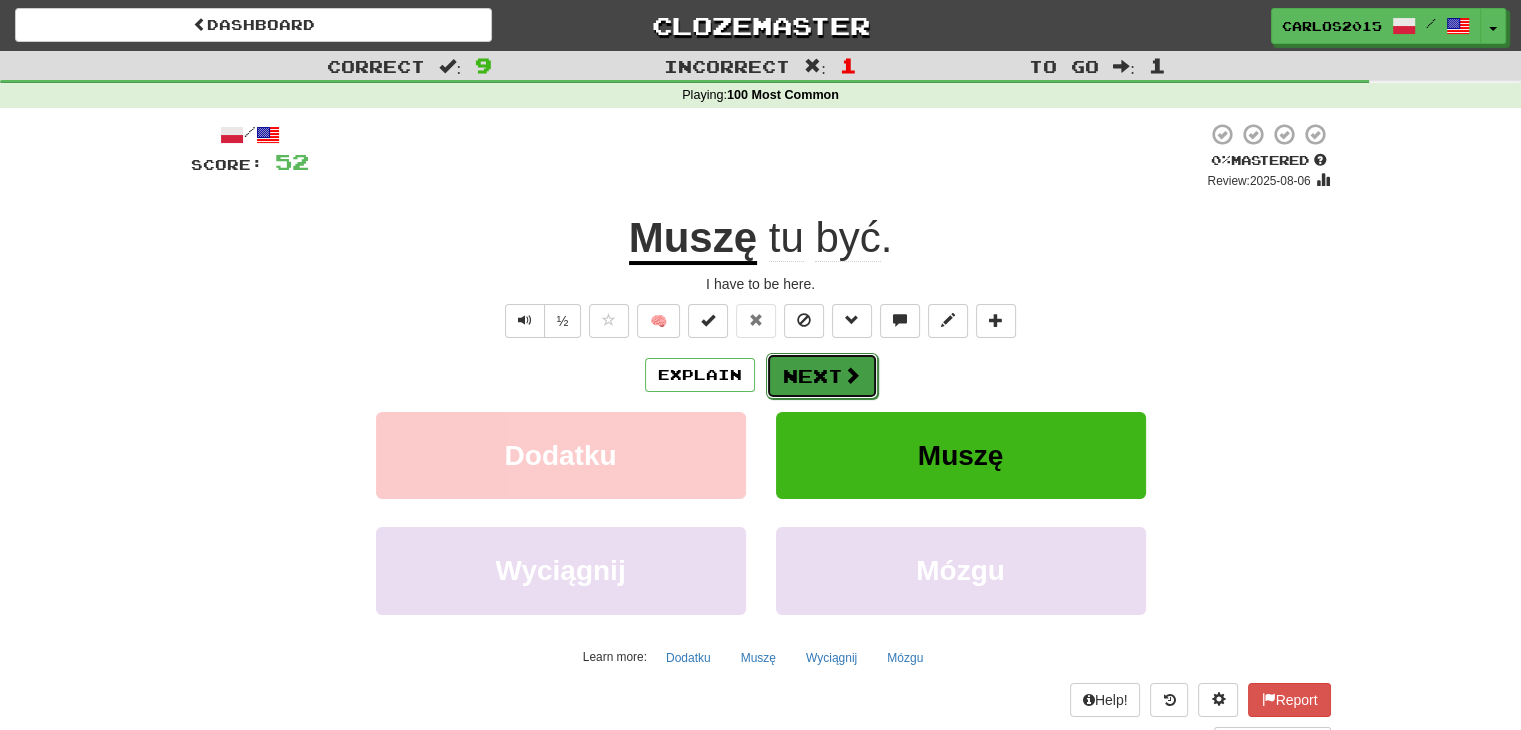 click on "Next" at bounding box center (822, 376) 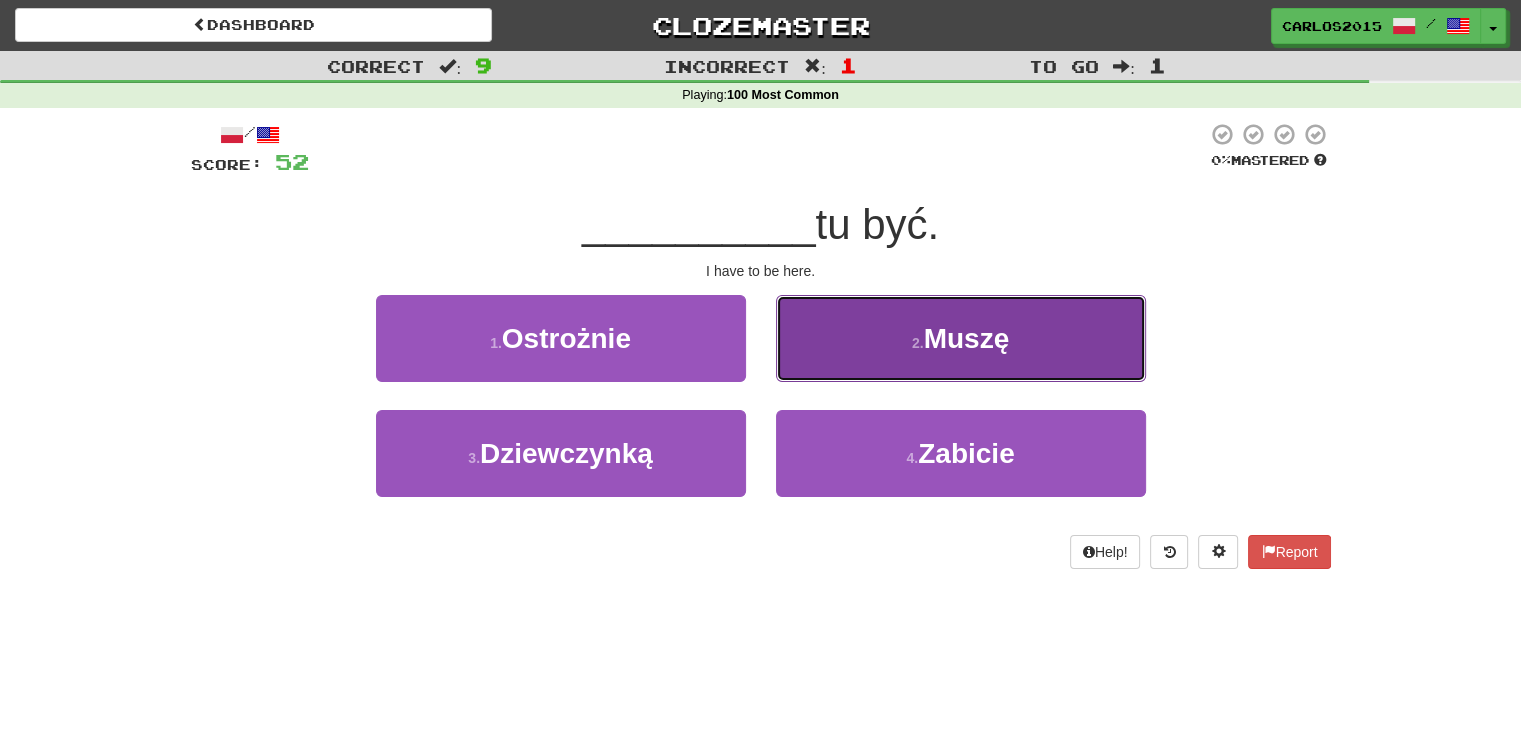 click on "Muszę" at bounding box center [967, 338] 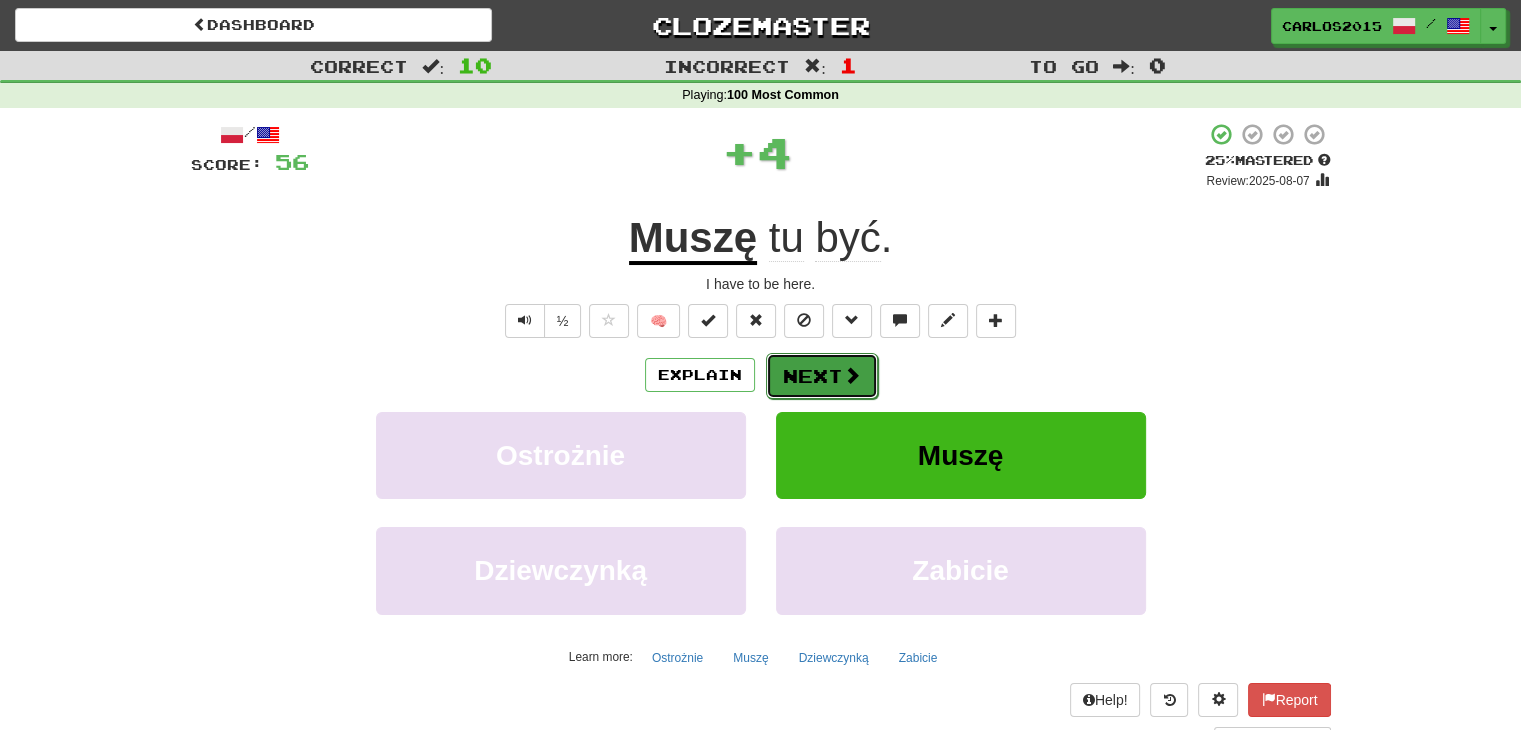 click on "Next" at bounding box center (822, 376) 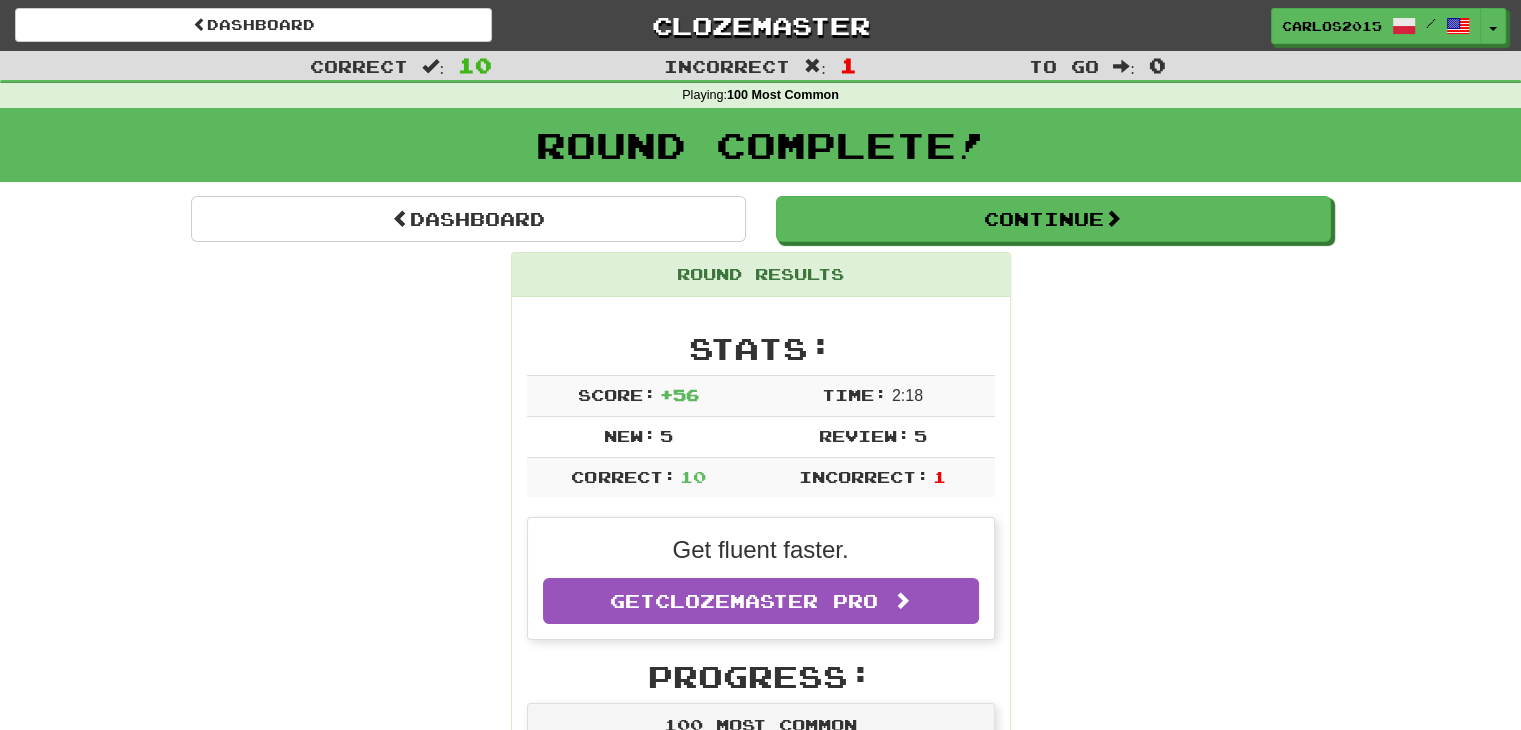 click on "Dashboard Continue Round Results Stats: Score: + 56 Time: 2 : 18 New: 5 Review: 5 Correct: 10 Incorrect: 1 Get fluent faster. Get Clozemaster Pro Progress: 100 Most Common Playing: 105 / 233 + 5 42.918% 45.064% Mastered: 0 / 233 0% Ready for Review: 7 / Level: 6 ⬆🎉🙌 134 points to level 7 - keep going! Ranked: 290 th this week ( 4 points to 289 th ) Sentences: Report As you already know... Report I don't want to be here. Report Who was that? Report " Thank you." "You're welcome." Report Are you at home? Report I don't want to be here now. Report You can do it, can't you? Report Do you know where [FIRST] is? Report I know who she is. Report I have to be here. Dashboard Continue" at bounding box center (761, 1180) 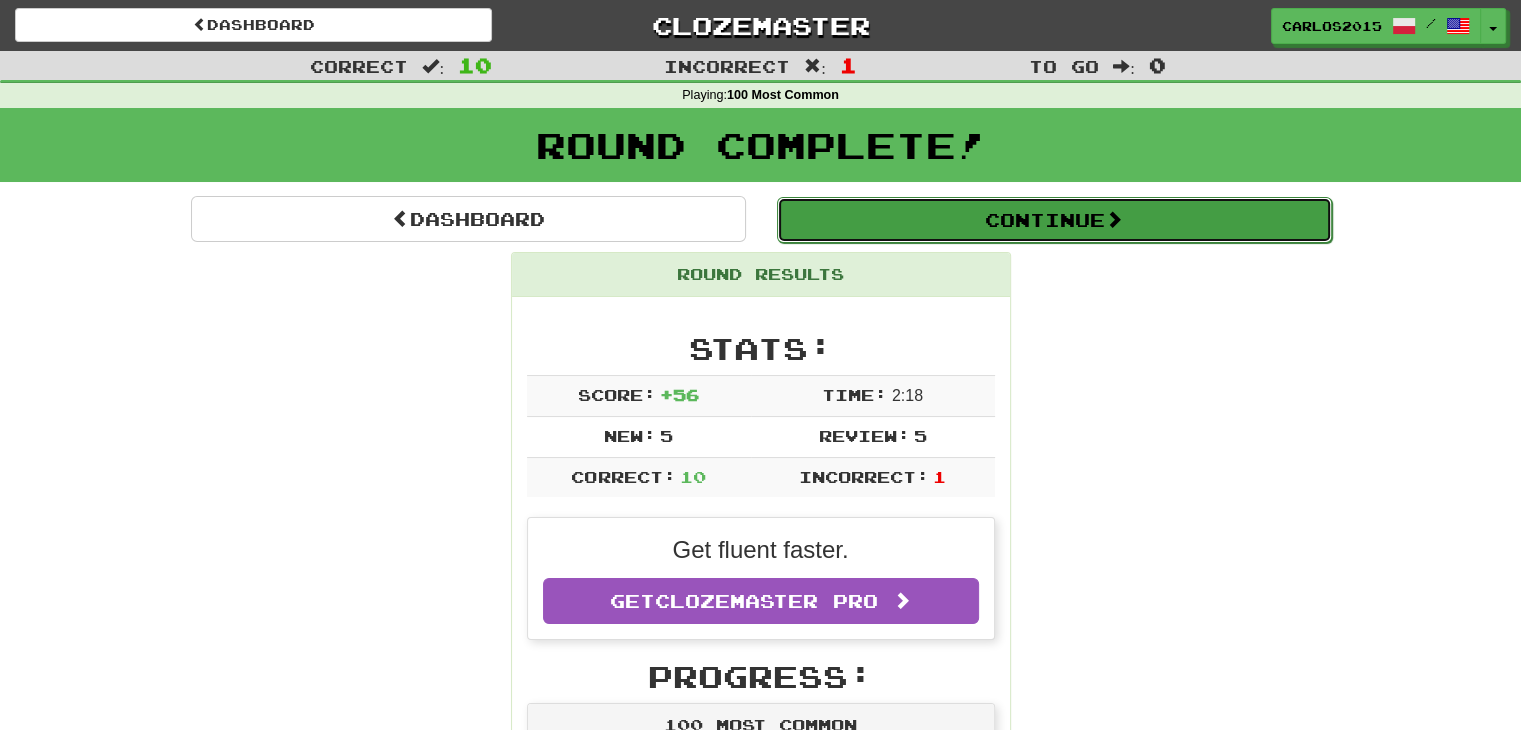 click on "Continue" at bounding box center [1054, 220] 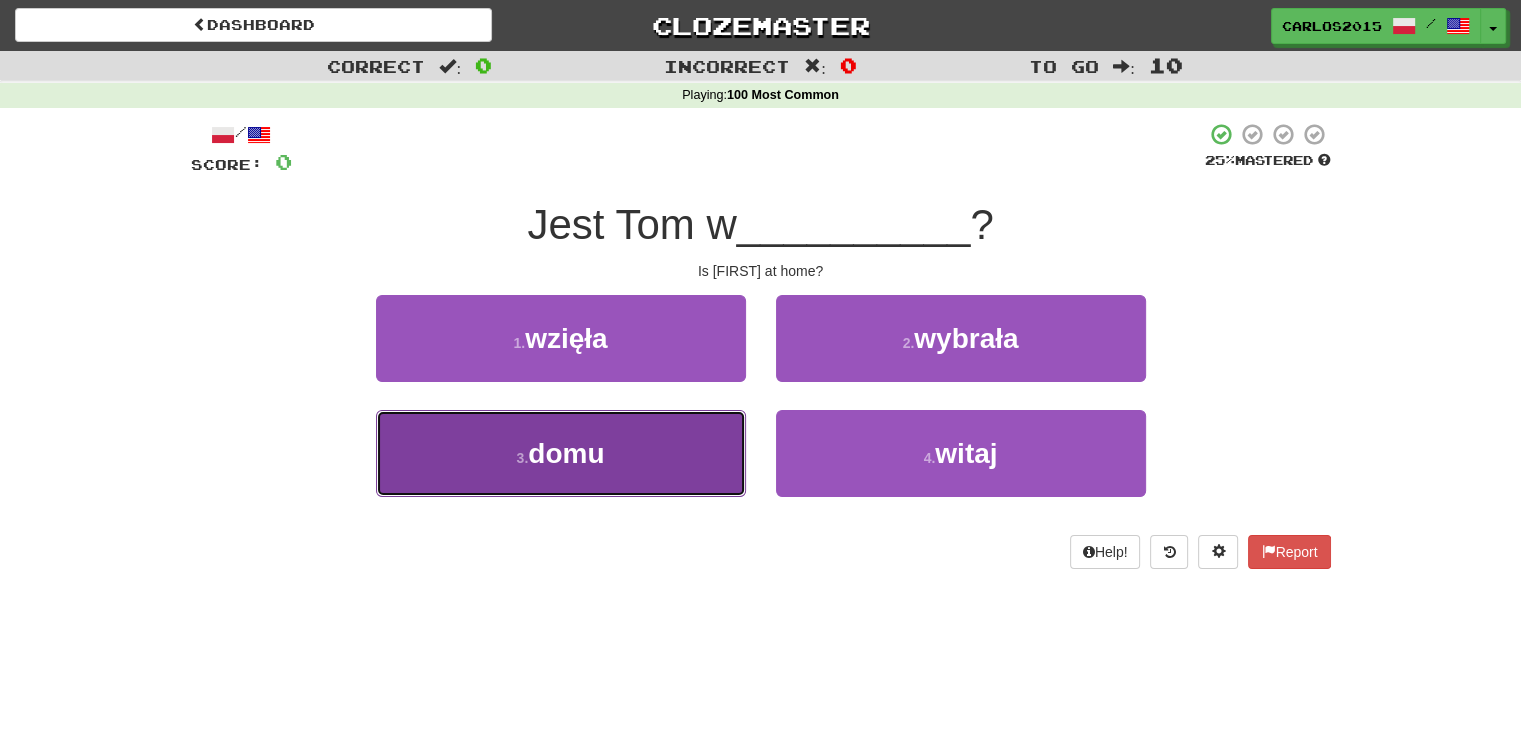 click on "3 . domu" at bounding box center (561, 453) 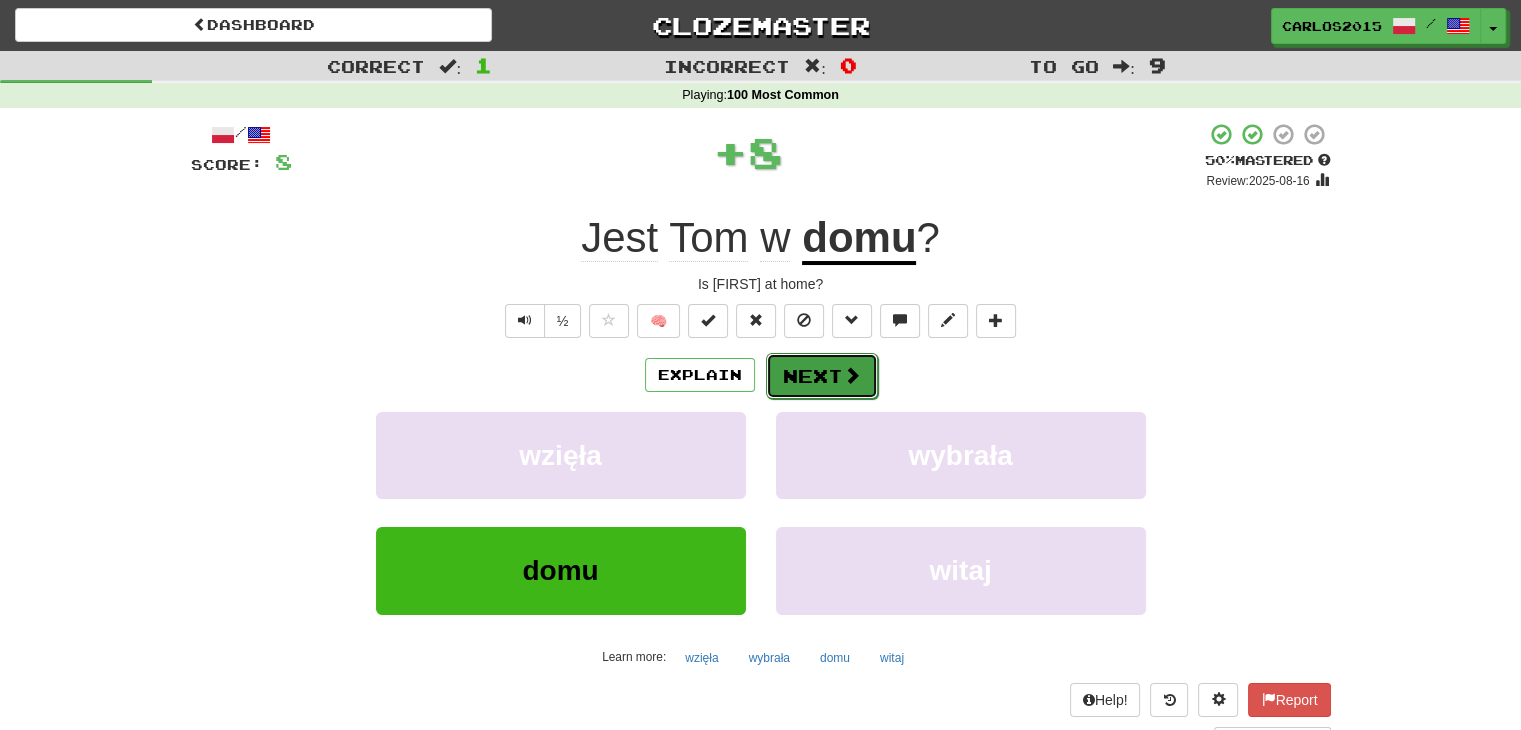 click on "Next" at bounding box center [822, 376] 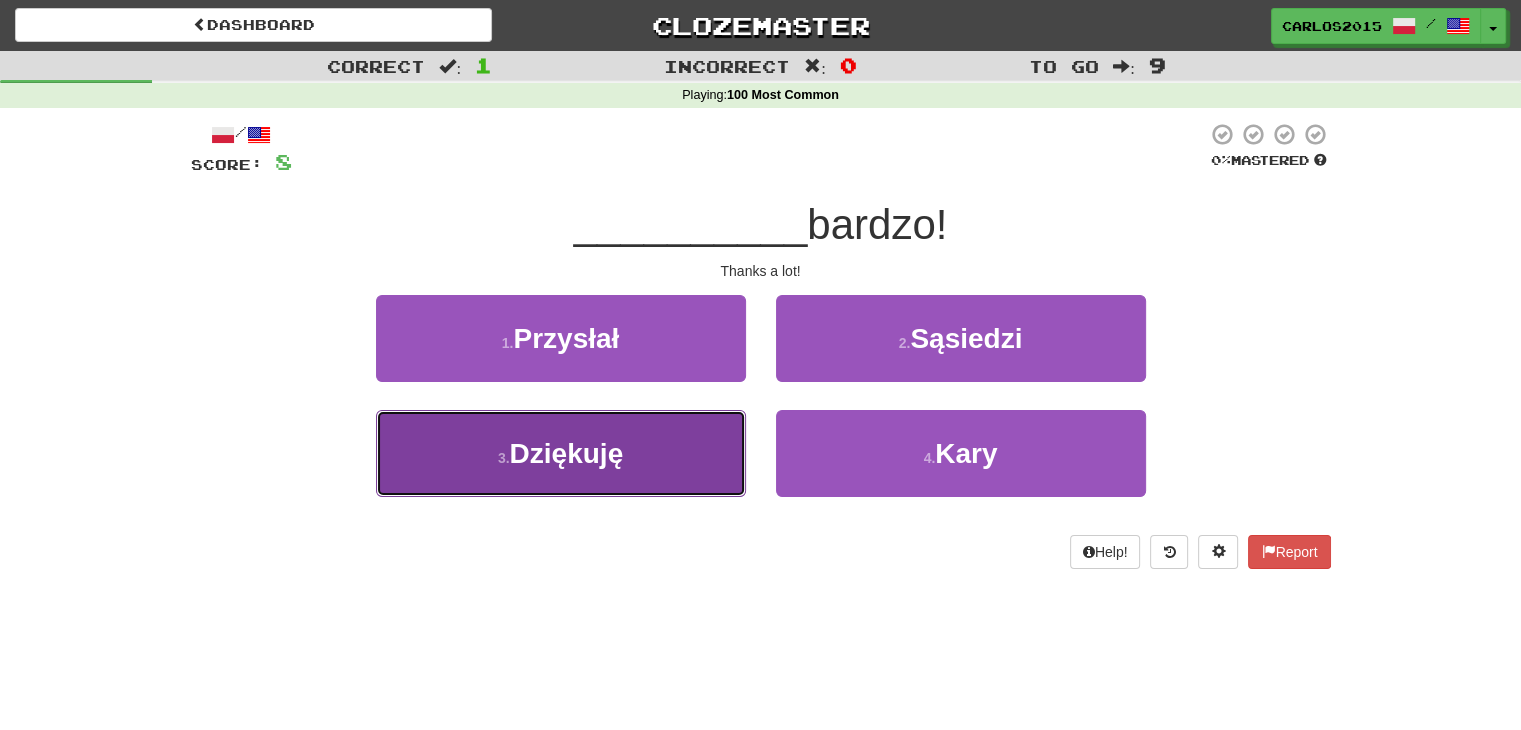 click on "Dziękuję" at bounding box center (567, 453) 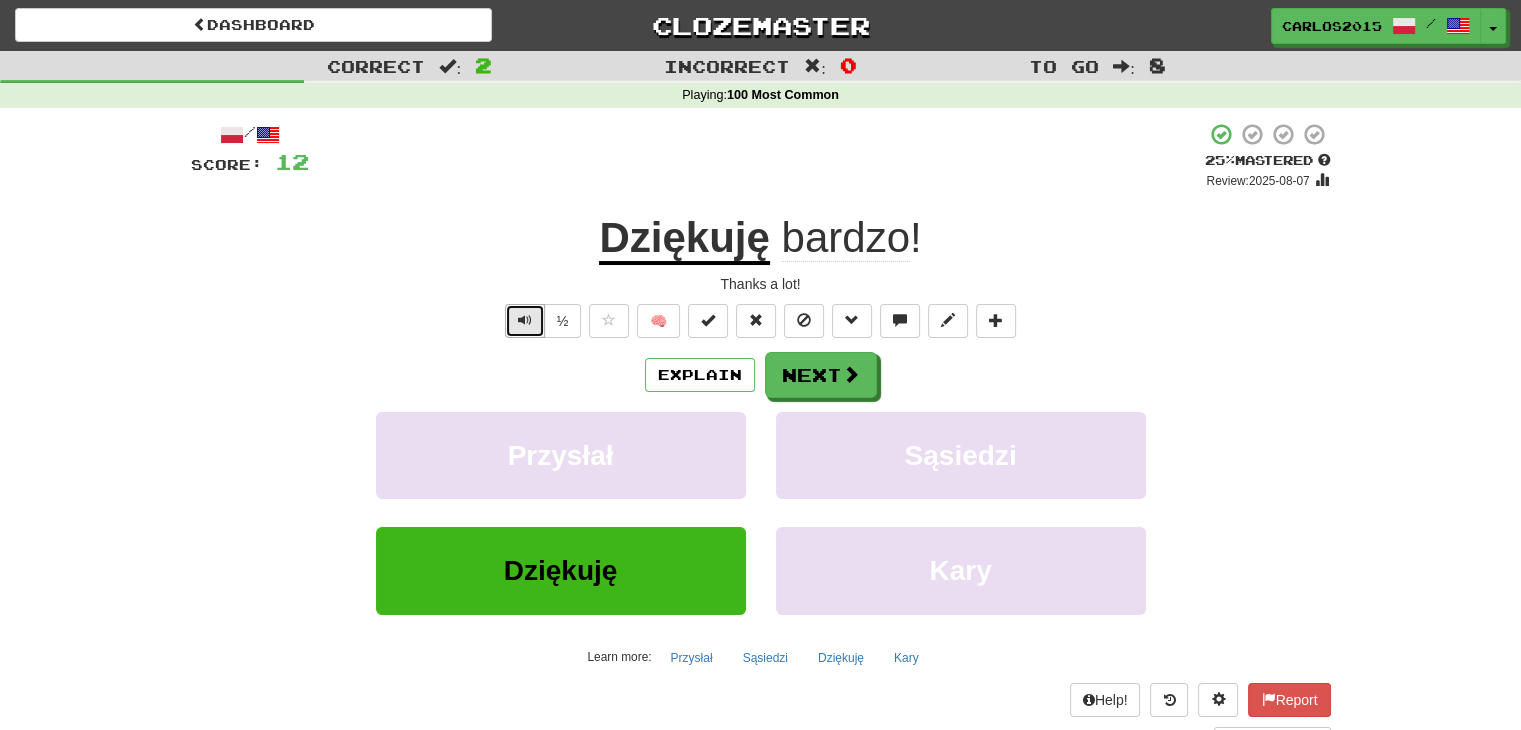 click at bounding box center (525, 321) 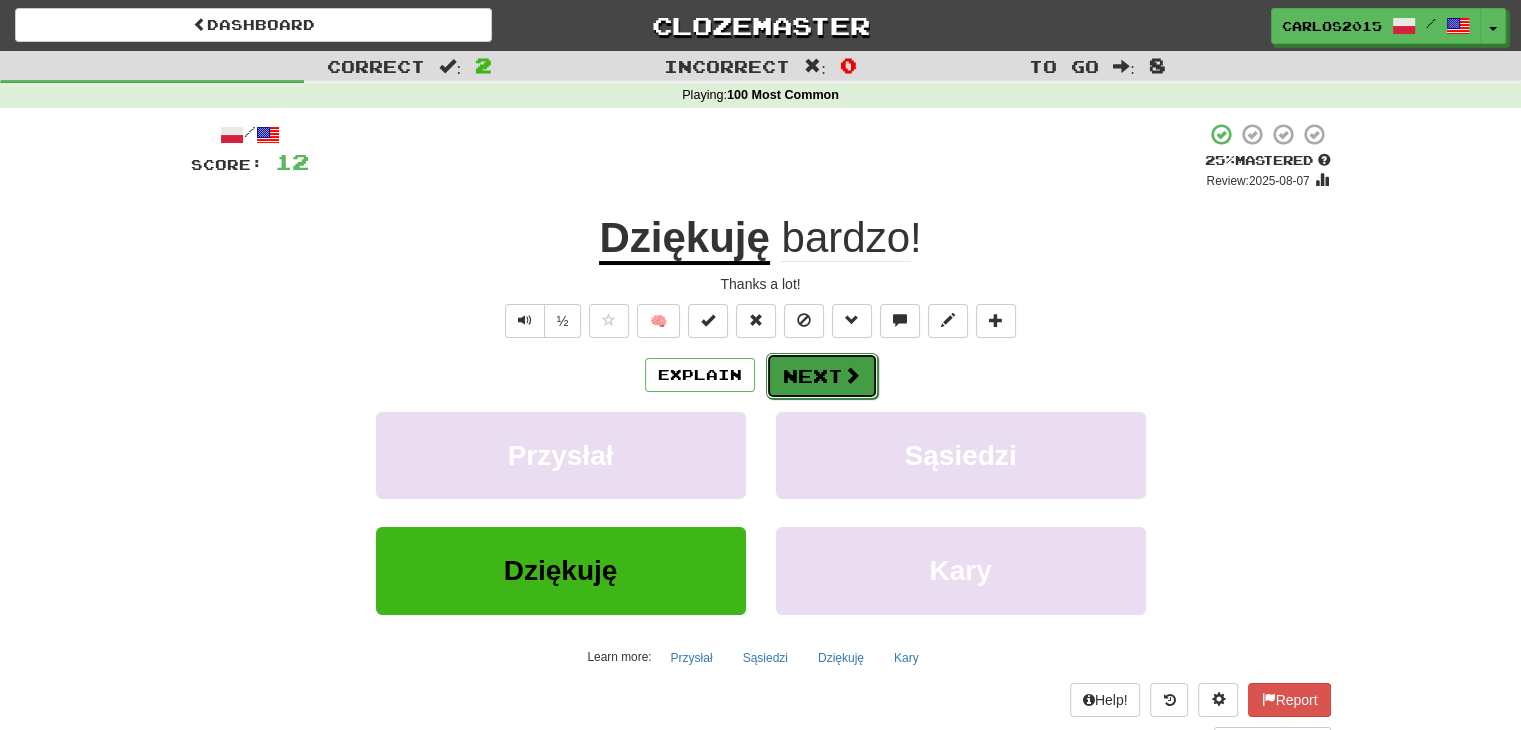 click on "Next" at bounding box center [822, 376] 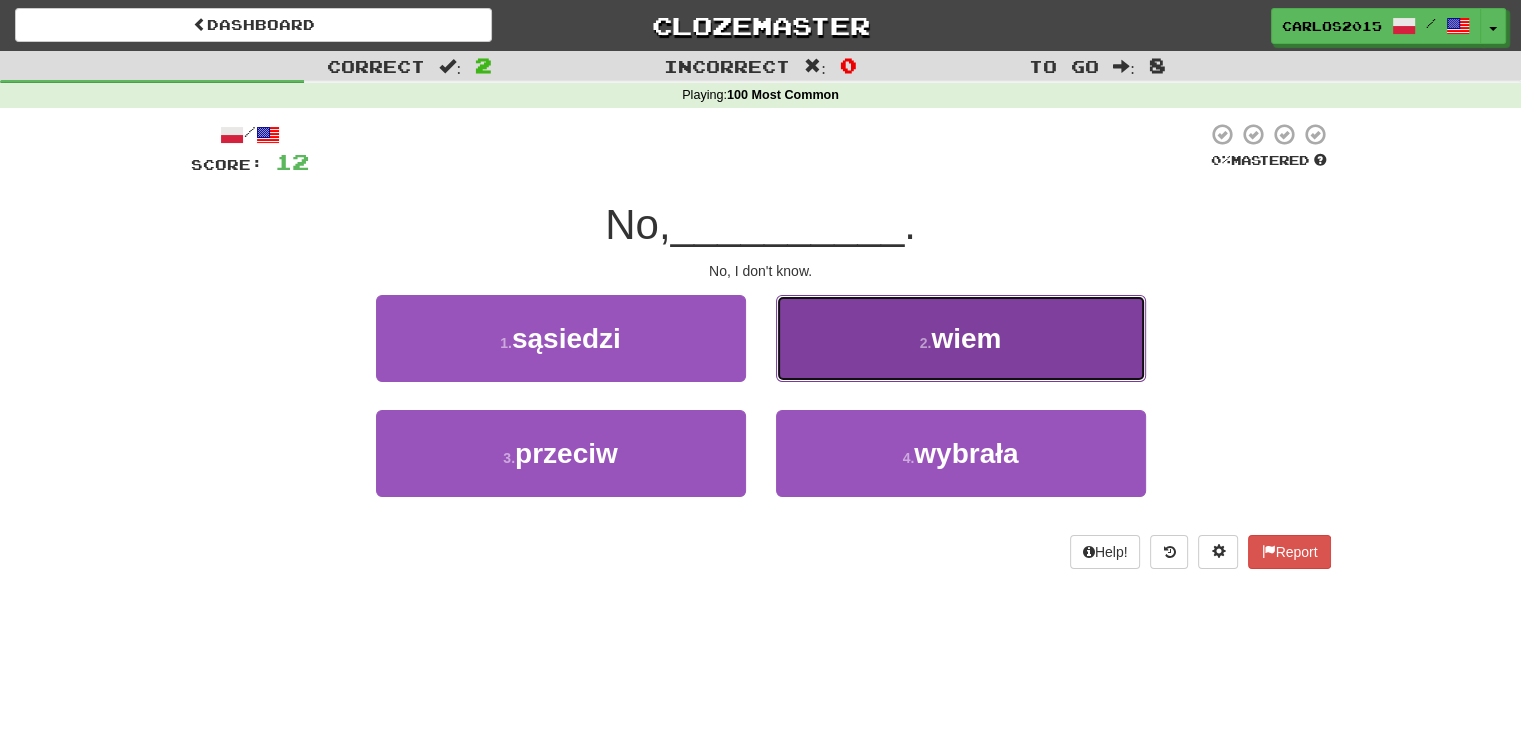 click on "wiem" at bounding box center [966, 338] 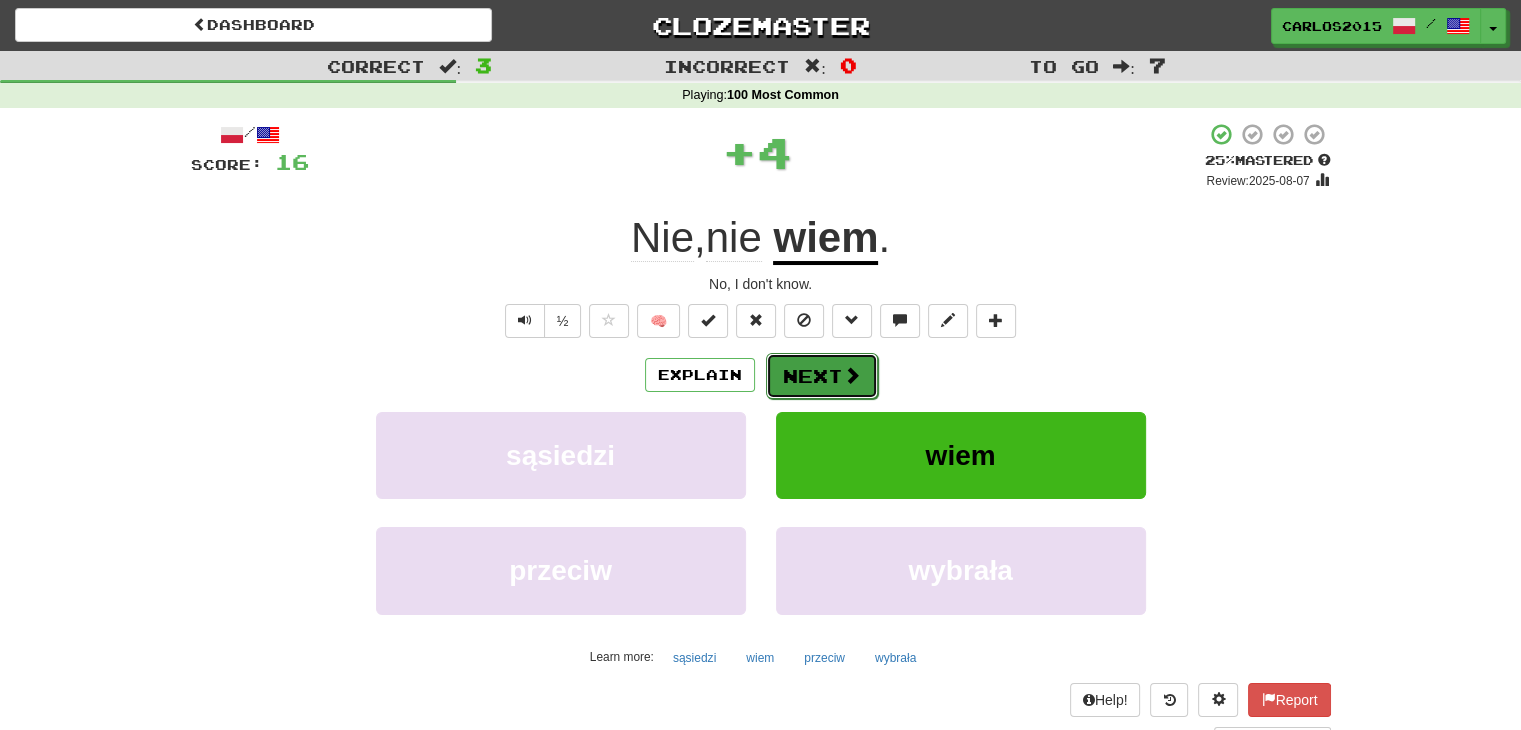 click on "Next" at bounding box center (822, 376) 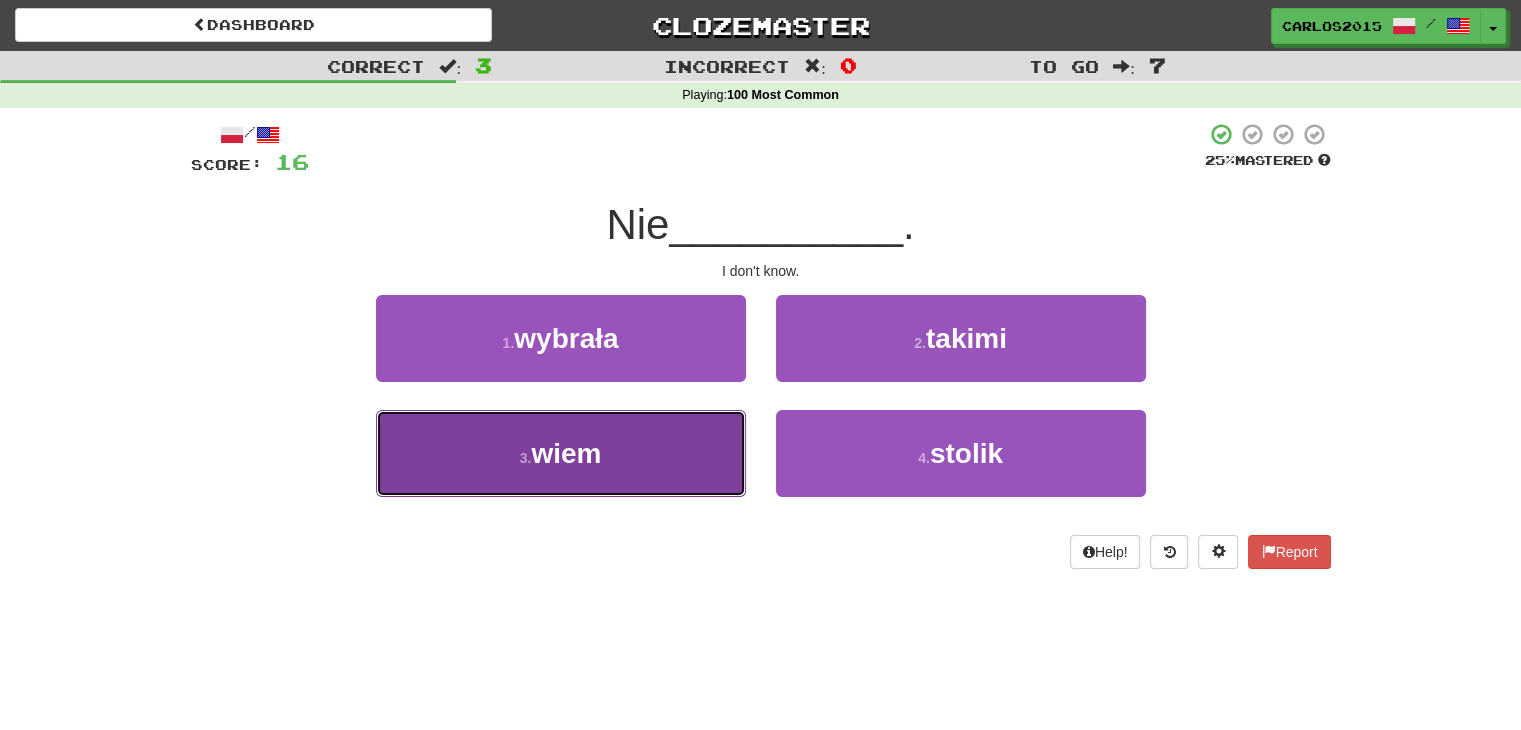 click on "3 . wiem" at bounding box center (561, 453) 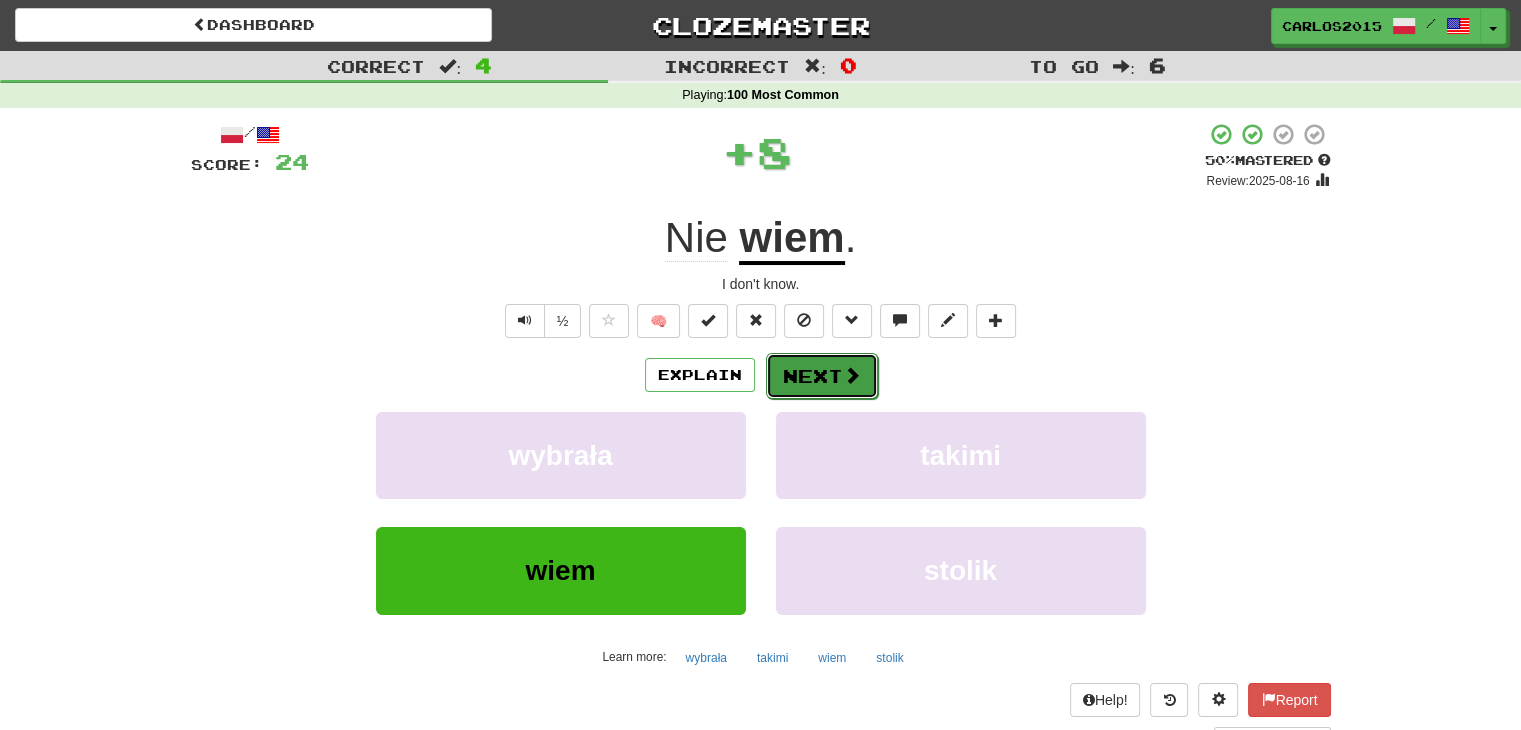 click on "Next" at bounding box center (822, 376) 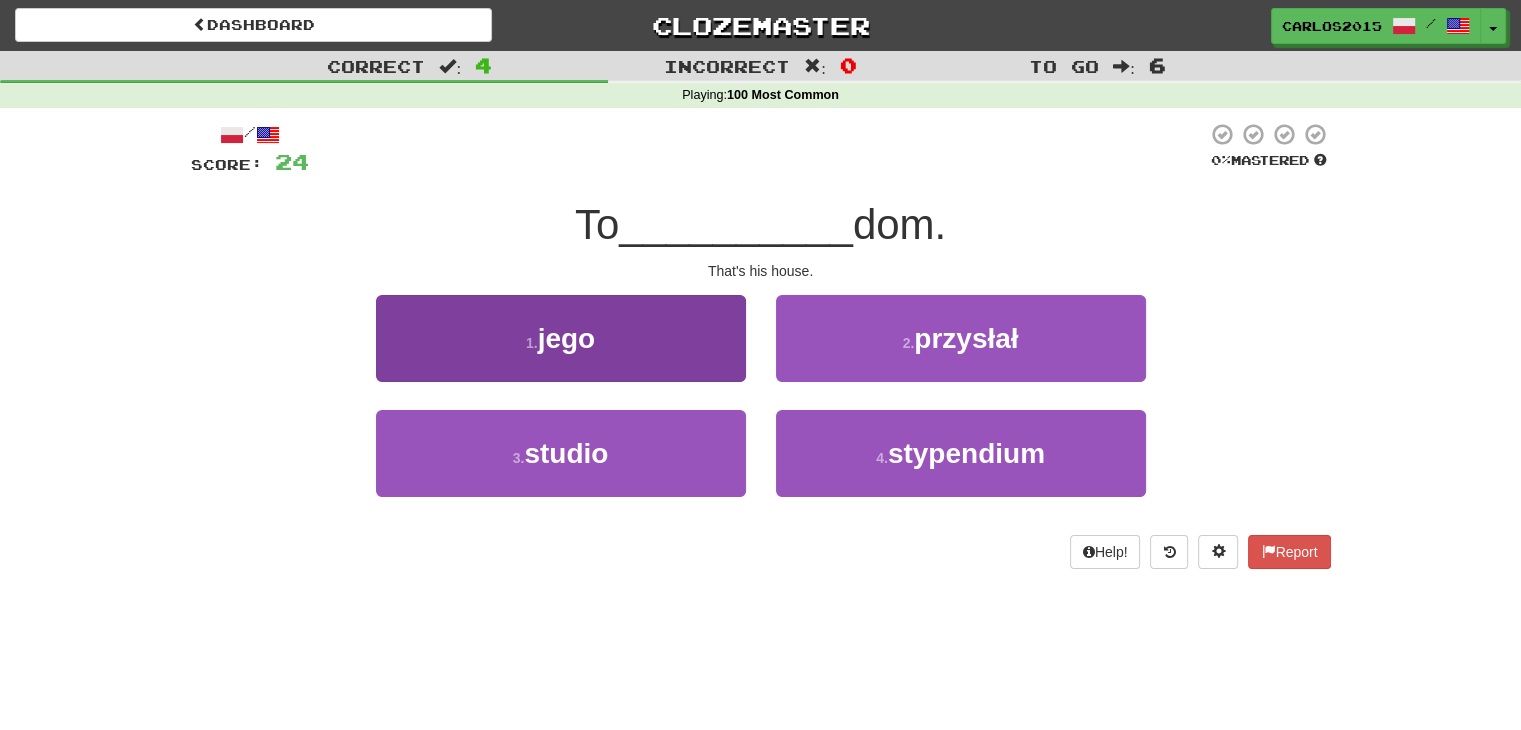 drag, startPoint x: 770, startPoint y: 374, endPoint x: 717, endPoint y: 368, distance: 53.338543 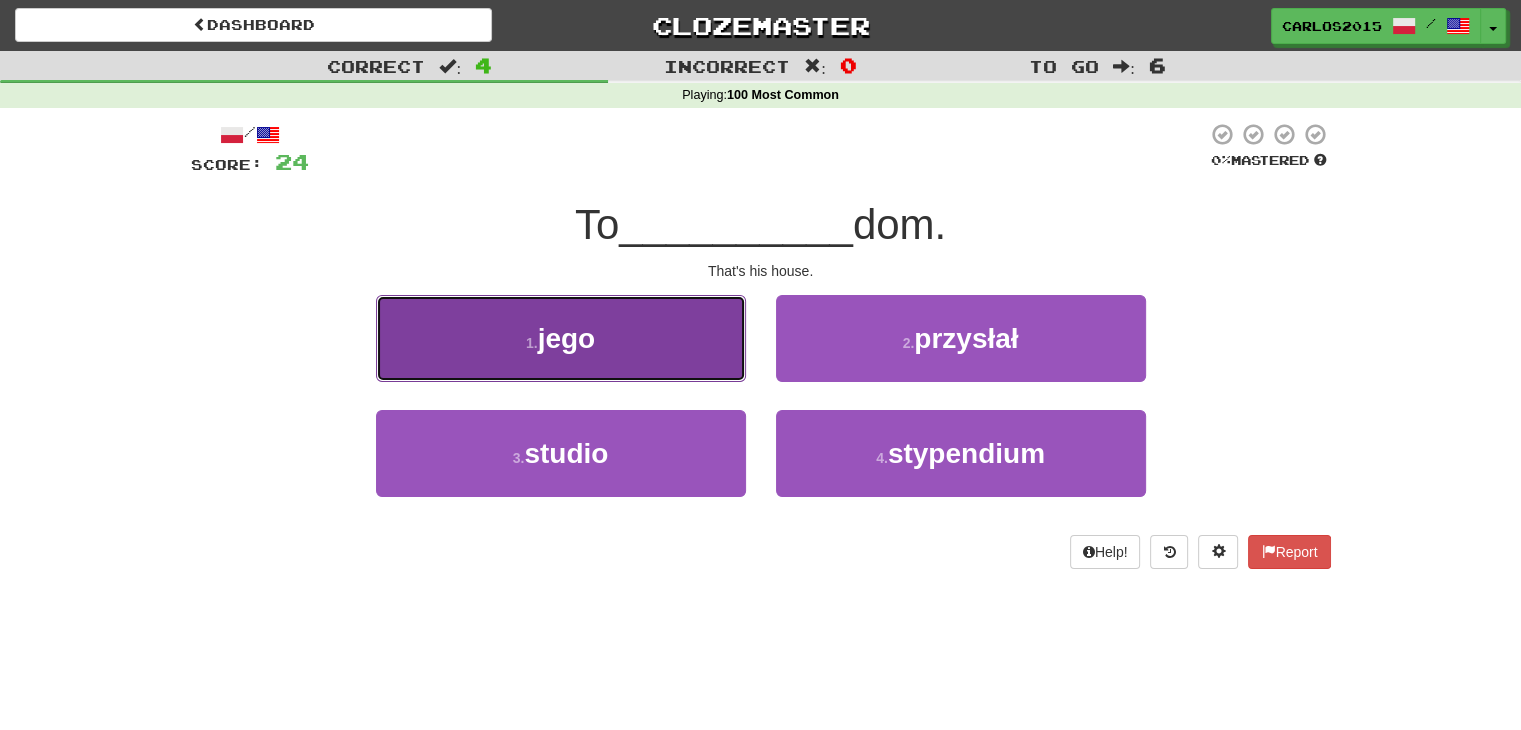 click on "1 . jego" at bounding box center [561, 338] 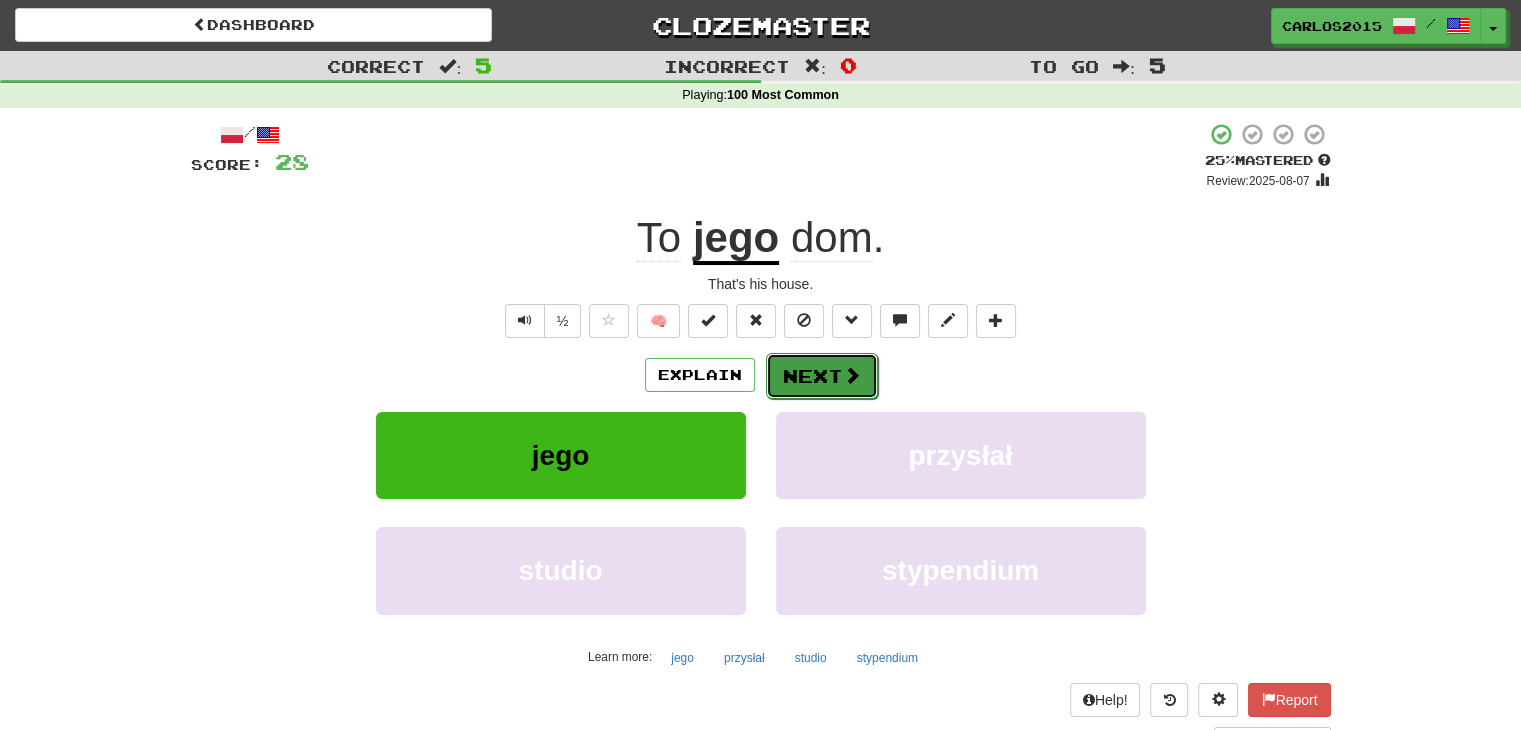 click on "Next" at bounding box center (822, 376) 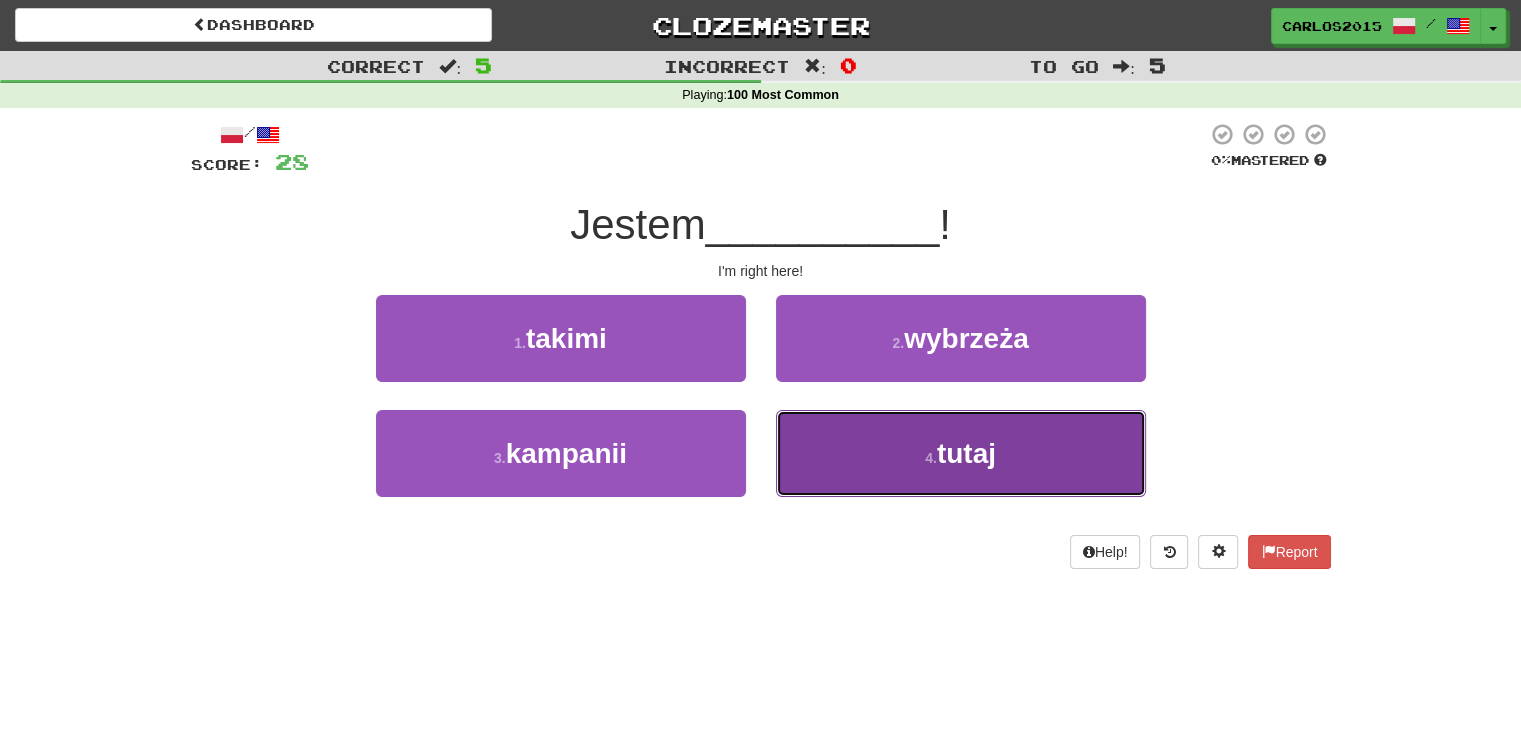 click on "4 ." at bounding box center [931, 458] 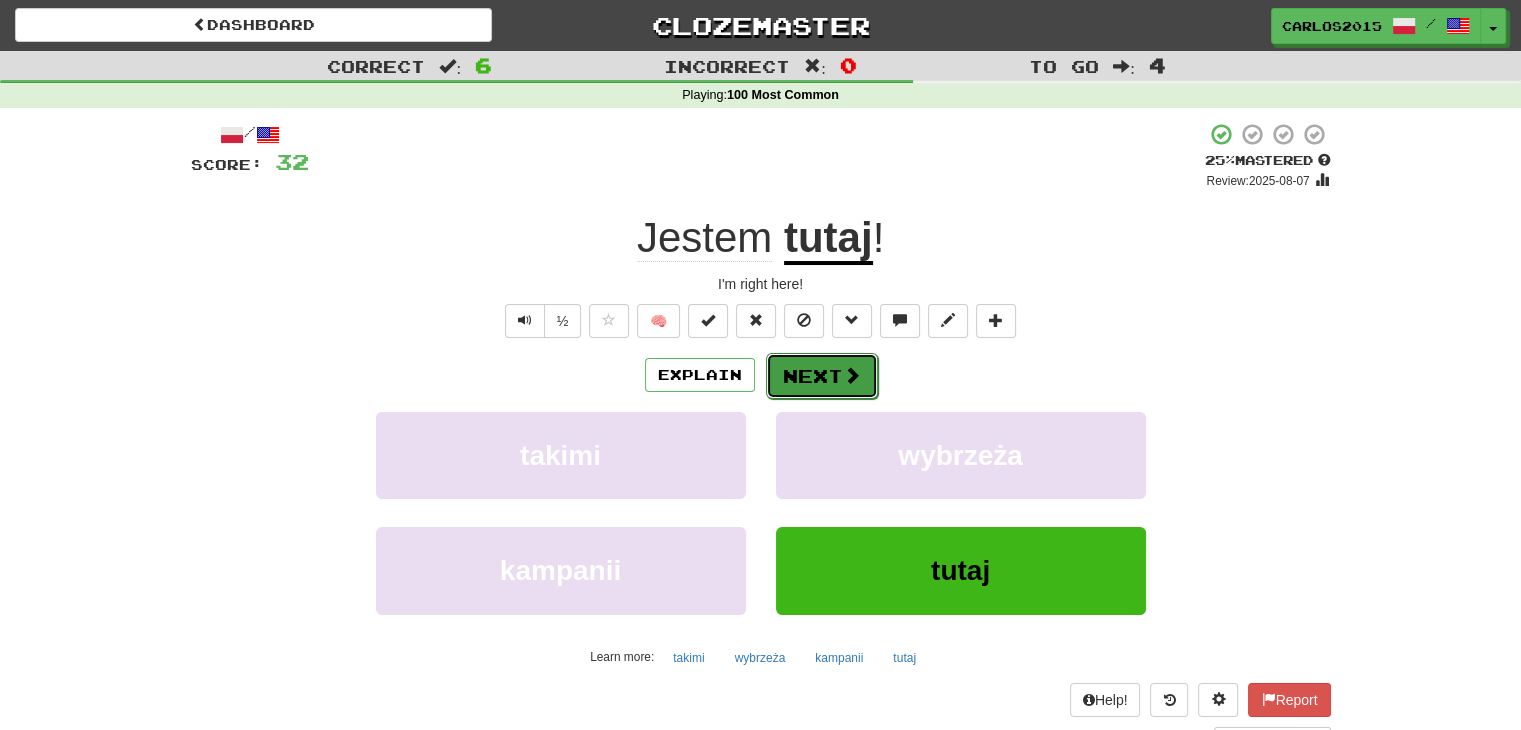 click on "Next" at bounding box center [822, 376] 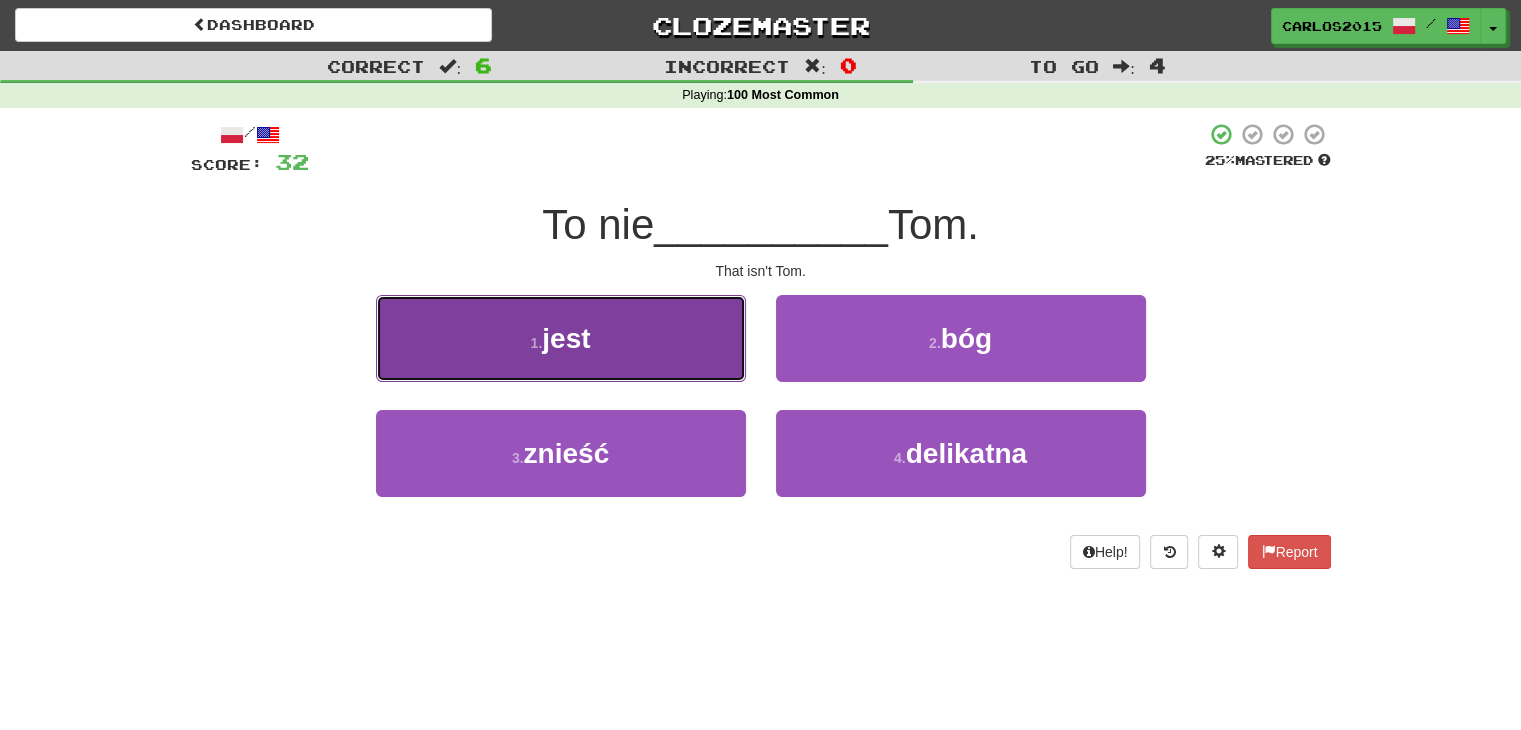 click on "jest" at bounding box center (566, 338) 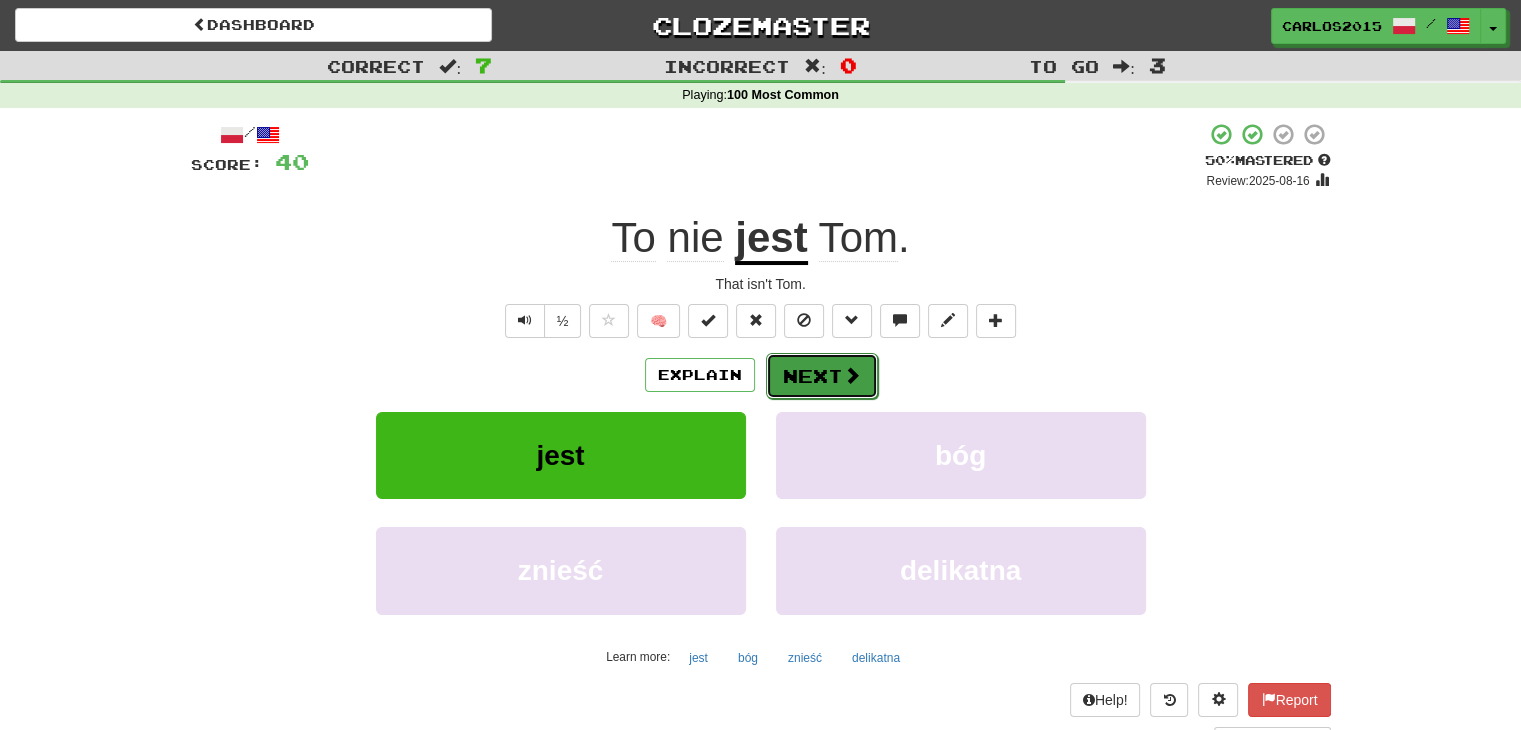 click on "Next" at bounding box center (822, 376) 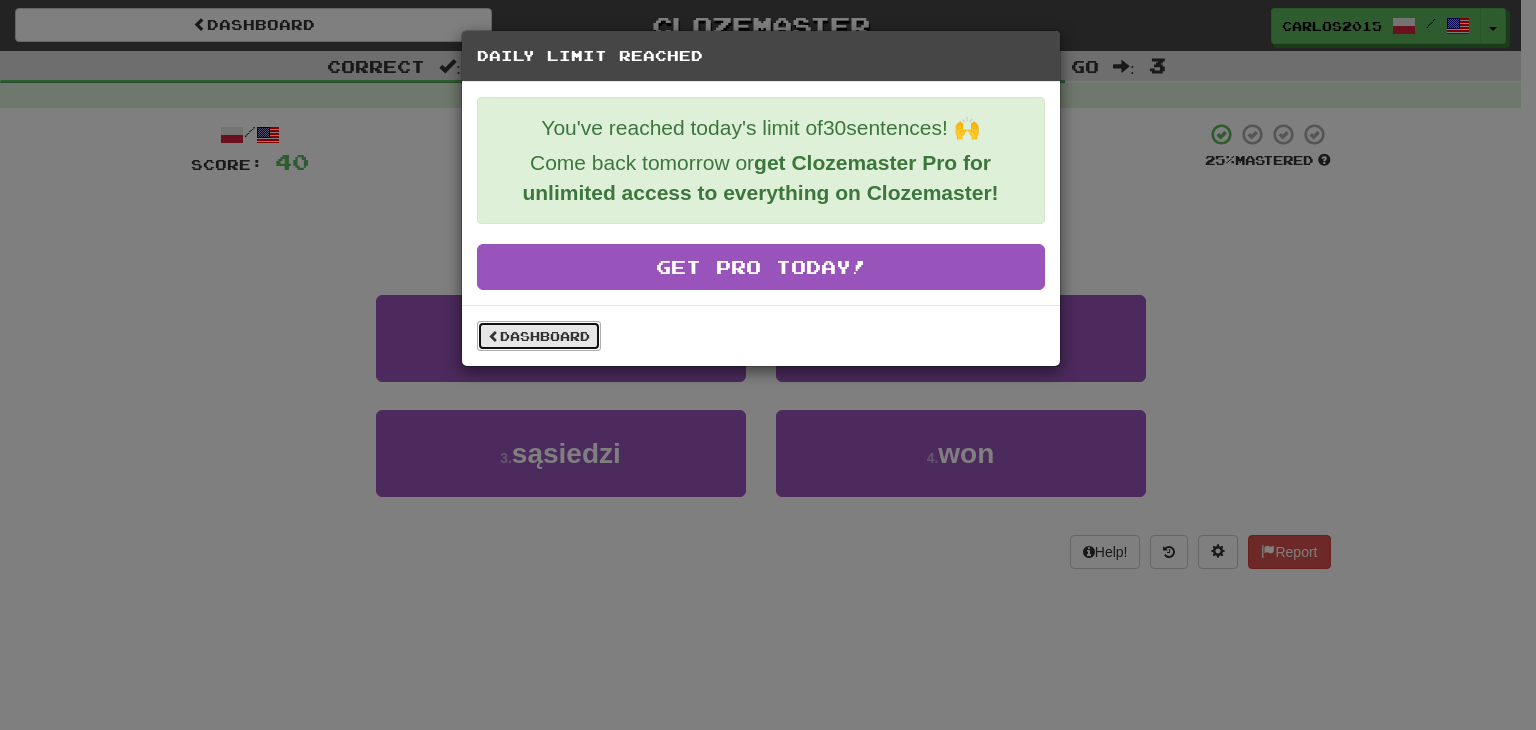 click on "Dashboard" at bounding box center [539, 336] 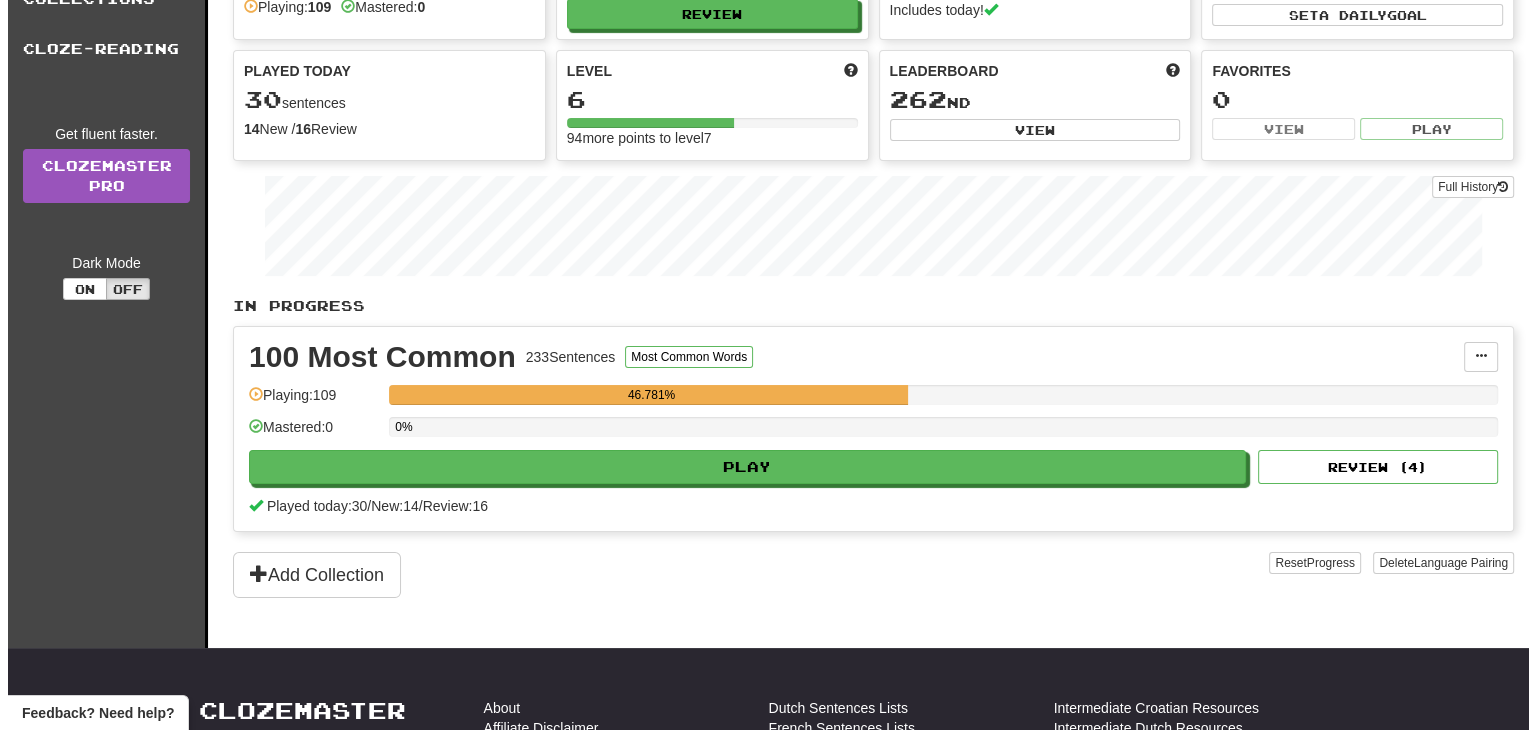 scroll, scrollTop: 155, scrollLeft: 0, axis: vertical 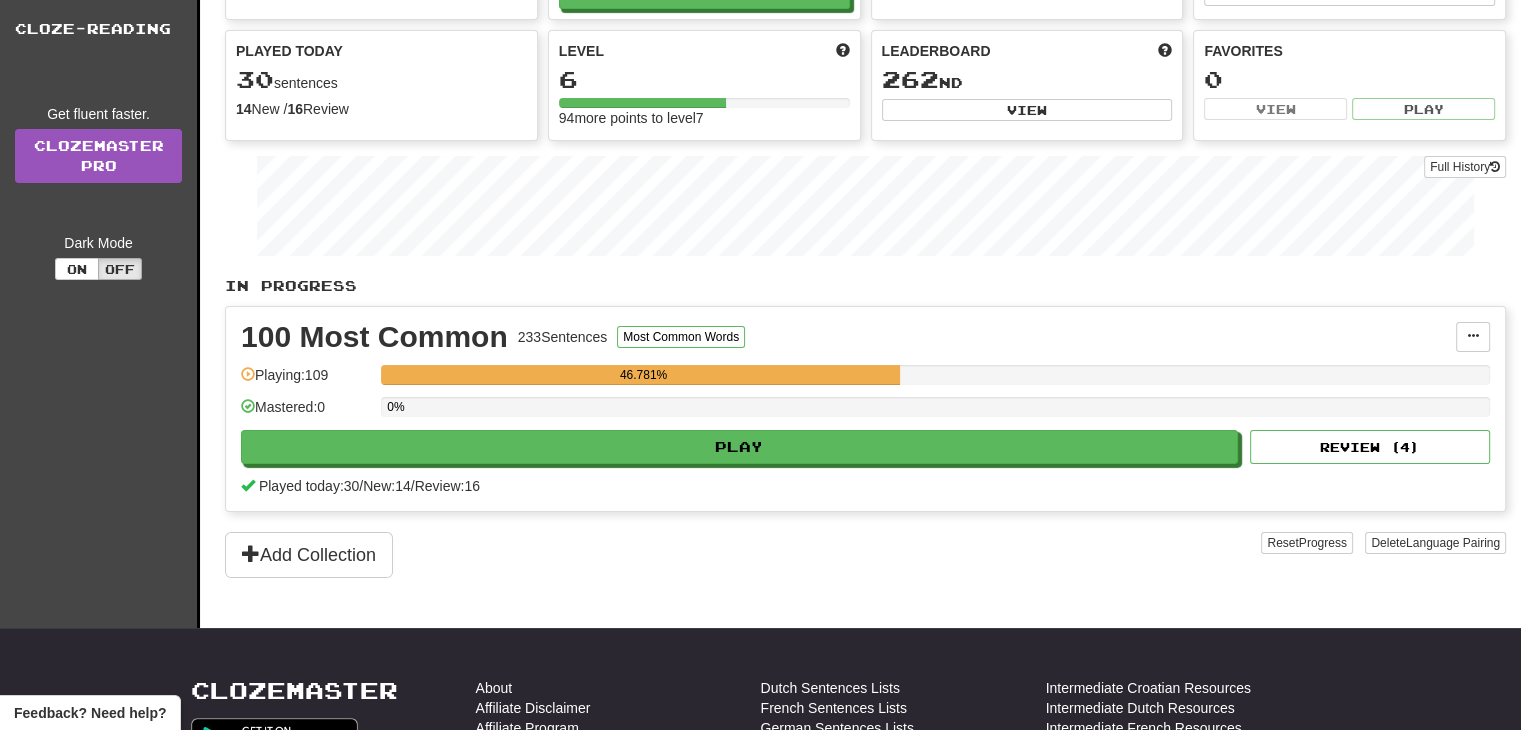 click on "0%" at bounding box center (935, 407) 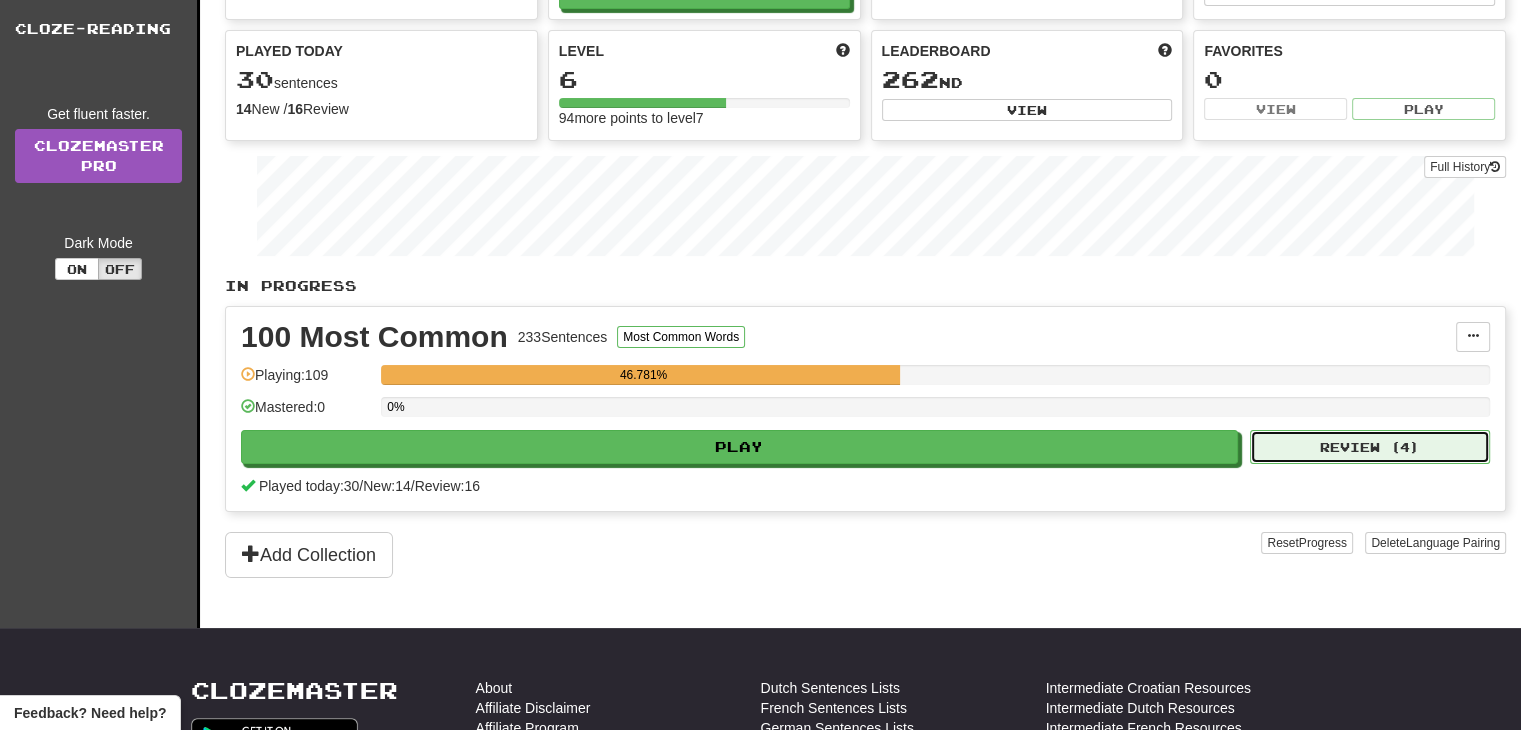 click on "Review ( 4 )" at bounding box center (1370, 447) 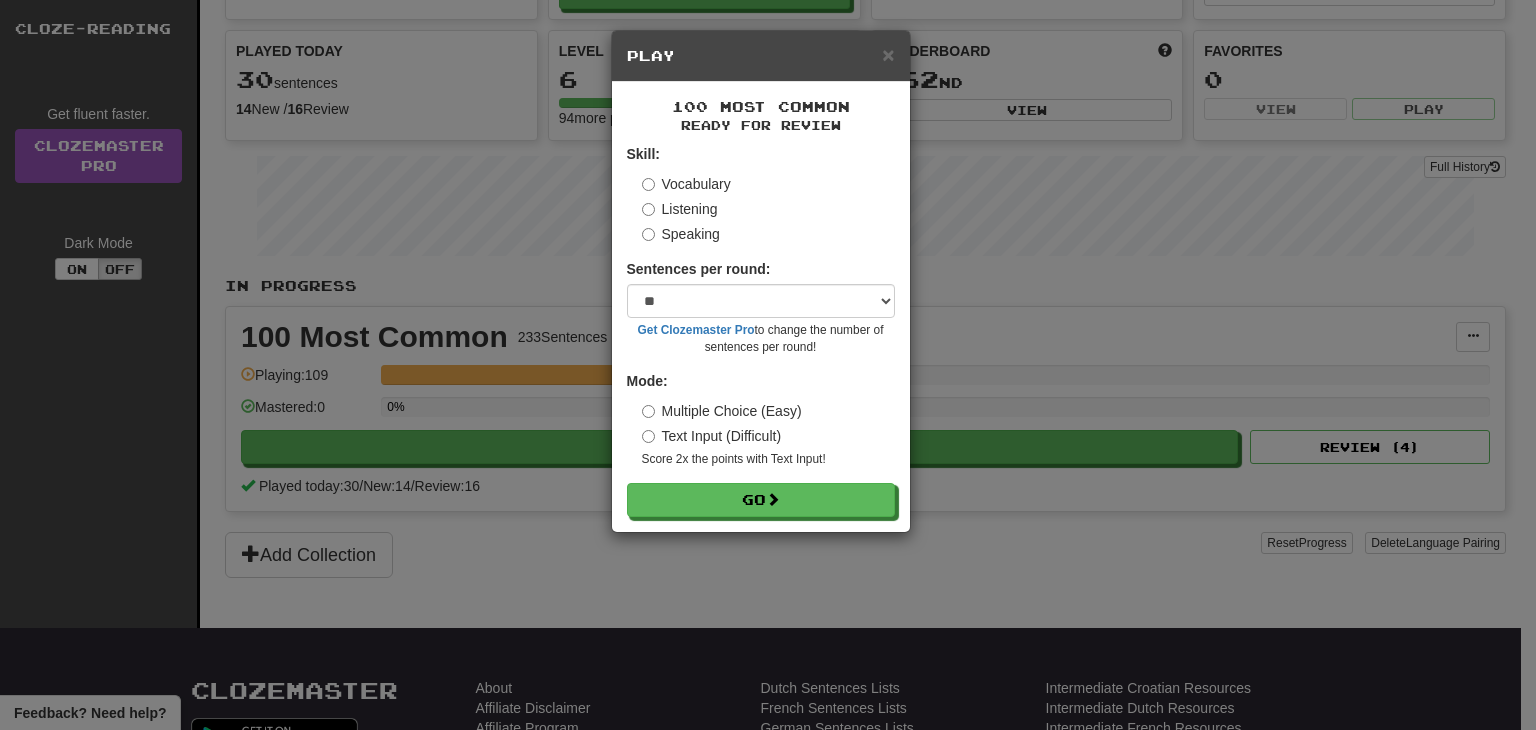 click on "100 Most Common Ready for Review Skill: Vocabulary Listening Speaking Sentences per round: * ** ** ** ** ** *** ******** Get Clozemaster Pro  to change the number of sentences per round! Mode: Multiple Choice (Easy) Text Input (Difficult) Score 2x the points with Text Input ! Go" at bounding box center [761, 307] 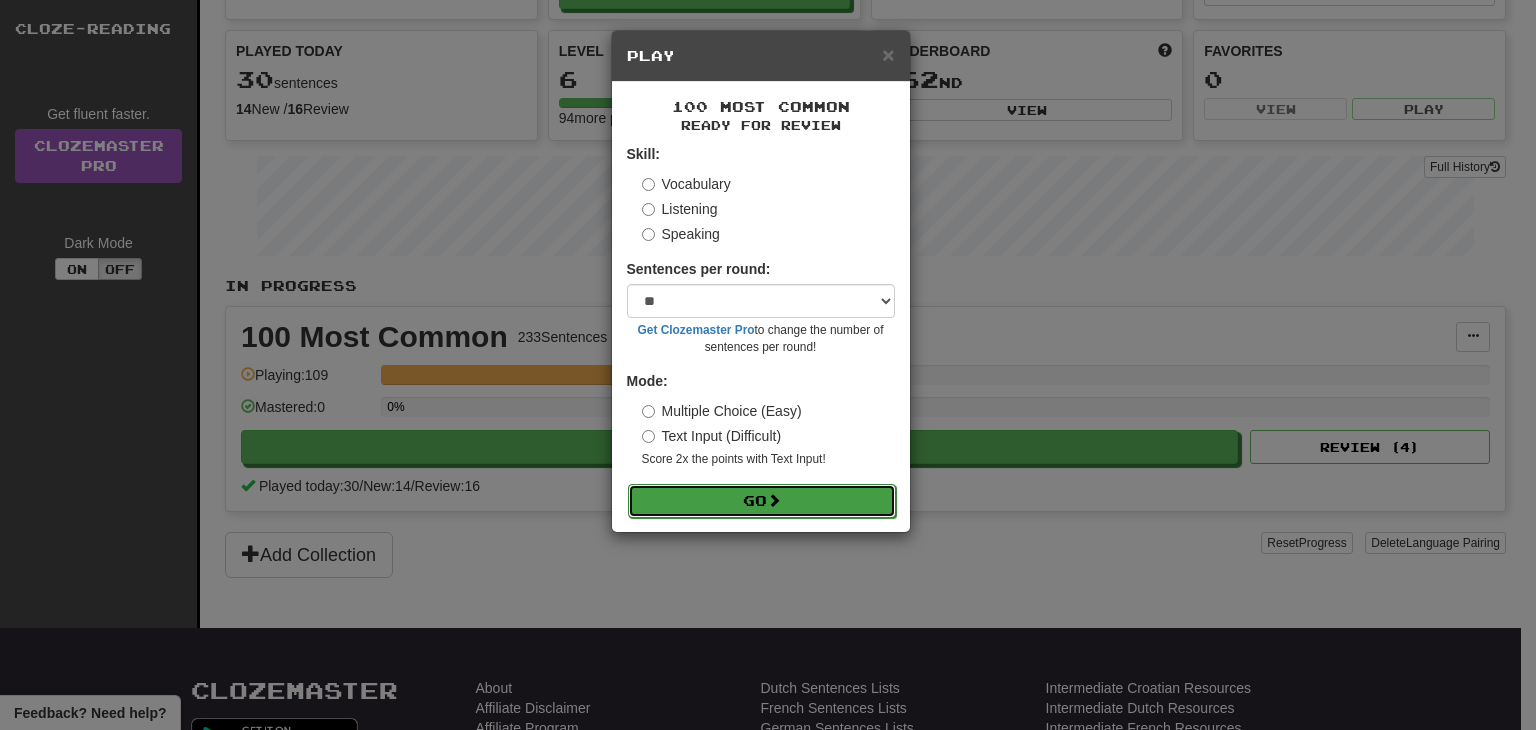 click on "Go" at bounding box center [762, 501] 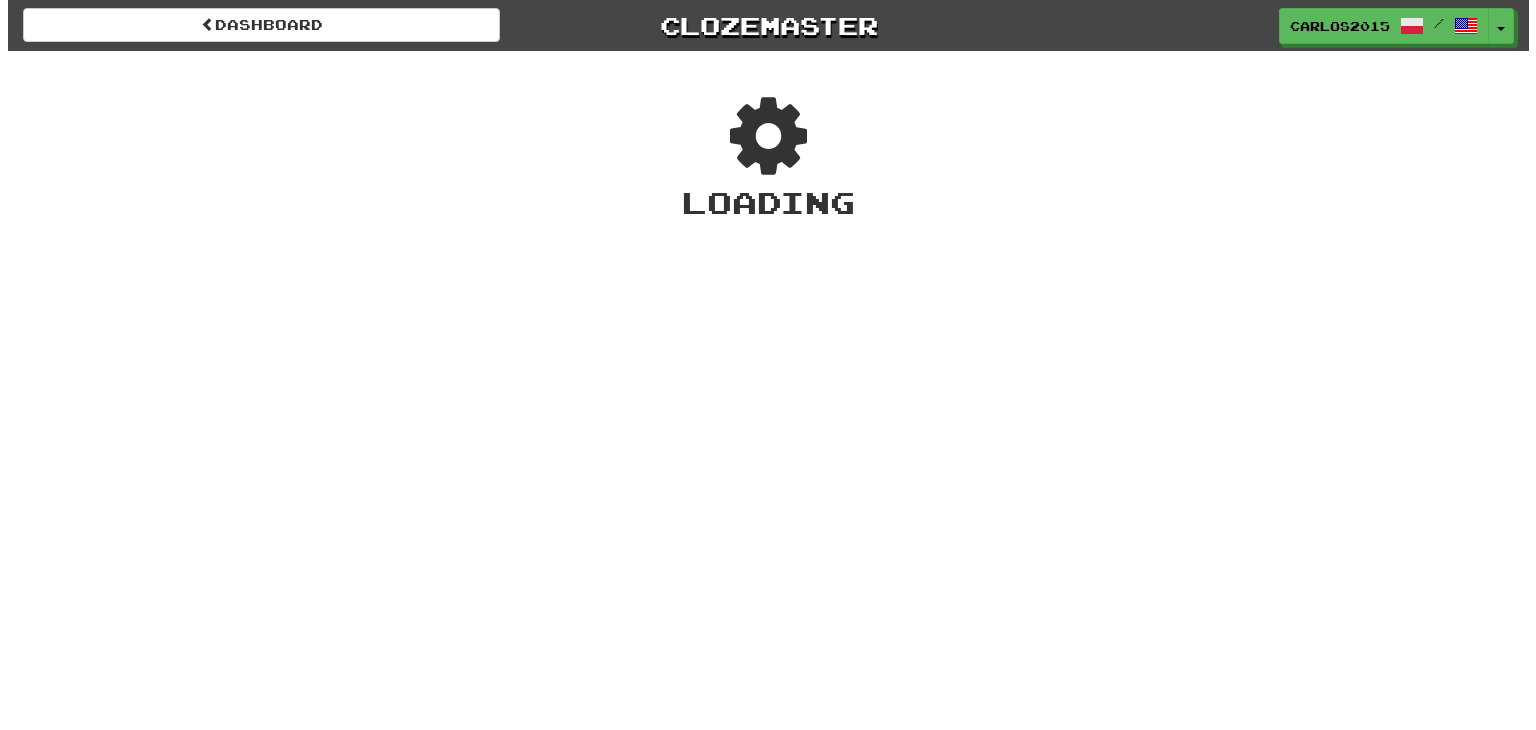 scroll, scrollTop: 0, scrollLeft: 0, axis: both 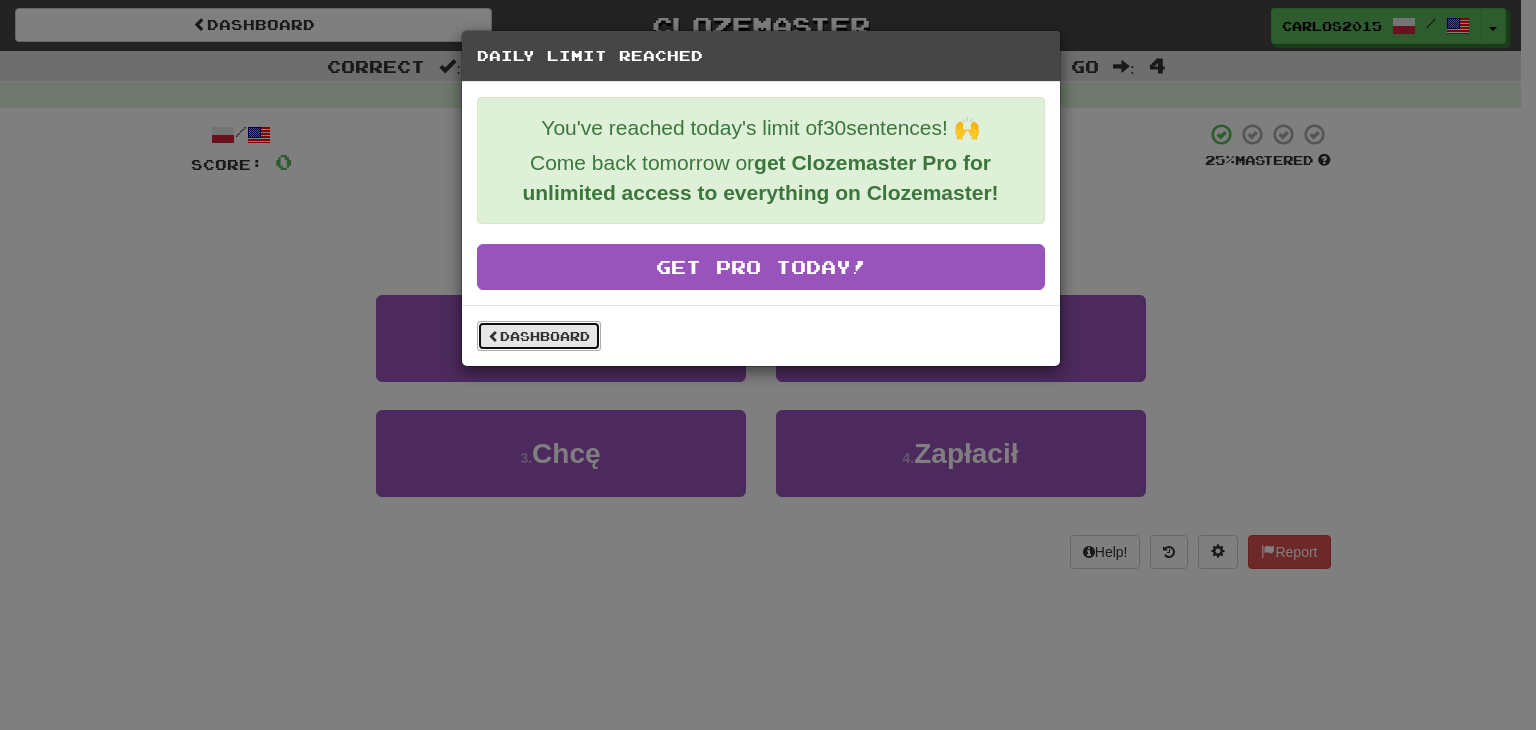 click on "Dashboard" at bounding box center [539, 336] 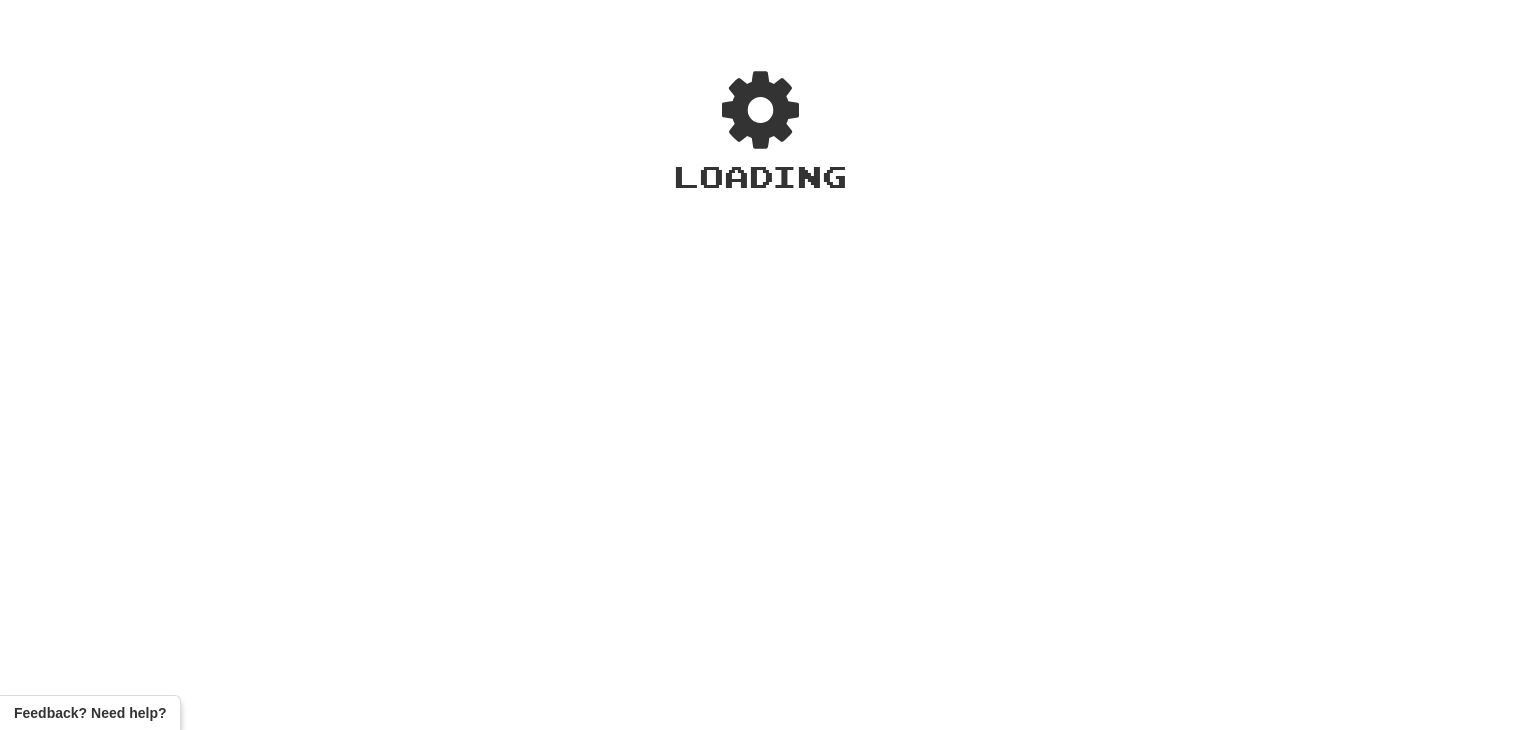 scroll, scrollTop: 0, scrollLeft: 0, axis: both 